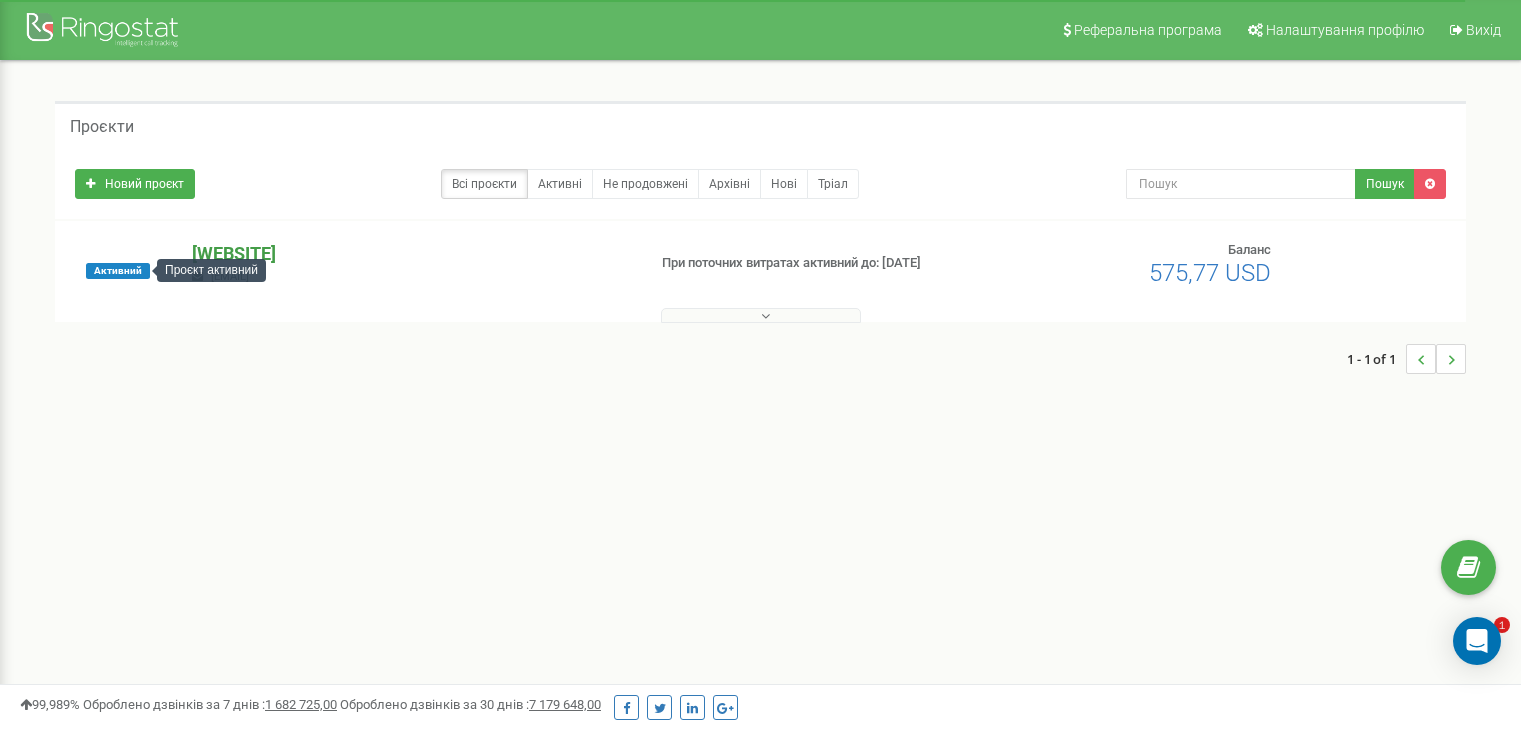 scroll, scrollTop: 0, scrollLeft: 0, axis: both 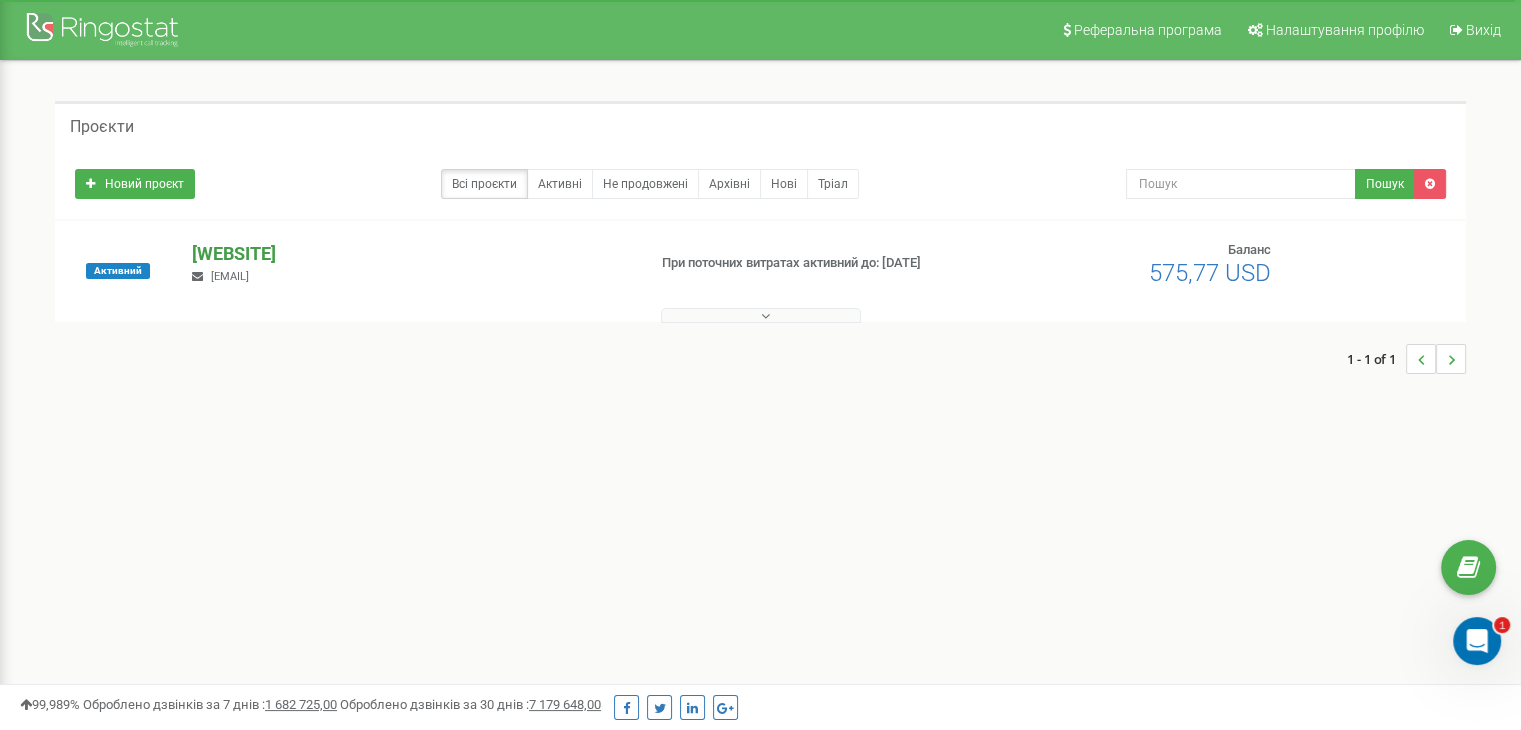 click on "[WEBSITE]" at bounding box center (410, 254) 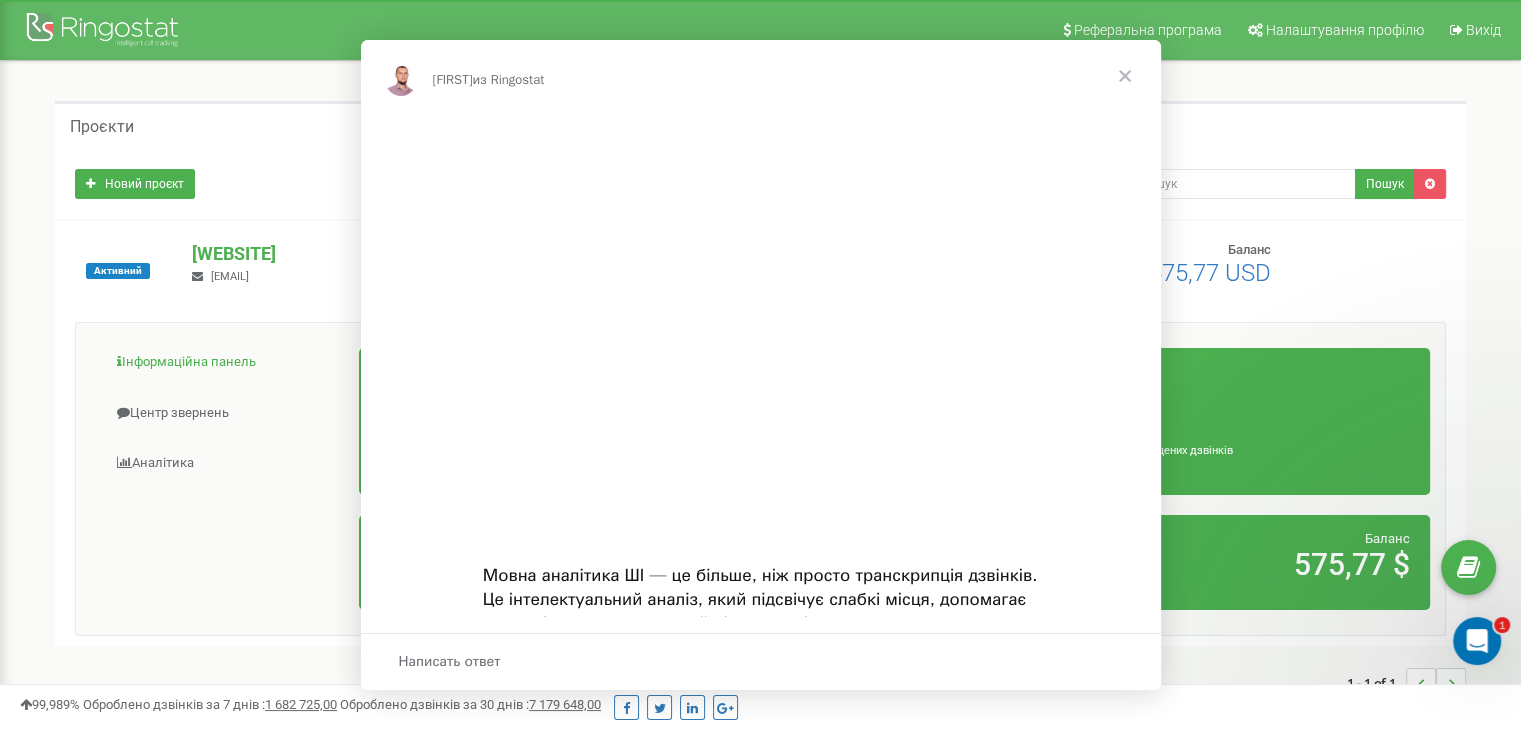 click at bounding box center (760, 365) 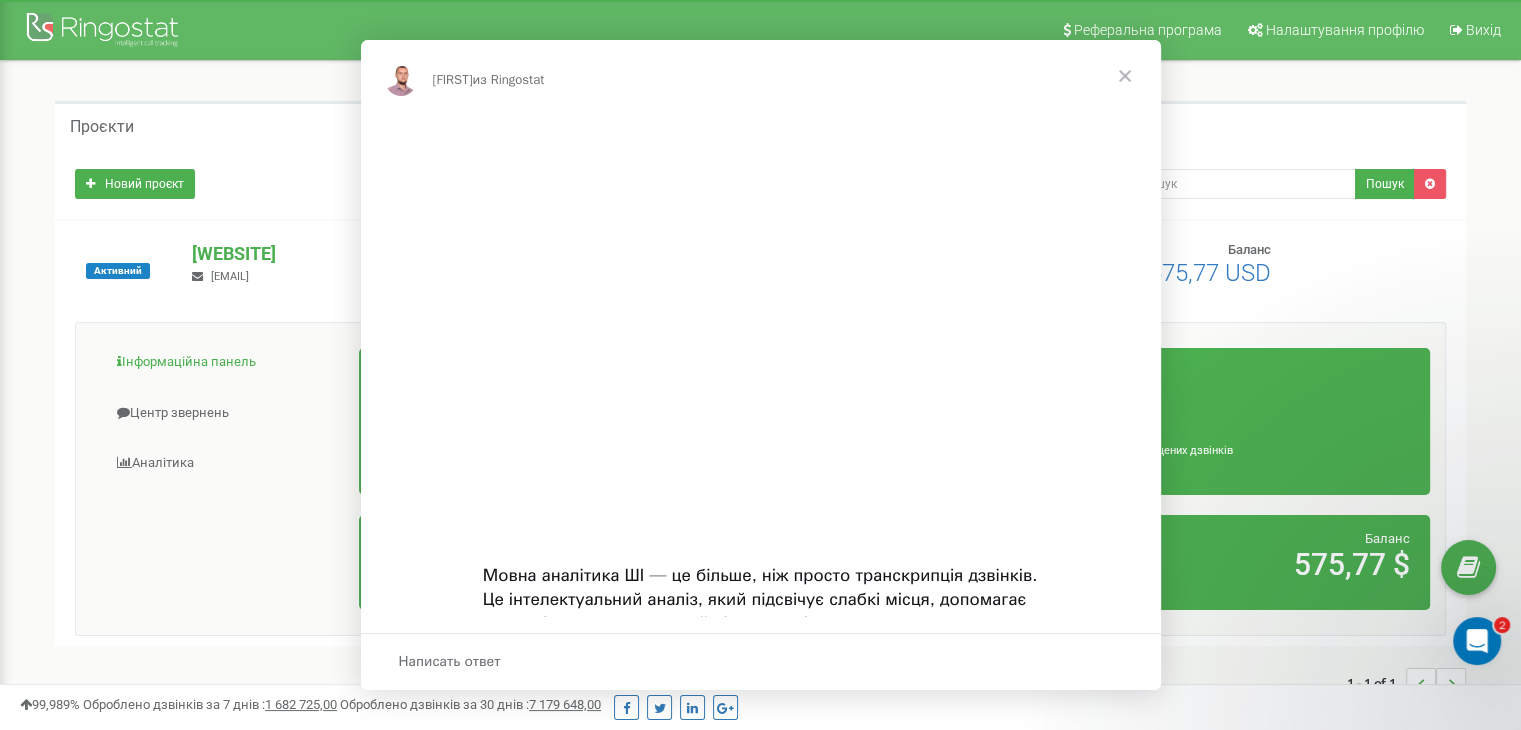 scroll, scrollTop: 0, scrollLeft: 0, axis: both 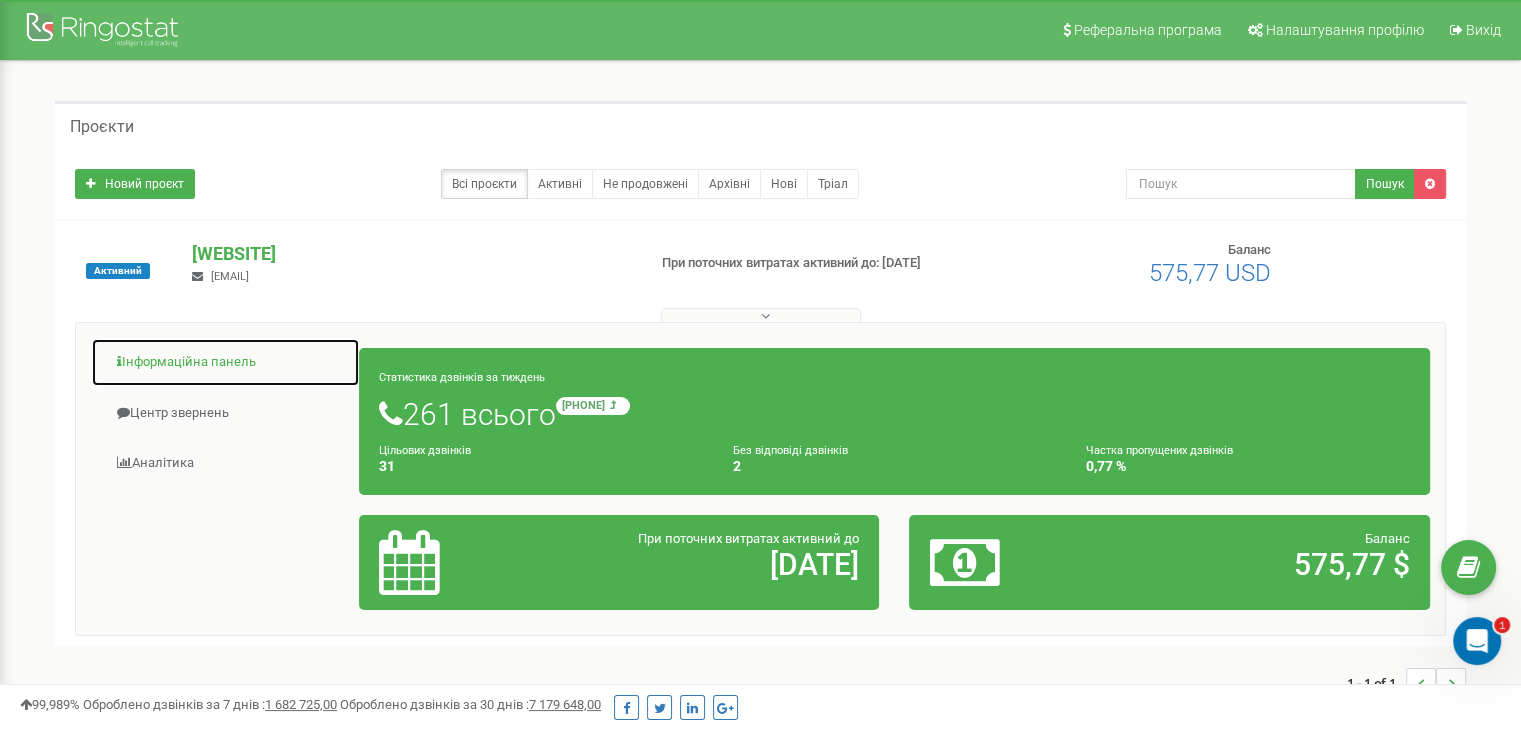 click on "Інформаційна панель" at bounding box center (225, 362) 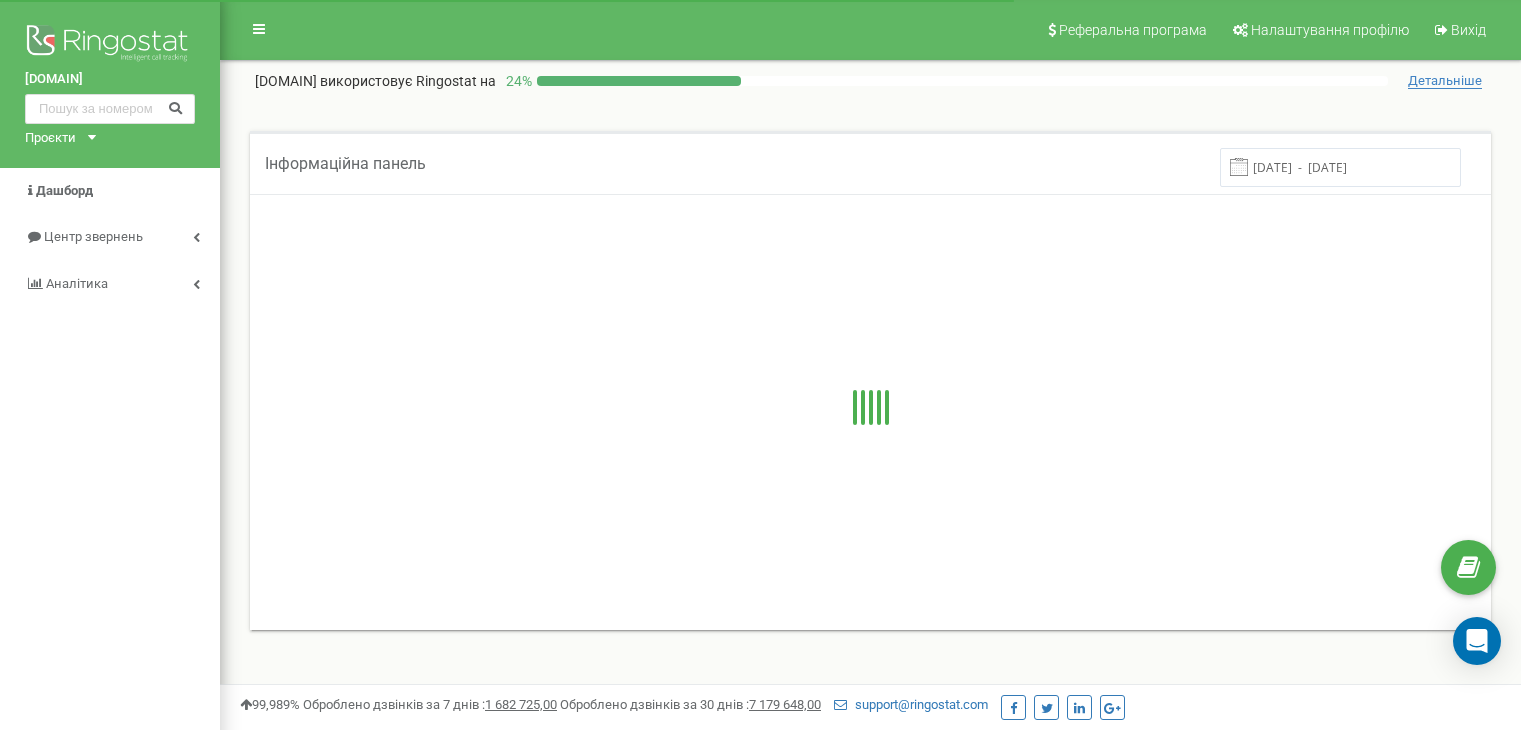 scroll, scrollTop: 0, scrollLeft: 0, axis: both 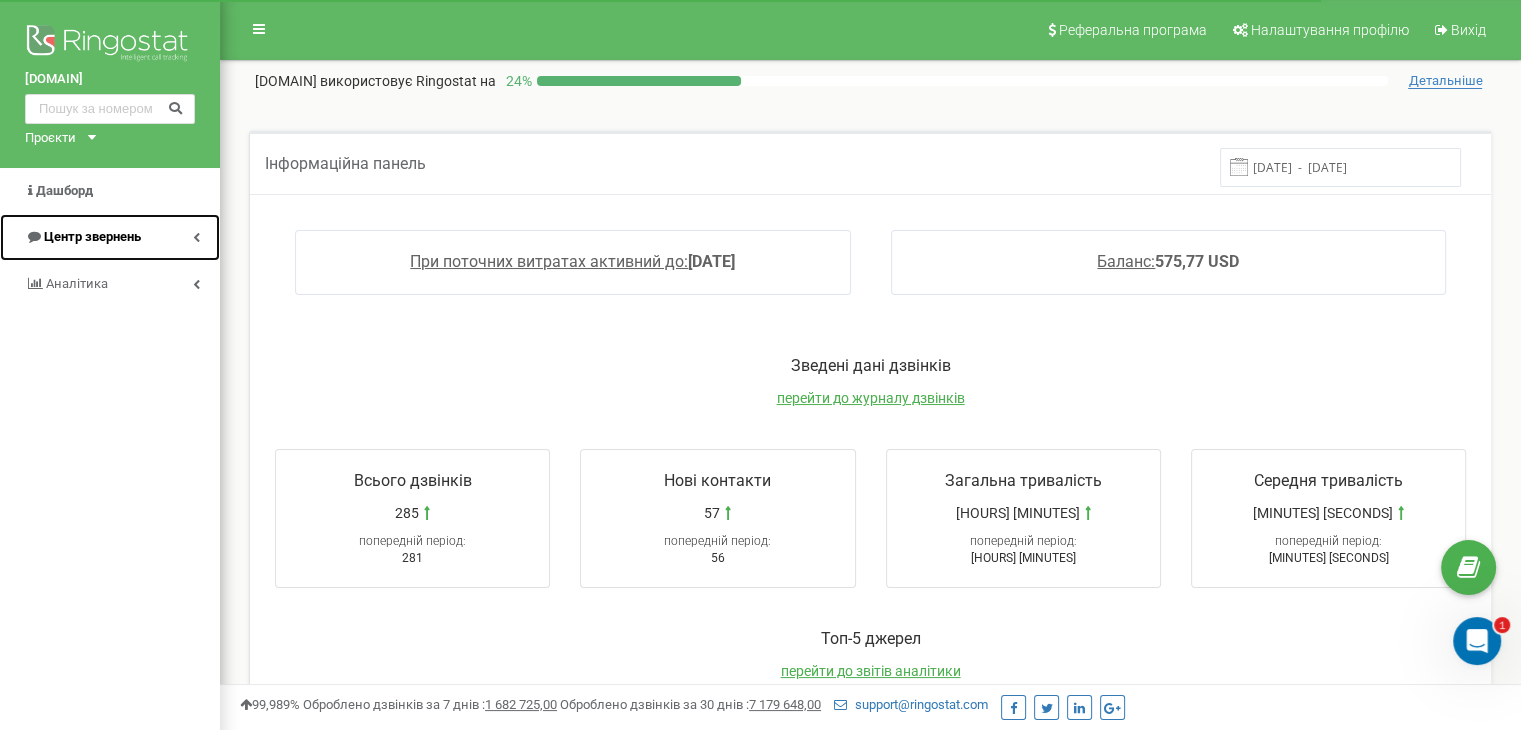 click on "Центр звернень" at bounding box center (110, 237) 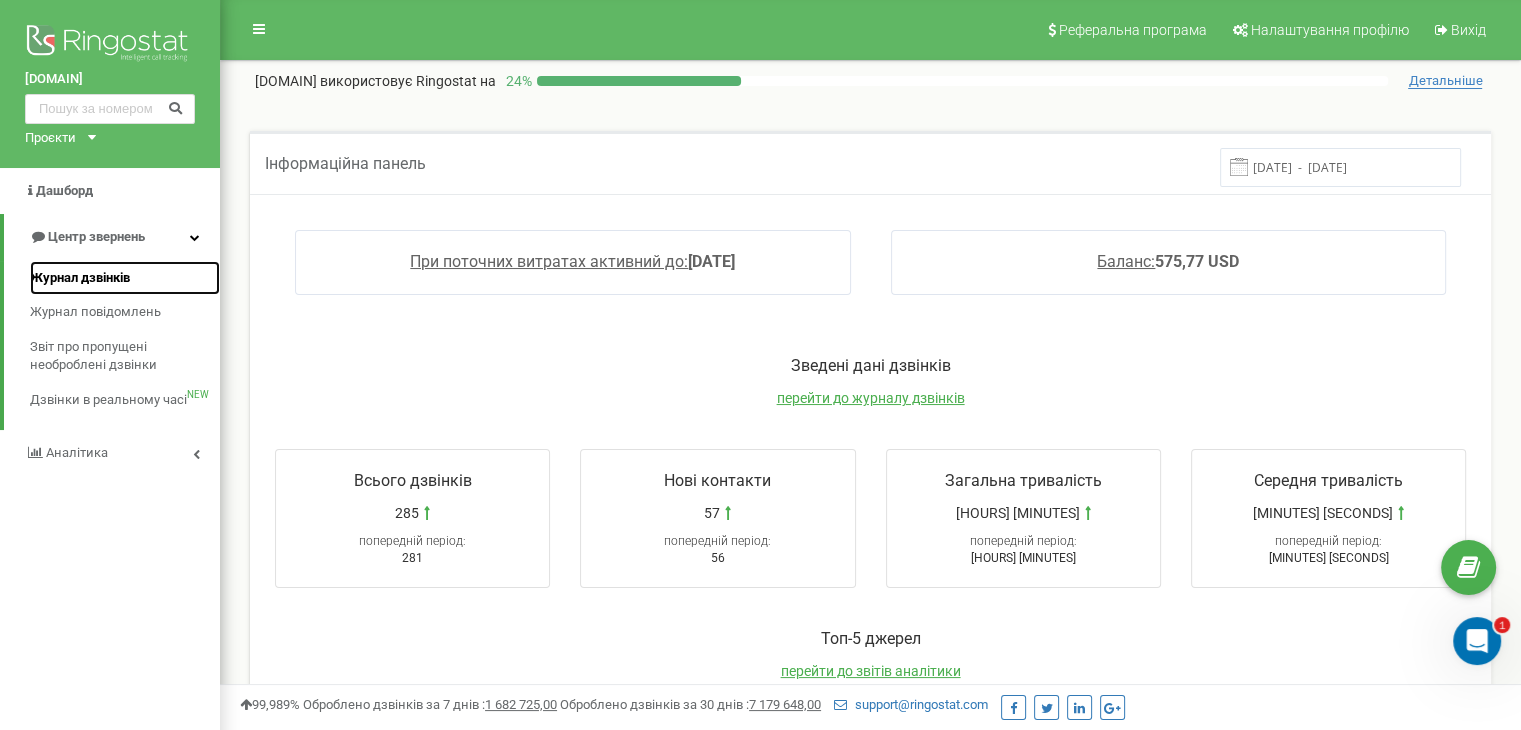 click on "Журнал дзвінків" at bounding box center (125, 278) 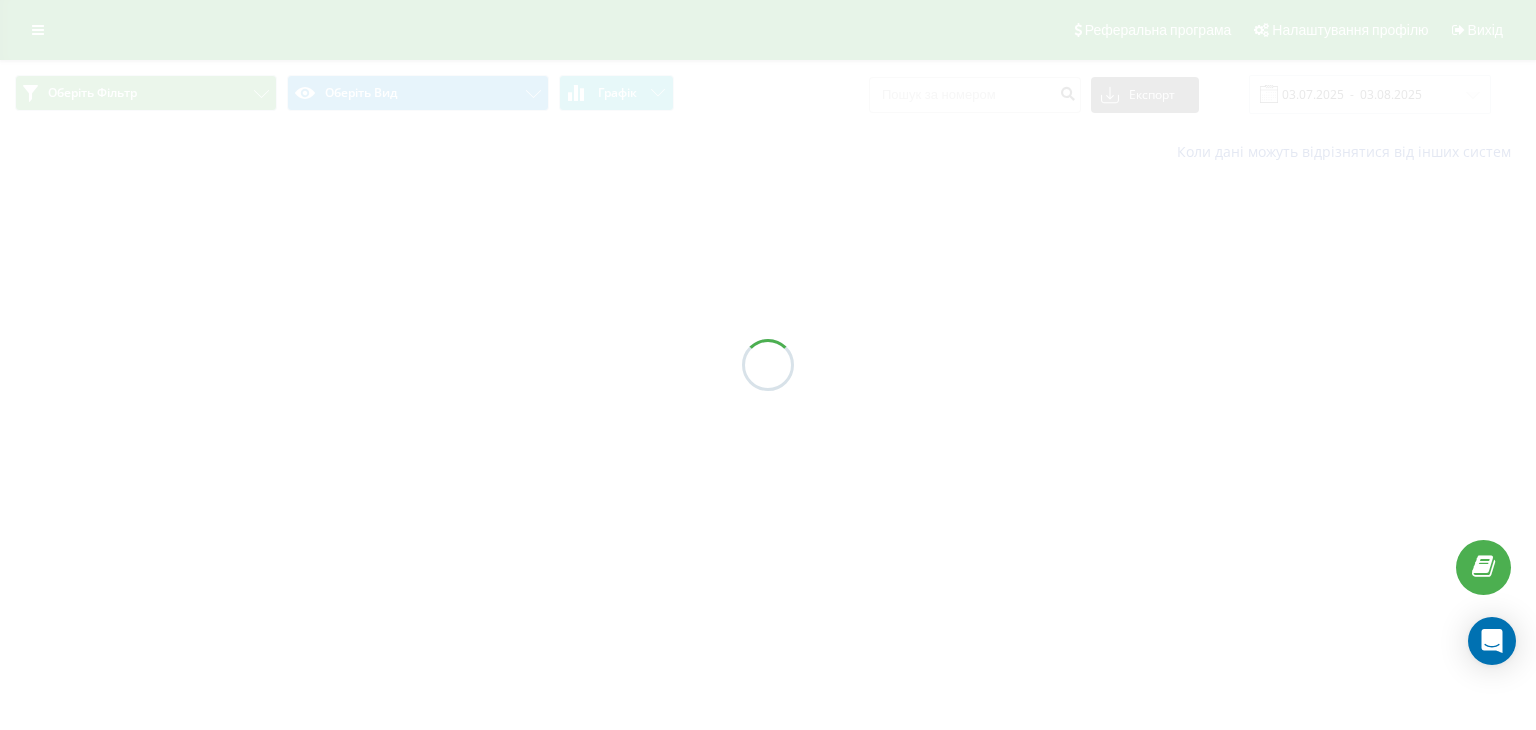 scroll, scrollTop: 0, scrollLeft: 0, axis: both 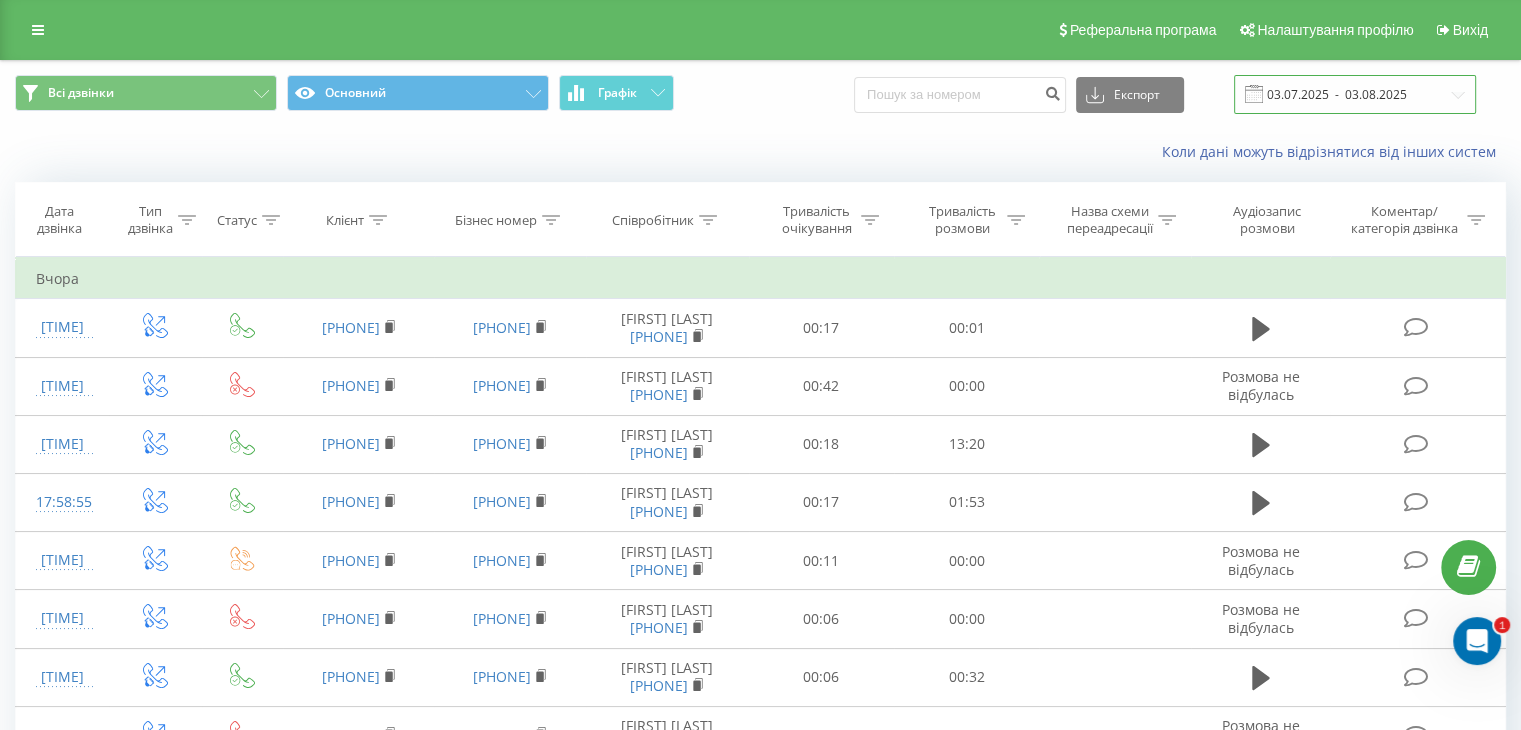 click on "03.07.2025  -  03.08.2025" at bounding box center (1355, 94) 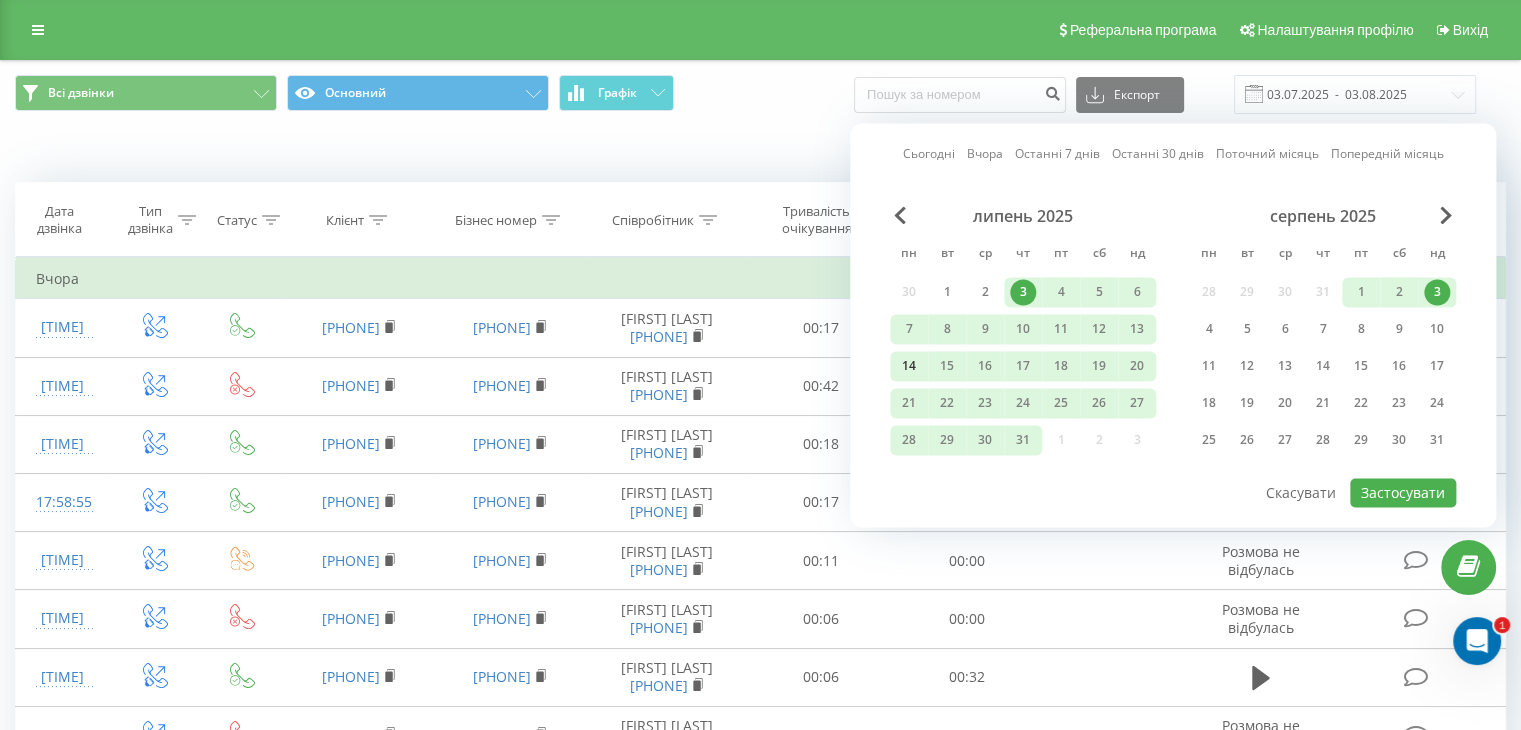 click on "14" at bounding box center (909, 366) 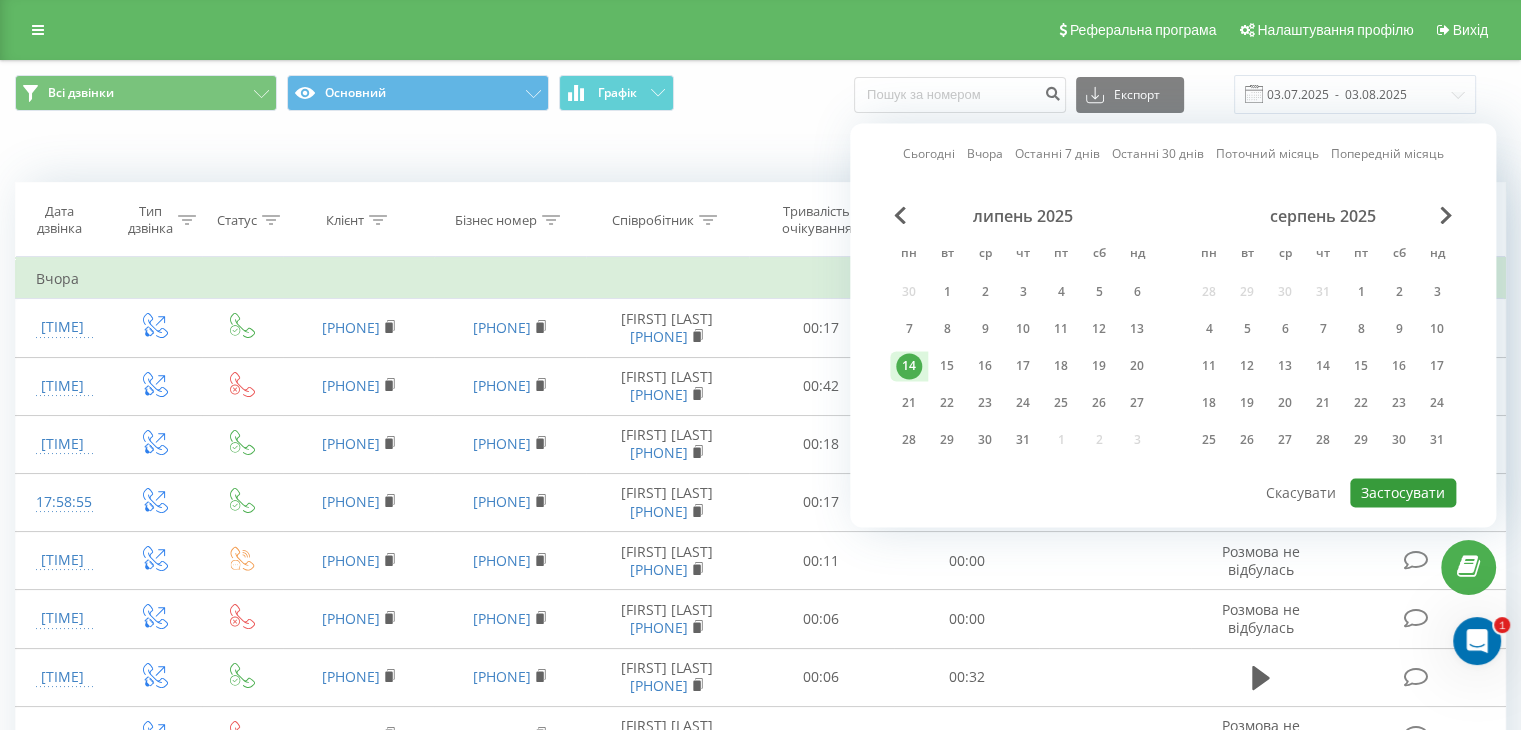 click on "Застосувати" at bounding box center (1403, 492) 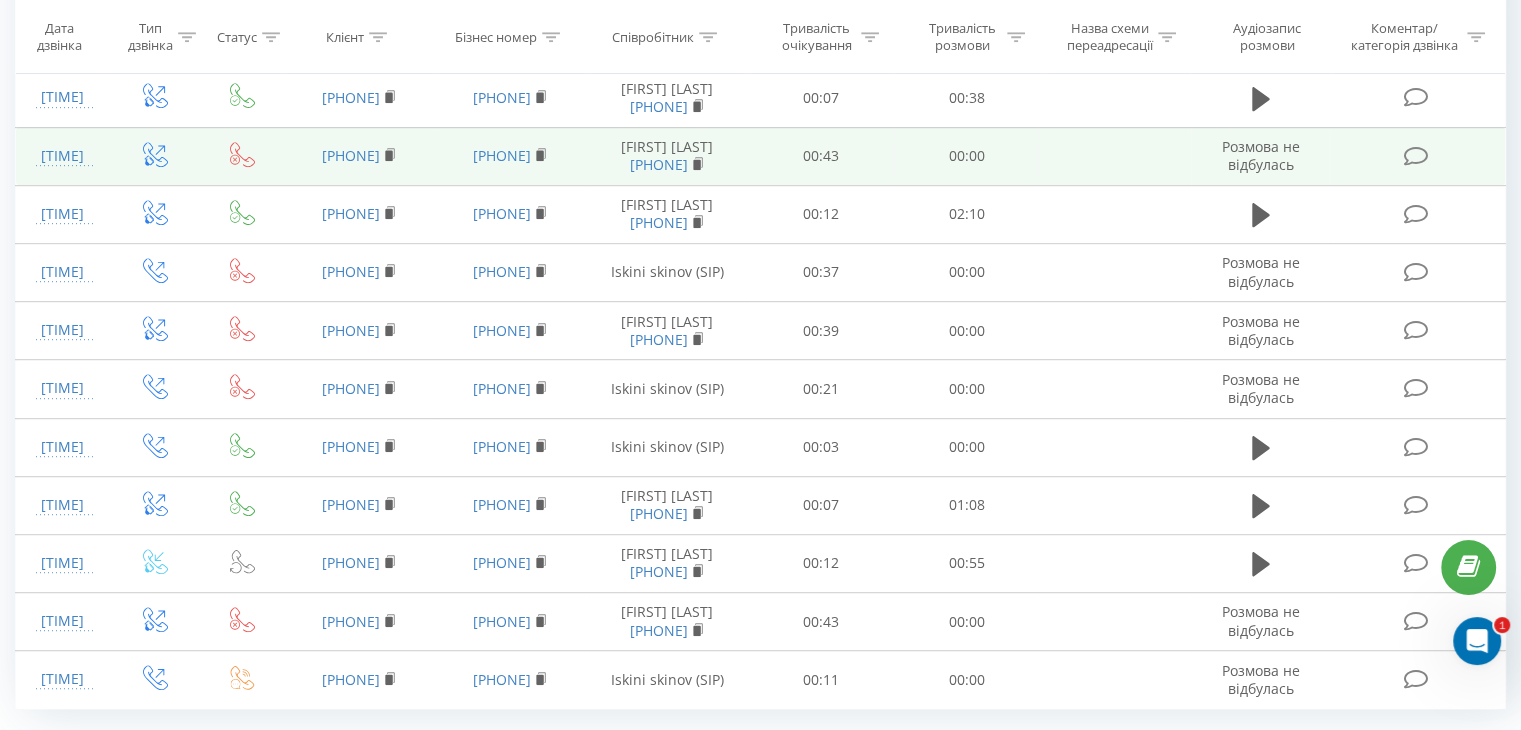 scroll, scrollTop: 1093, scrollLeft: 0, axis: vertical 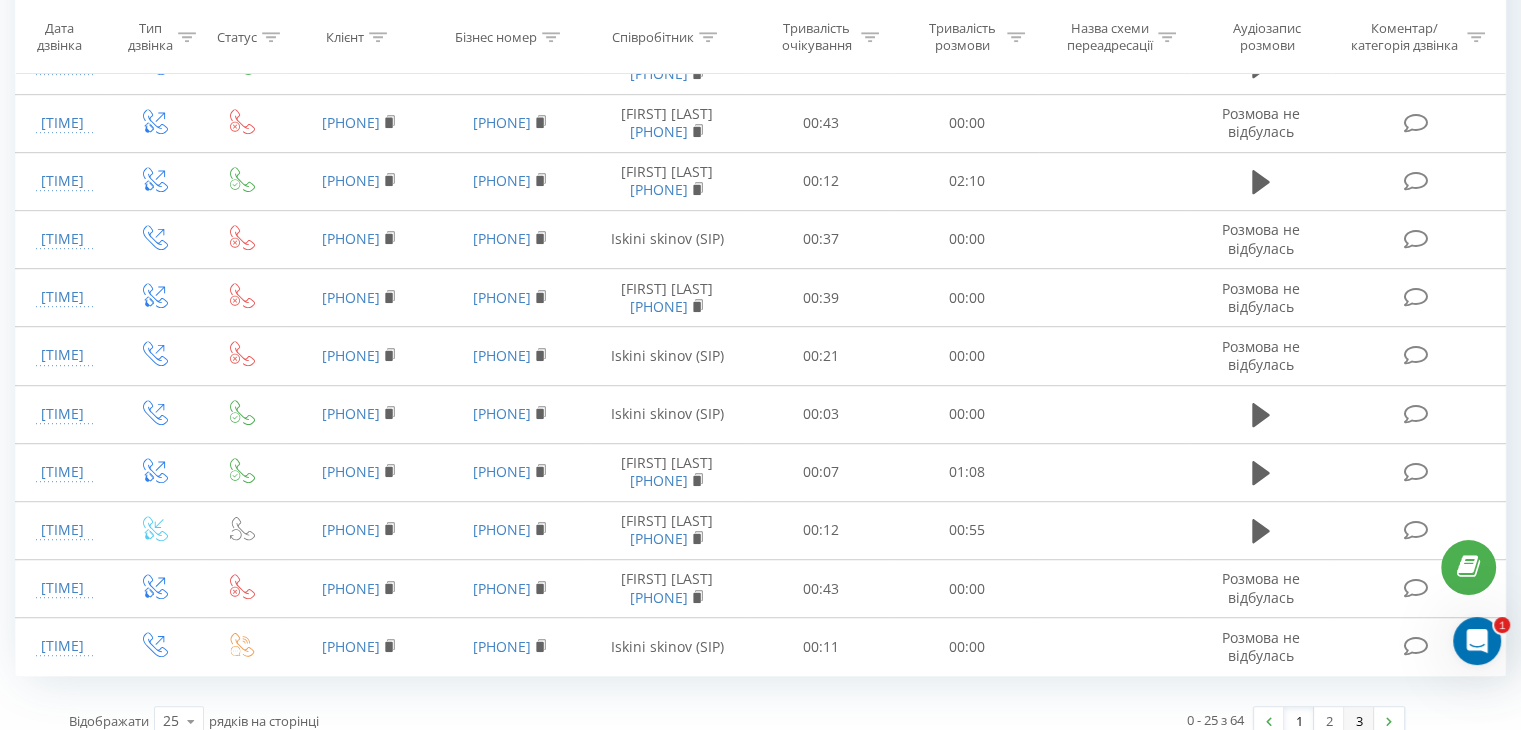 click on "3" at bounding box center [1359, 721] 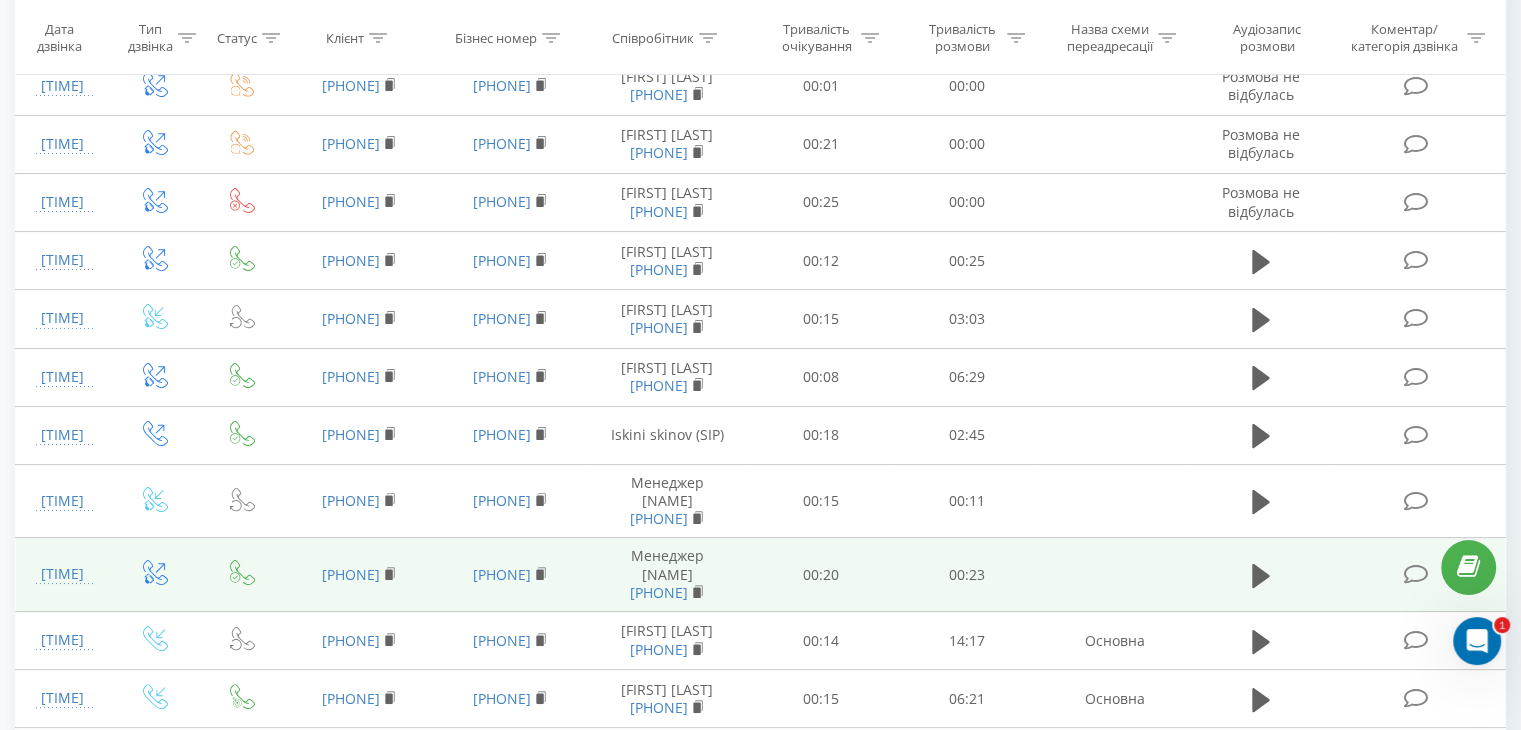 scroll, scrollTop: 455, scrollLeft: 0, axis: vertical 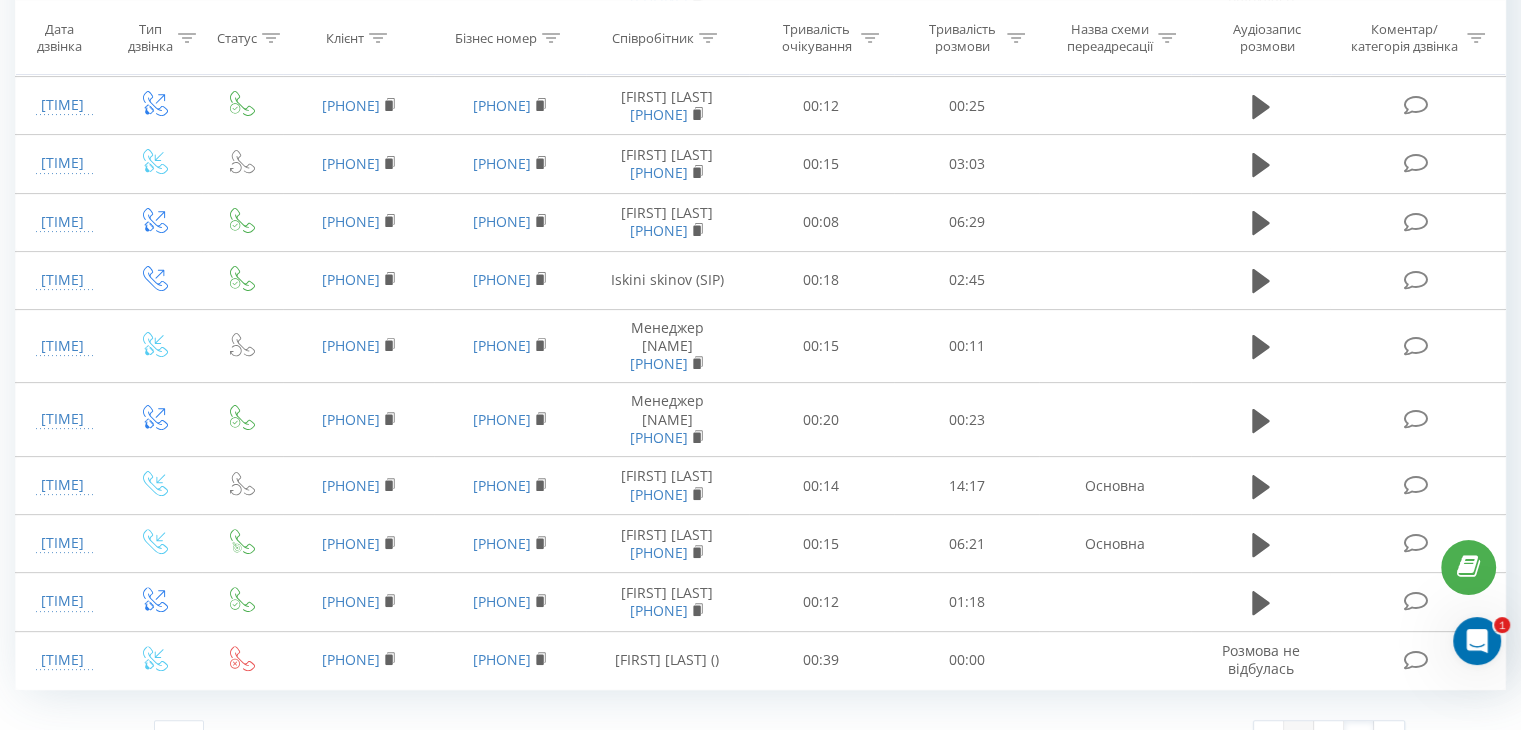 click on "1" at bounding box center (1299, 735) 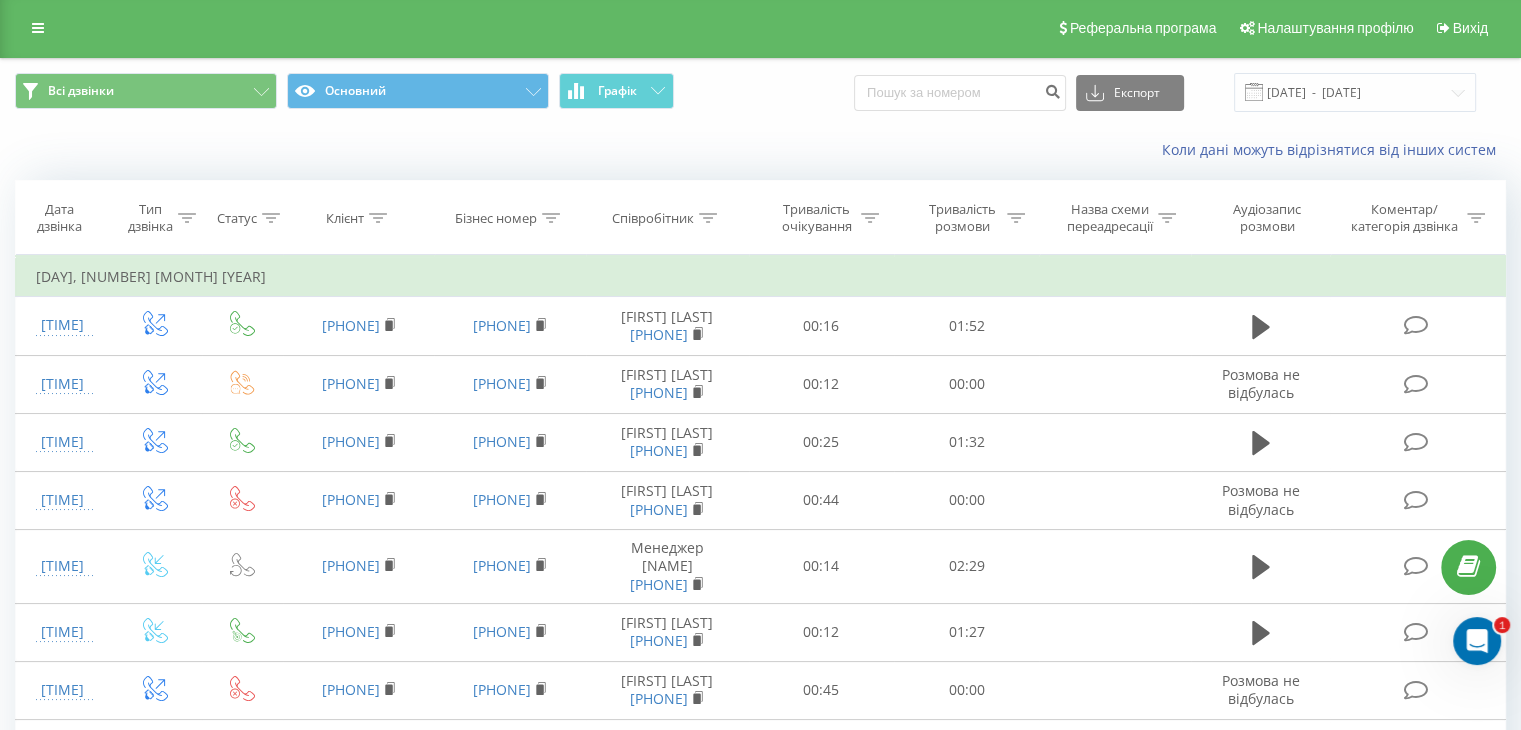 scroll, scrollTop: 0, scrollLeft: 0, axis: both 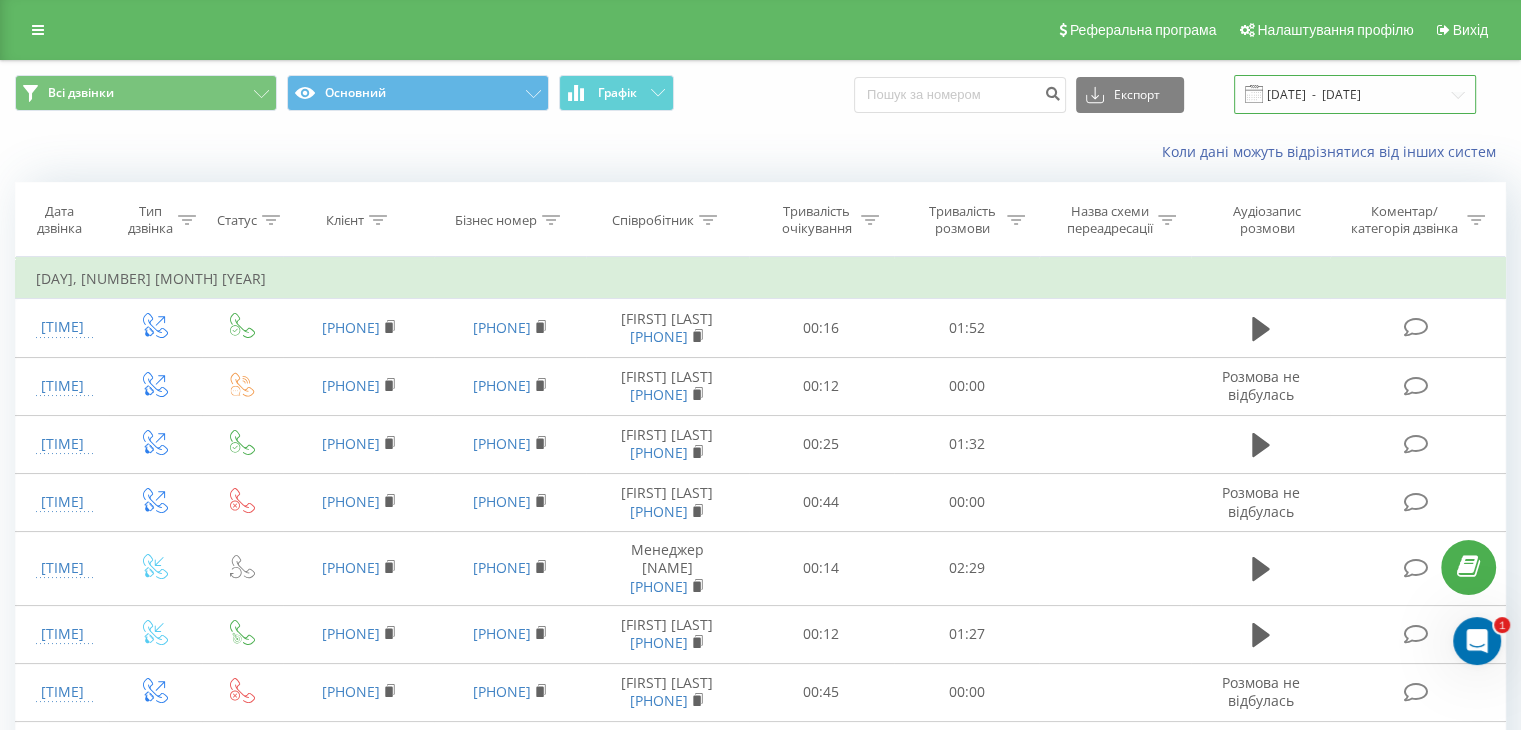 click on "14.07.2025  -  14.07.2025" at bounding box center [1355, 94] 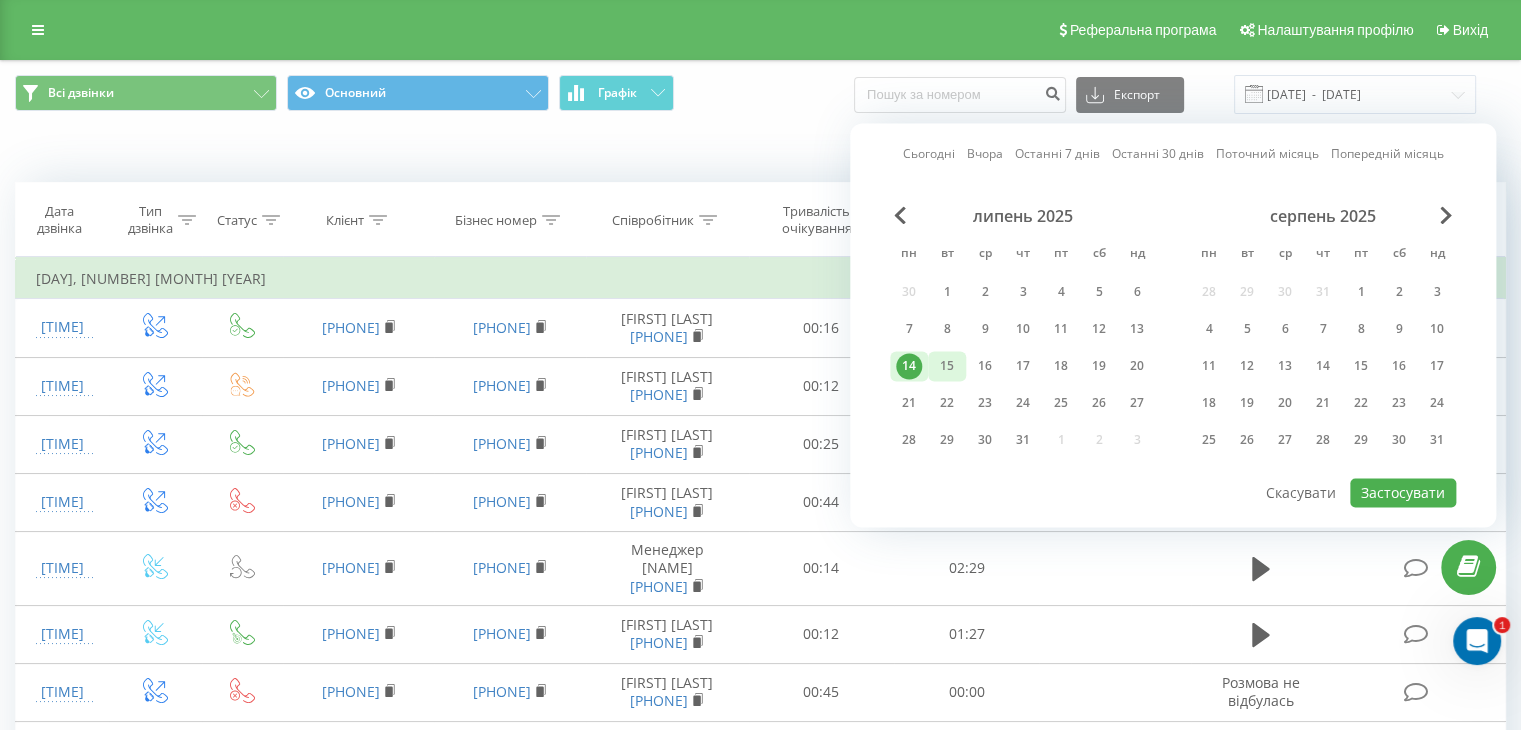 click on "15" at bounding box center (947, 366) 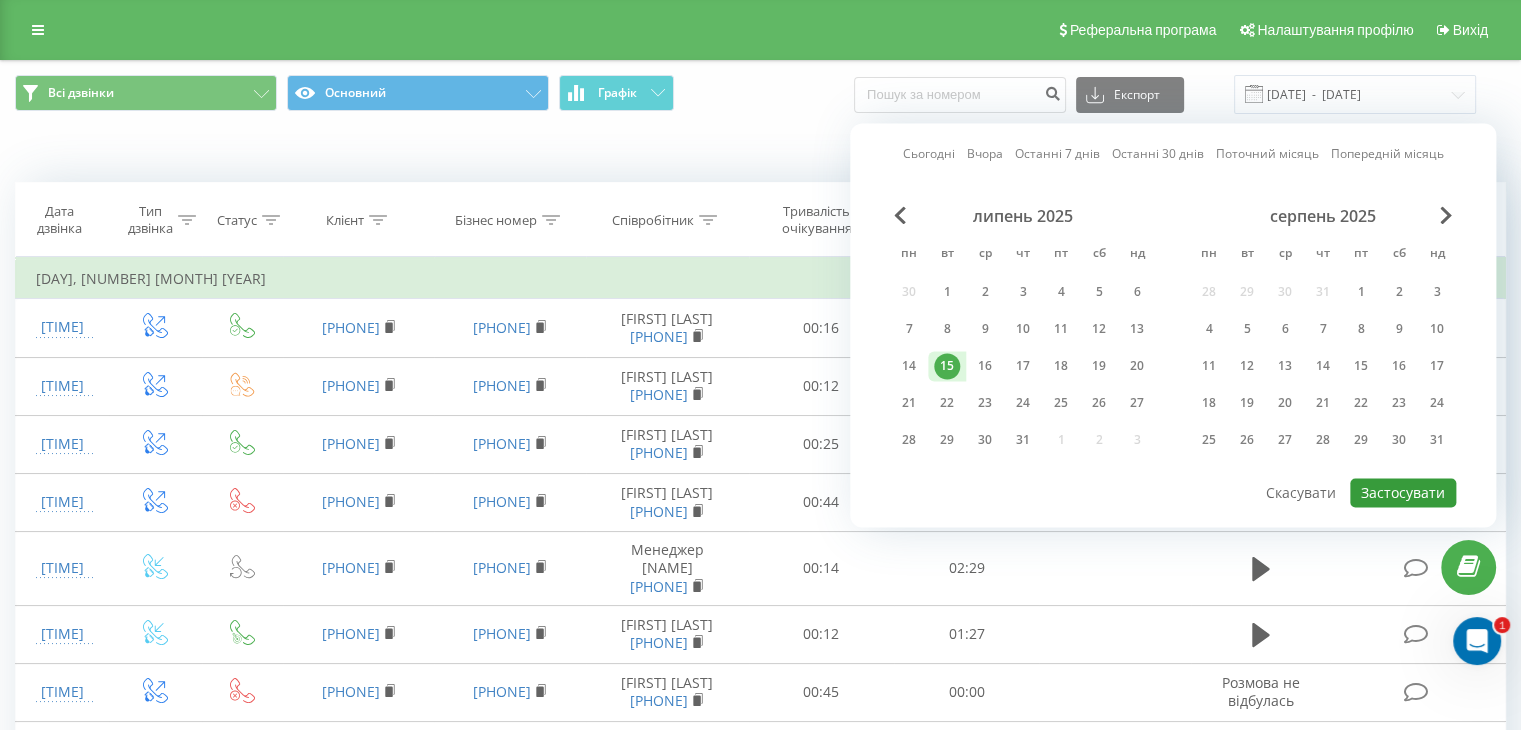 click on "Застосувати" at bounding box center [1403, 492] 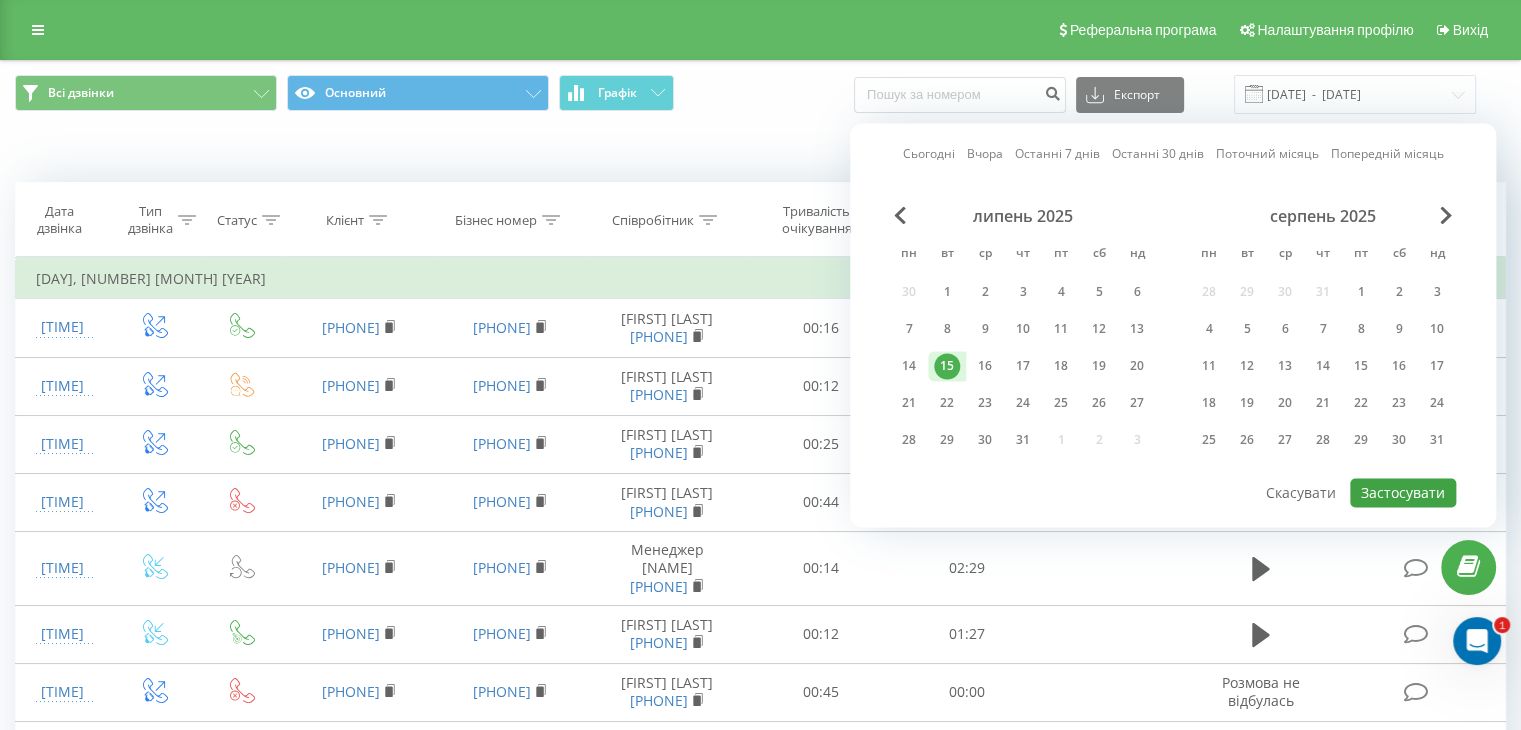 type on "15.07.2025  -  15.07.2025" 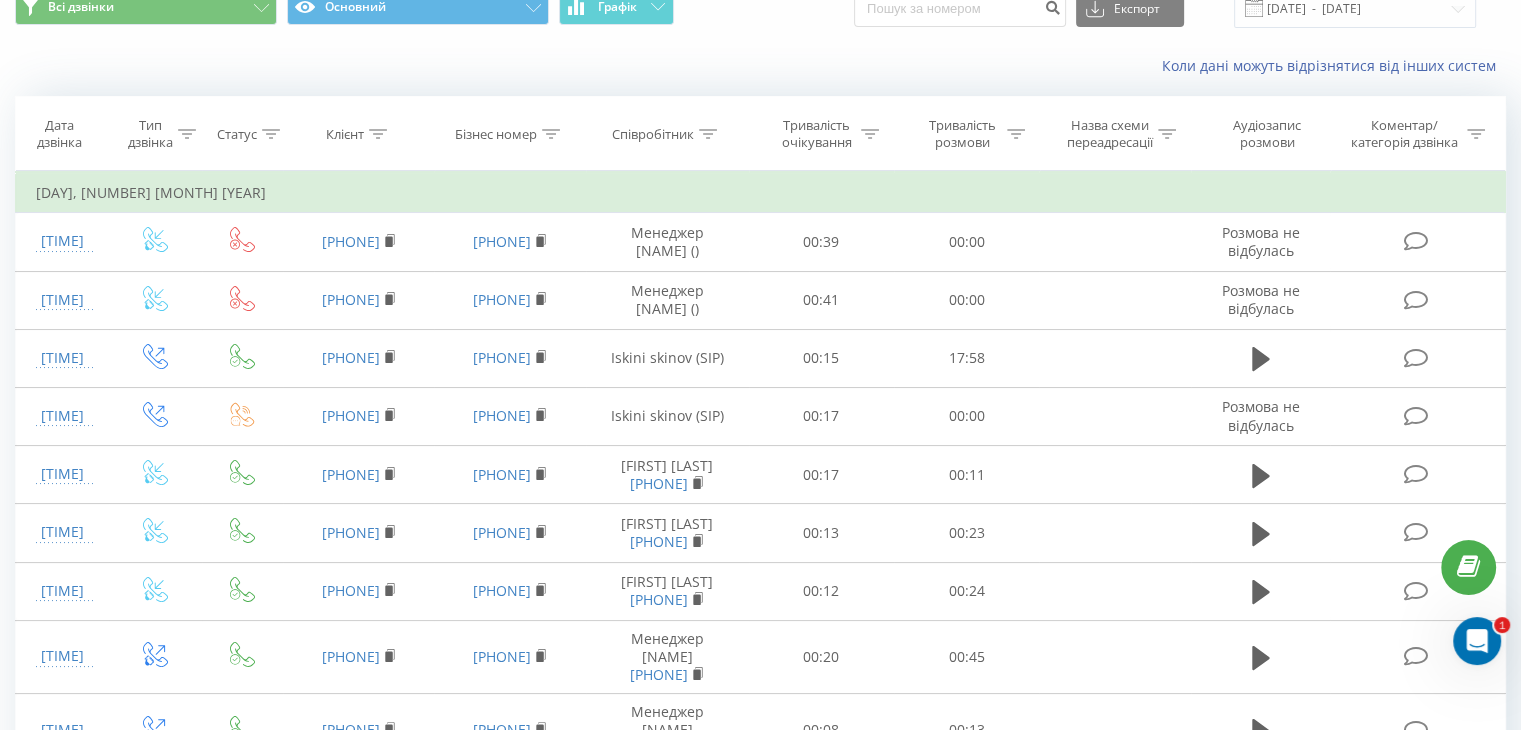 scroll, scrollTop: 0, scrollLeft: 0, axis: both 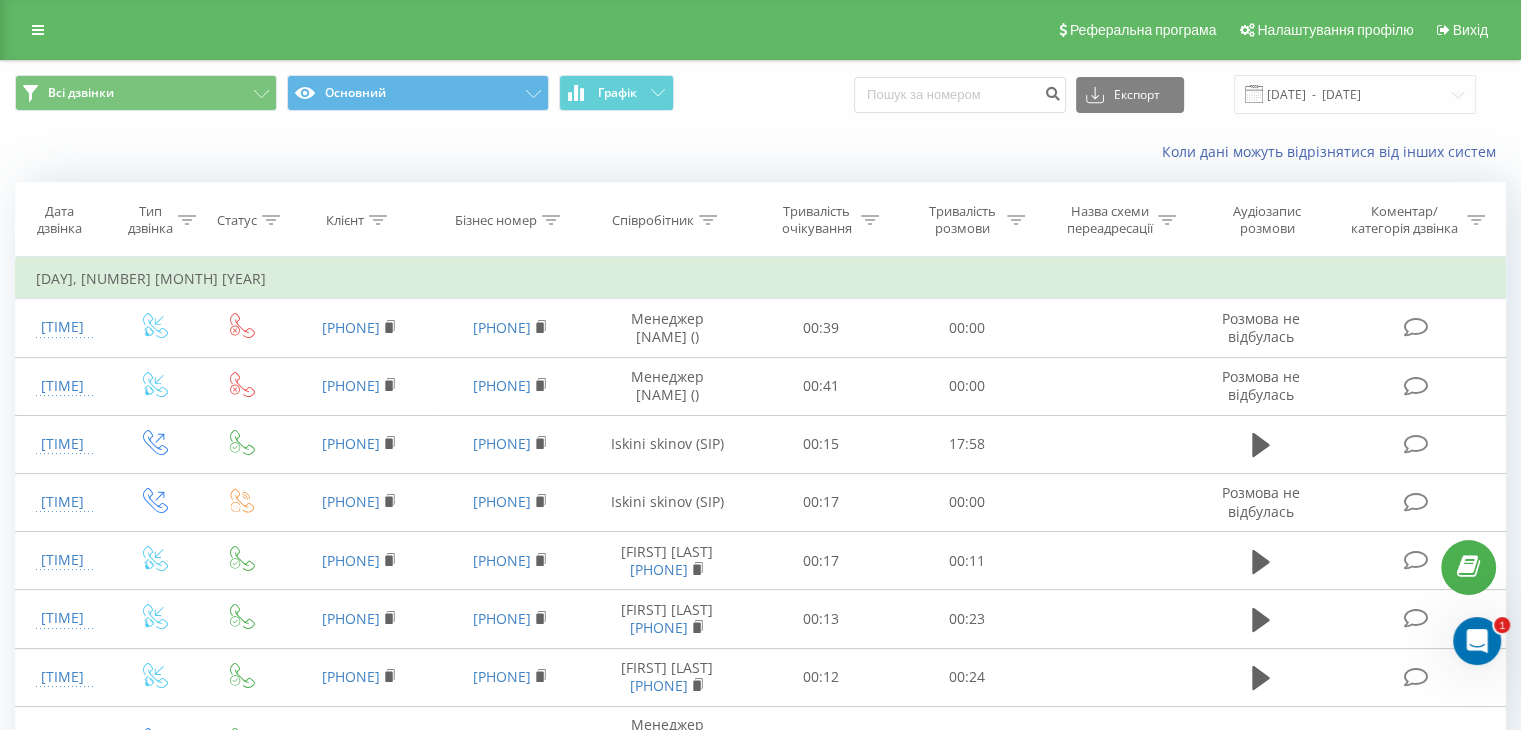 click at bounding box center [708, 220] 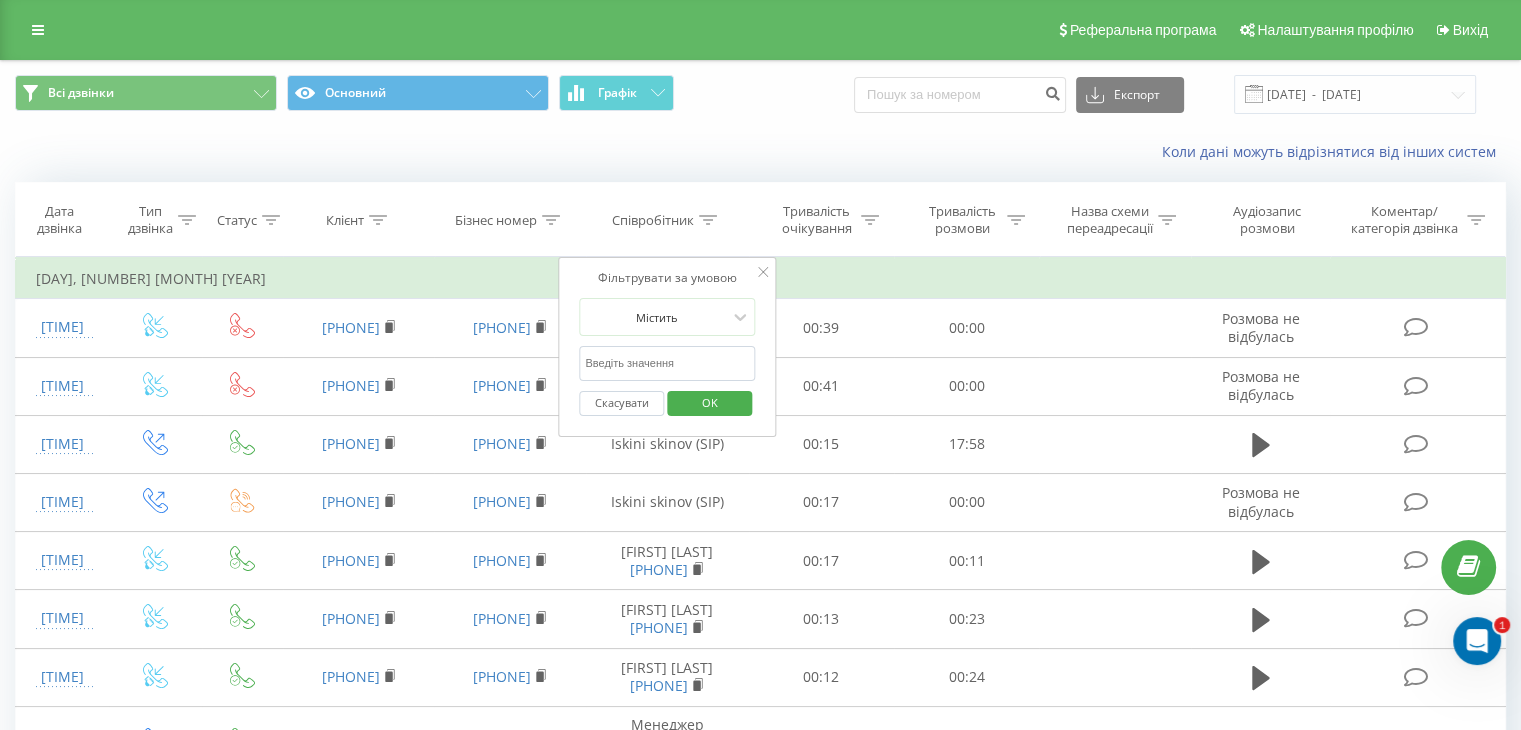 click at bounding box center (667, 363) 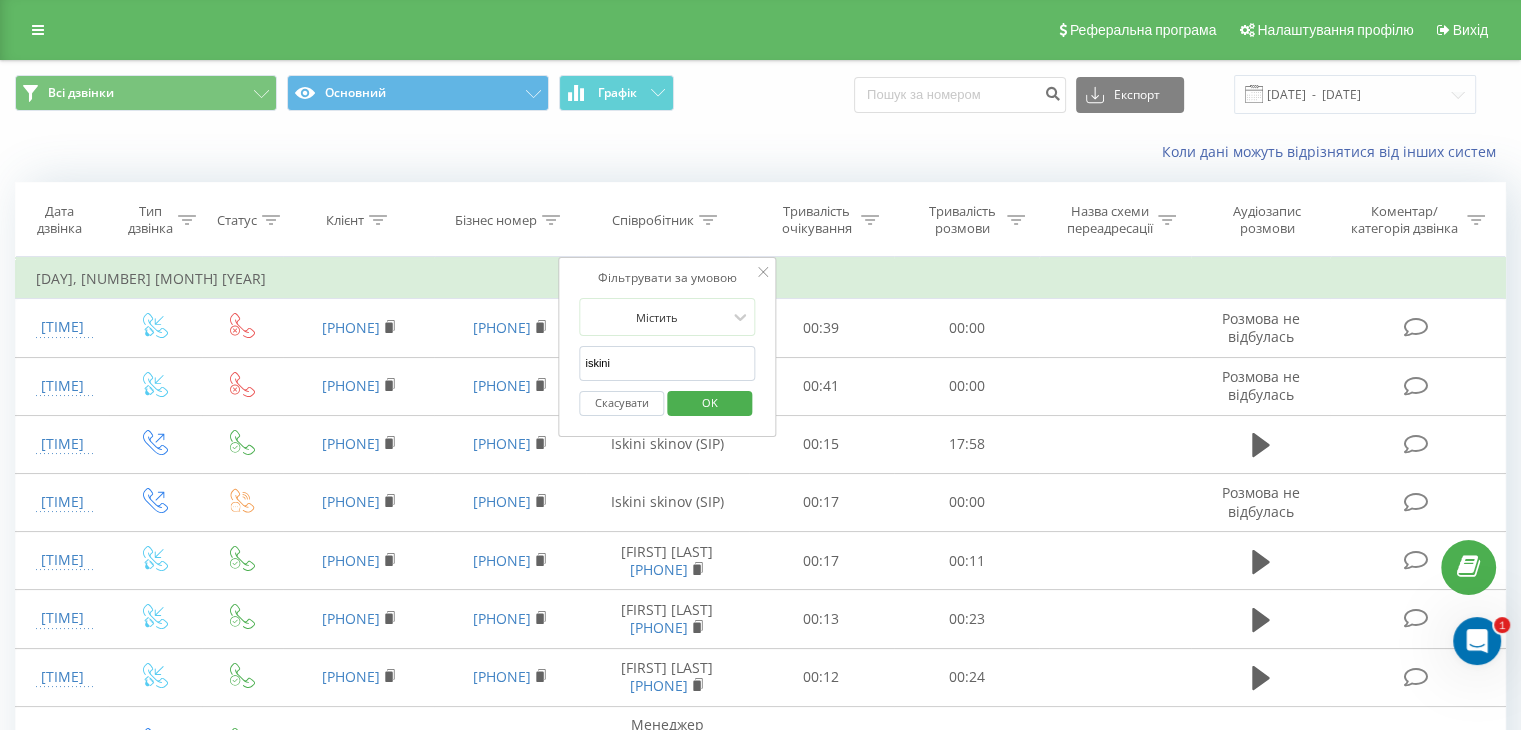 type on "iskini" 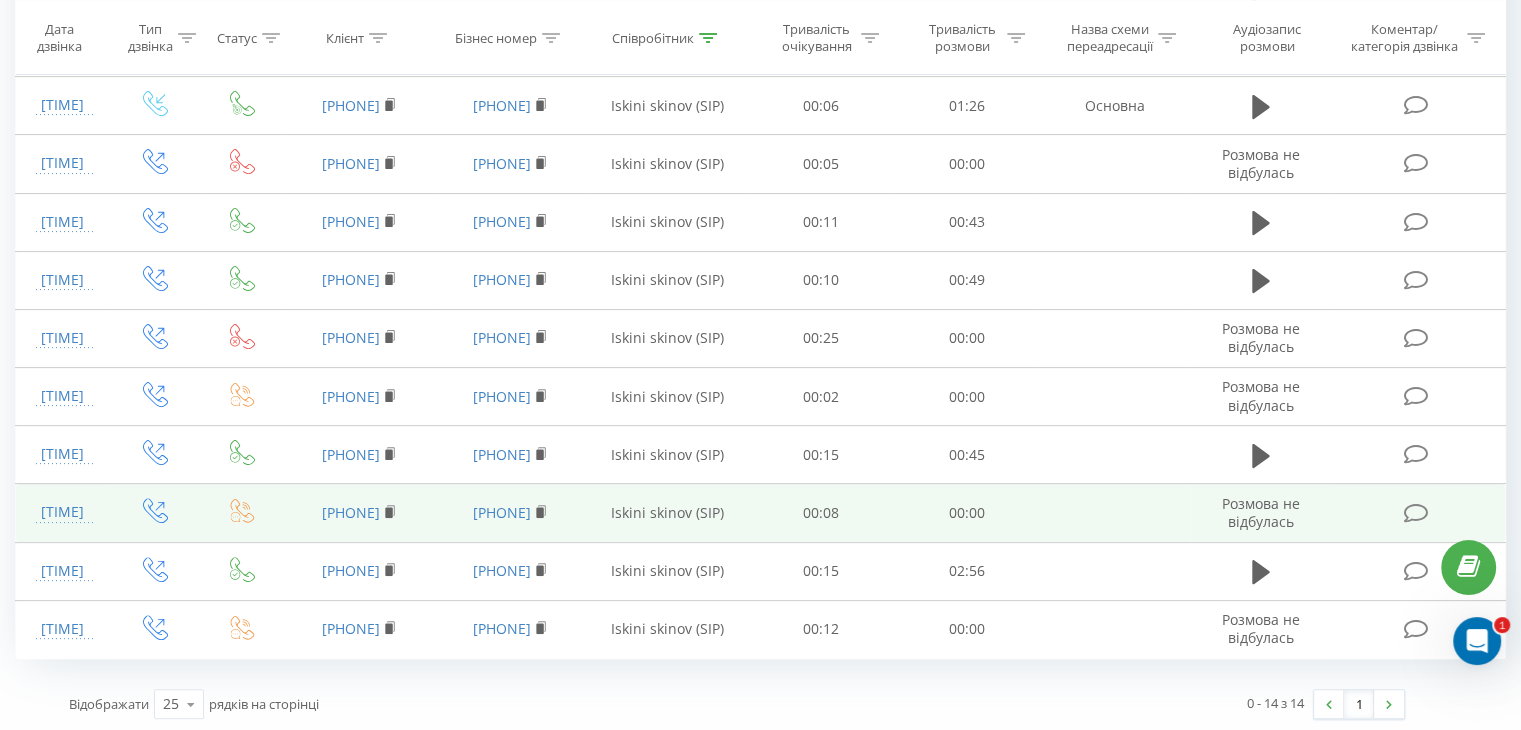 scroll, scrollTop: 55, scrollLeft: 0, axis: vertical 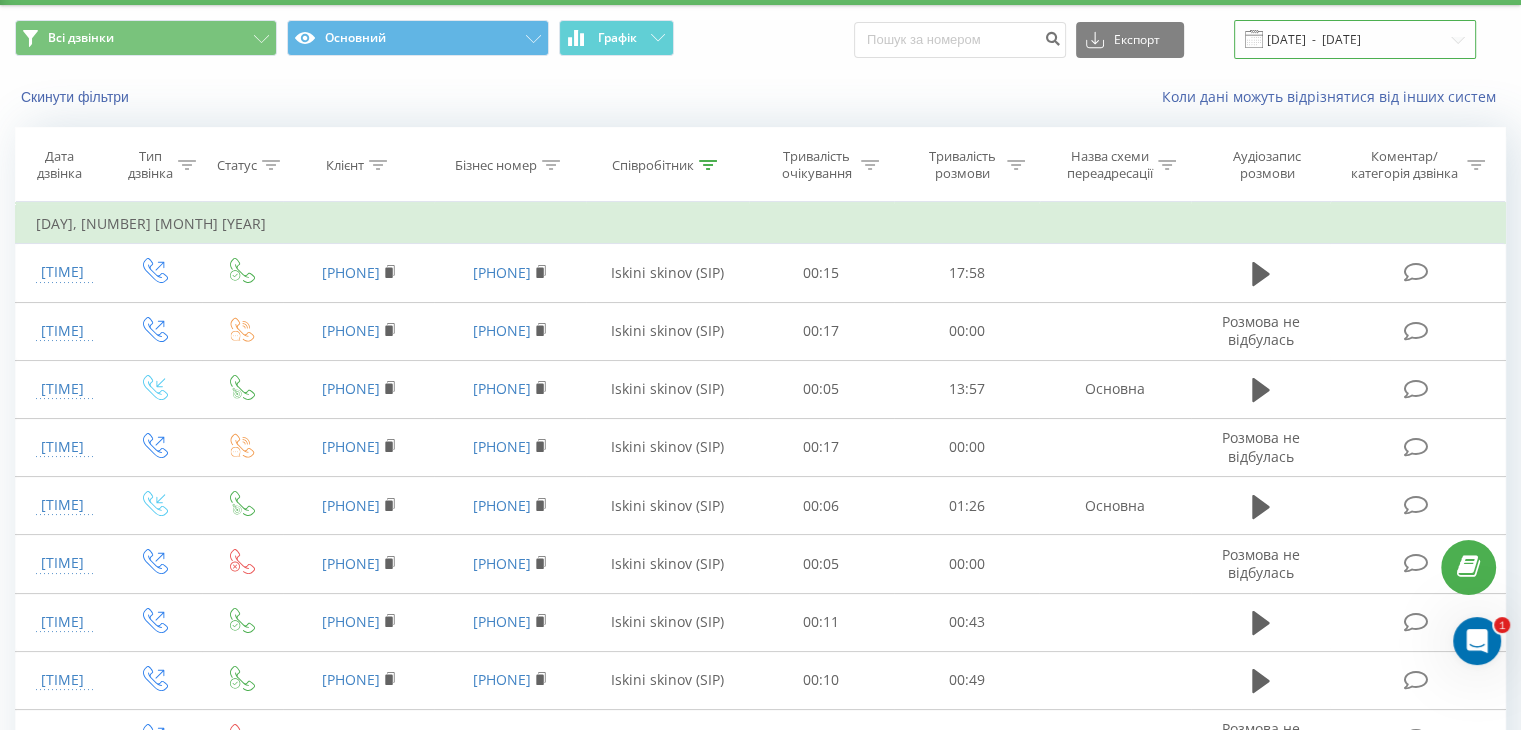 click on "15.07.2025  -  15.07.2025" at bounding box center (1355, 39) 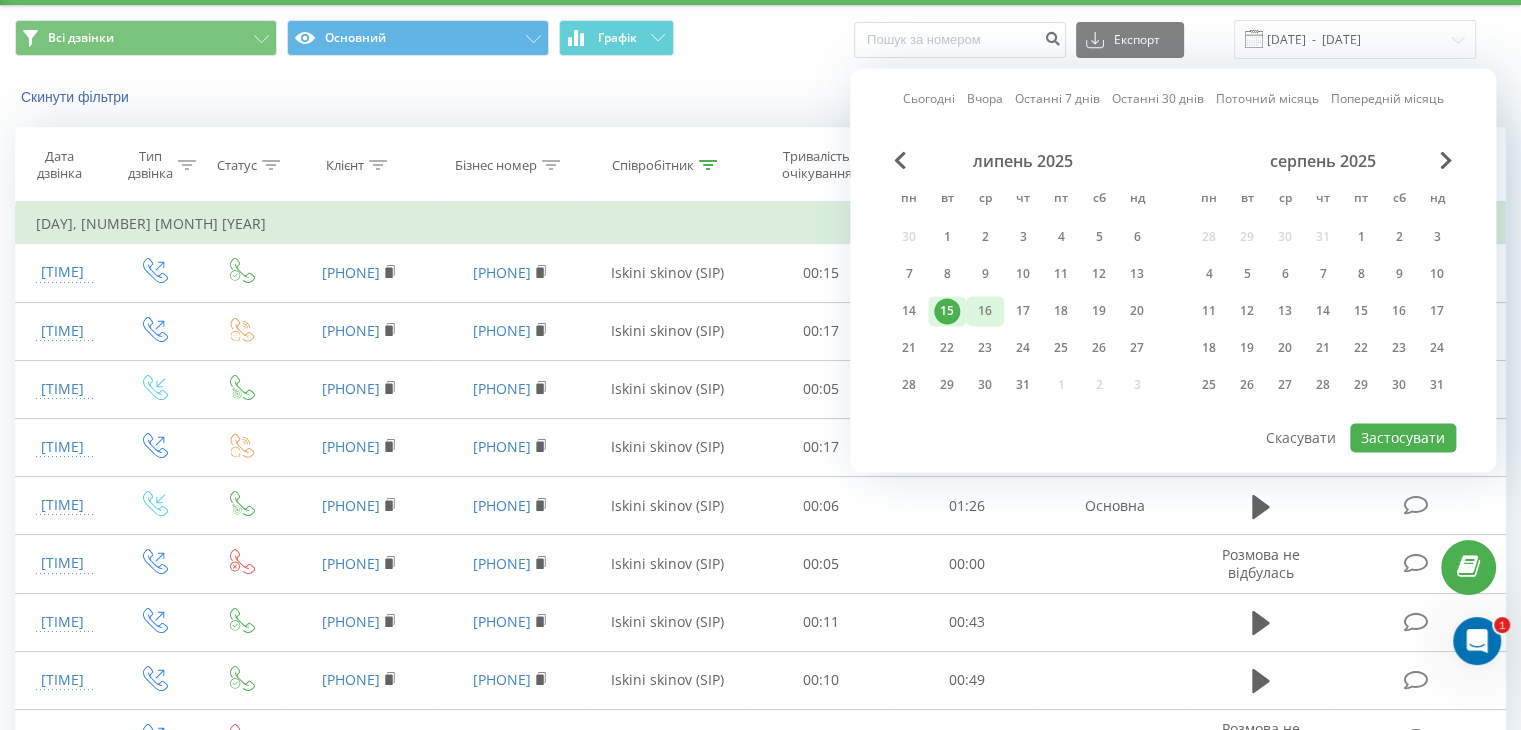click on "16" at bounding box center [985, 311] 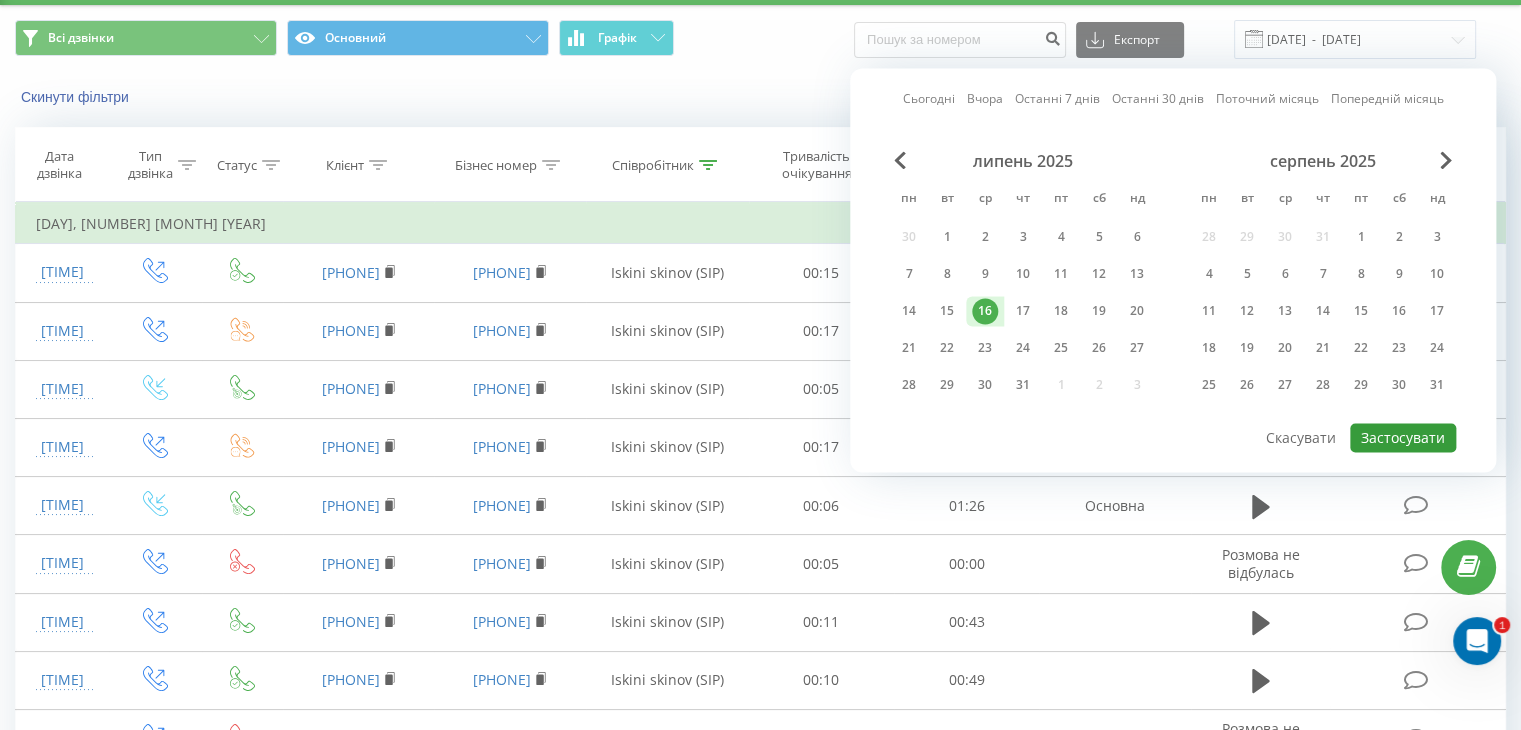 click on "Застосувати" at bounding box center [1403, 437] 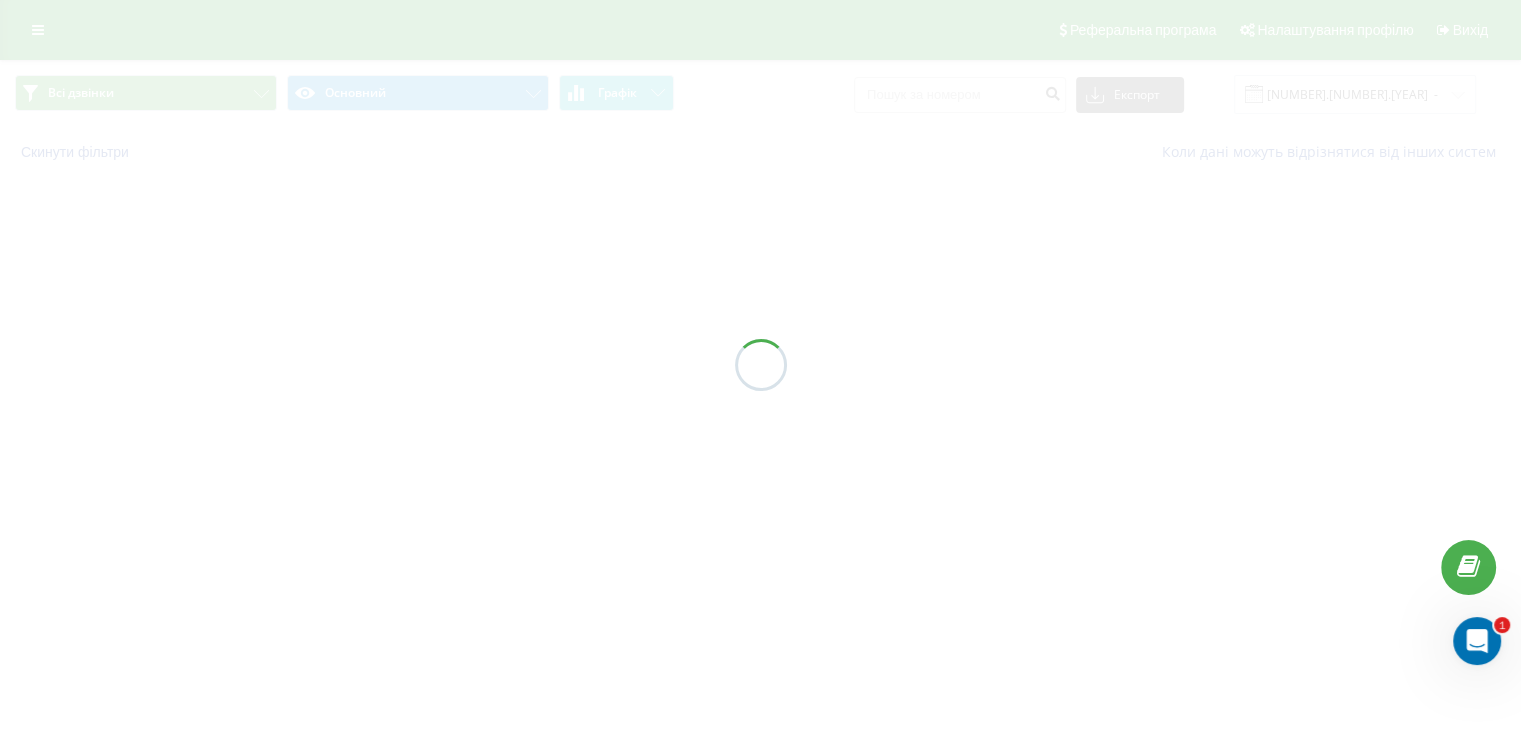 scroll, scrollTop: 0, scrollLeft: 0, axis: both 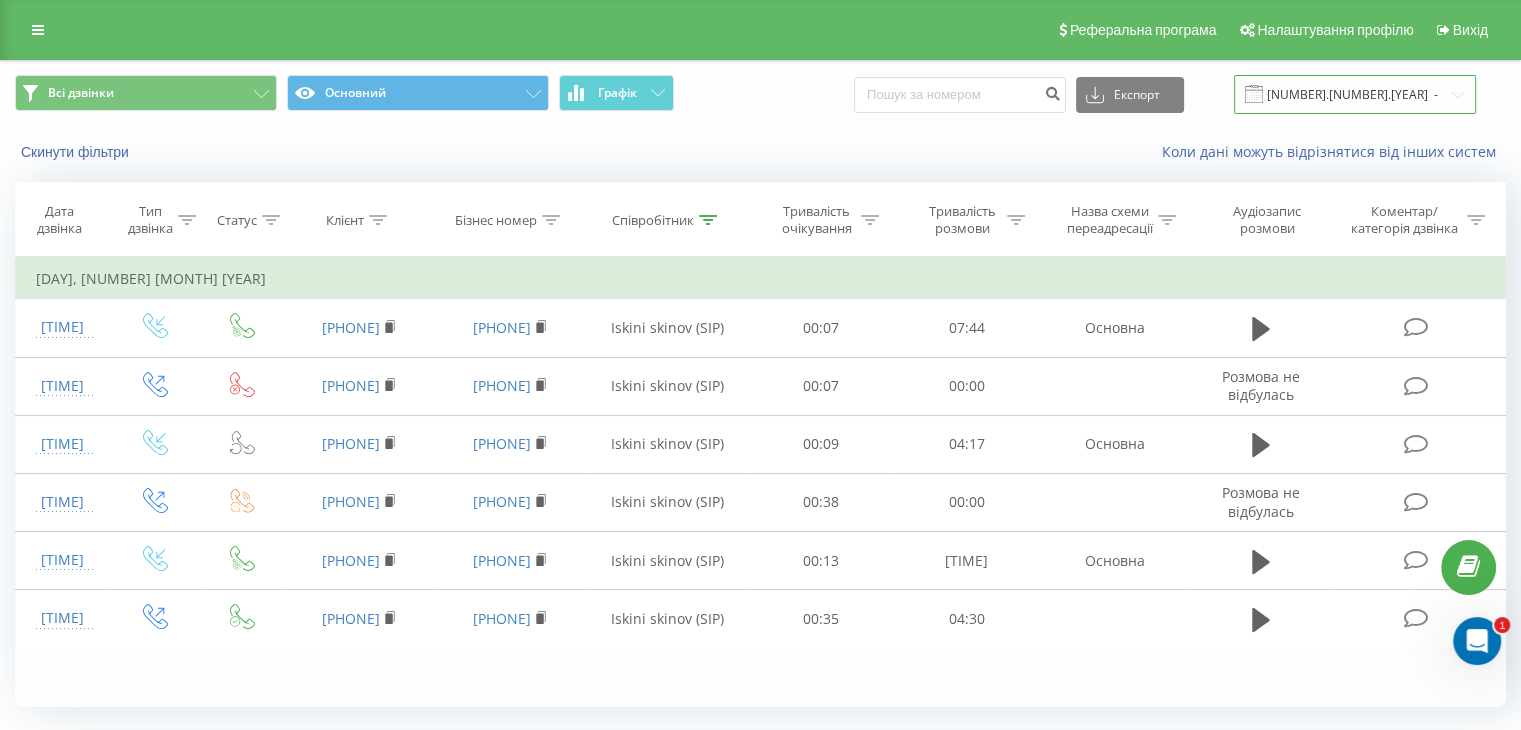 click on "16.07.2025  -  16.07.2025" at bounding box center [1355, 94] 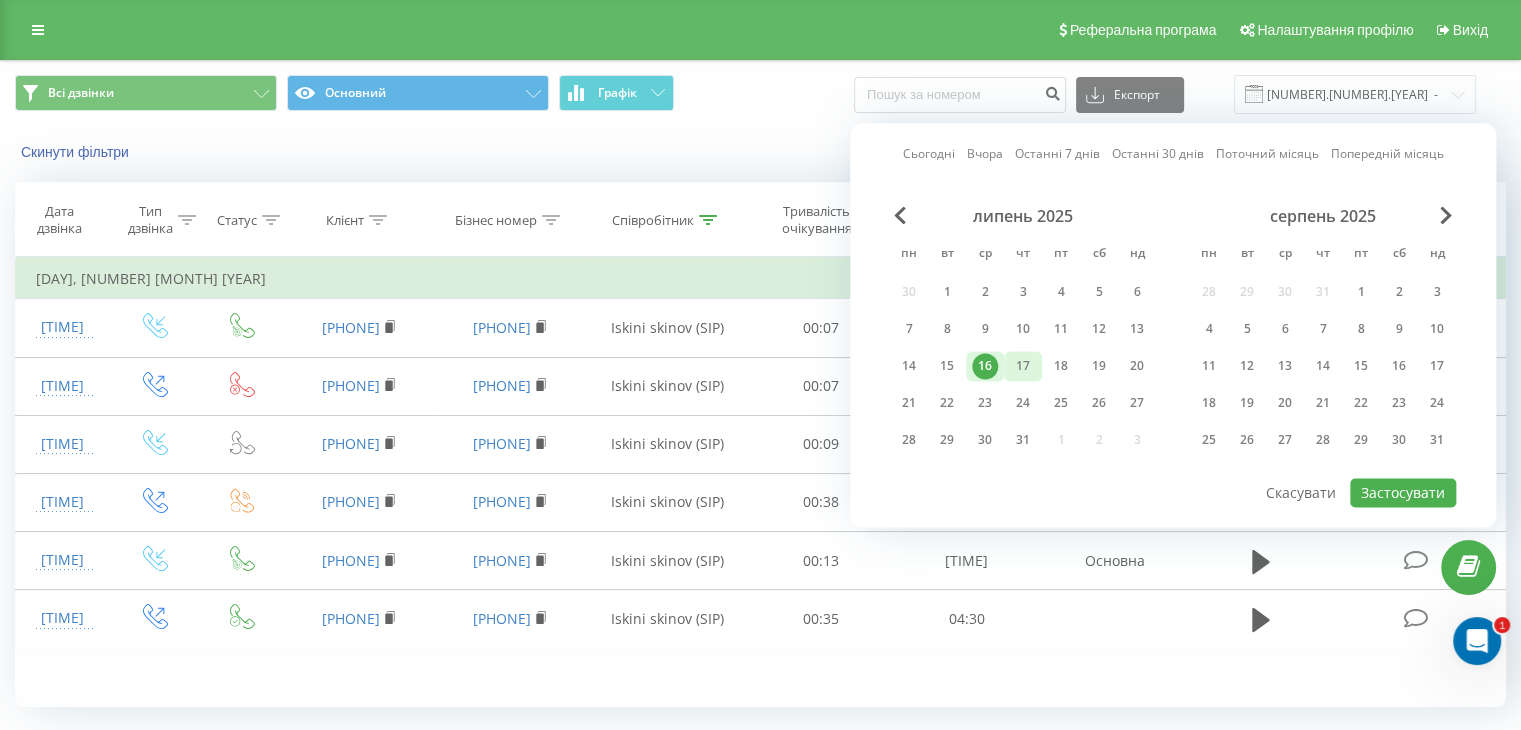 click on "17" at bounding box center (1023, 366) 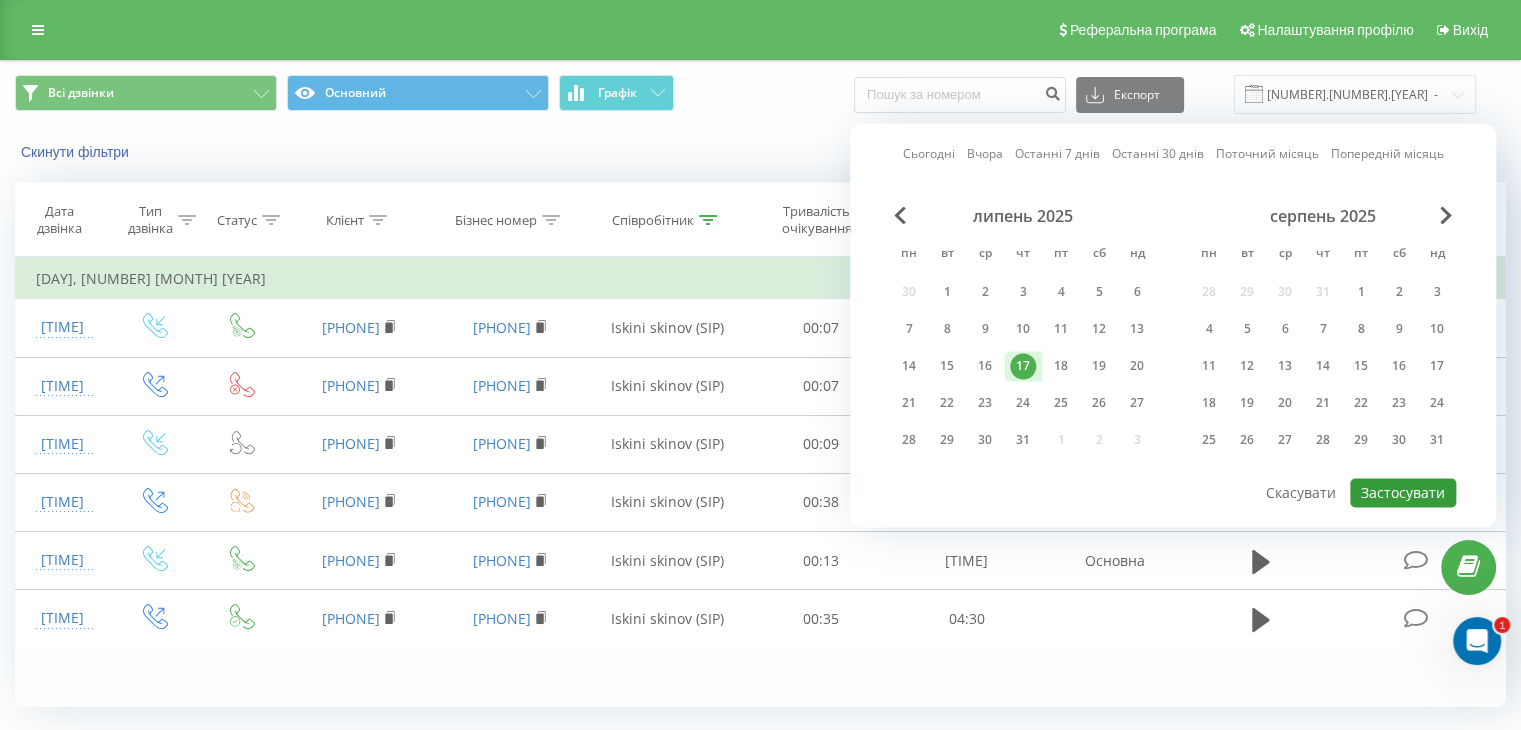 click on "Застосувати" at bounding box center (1403, 492) 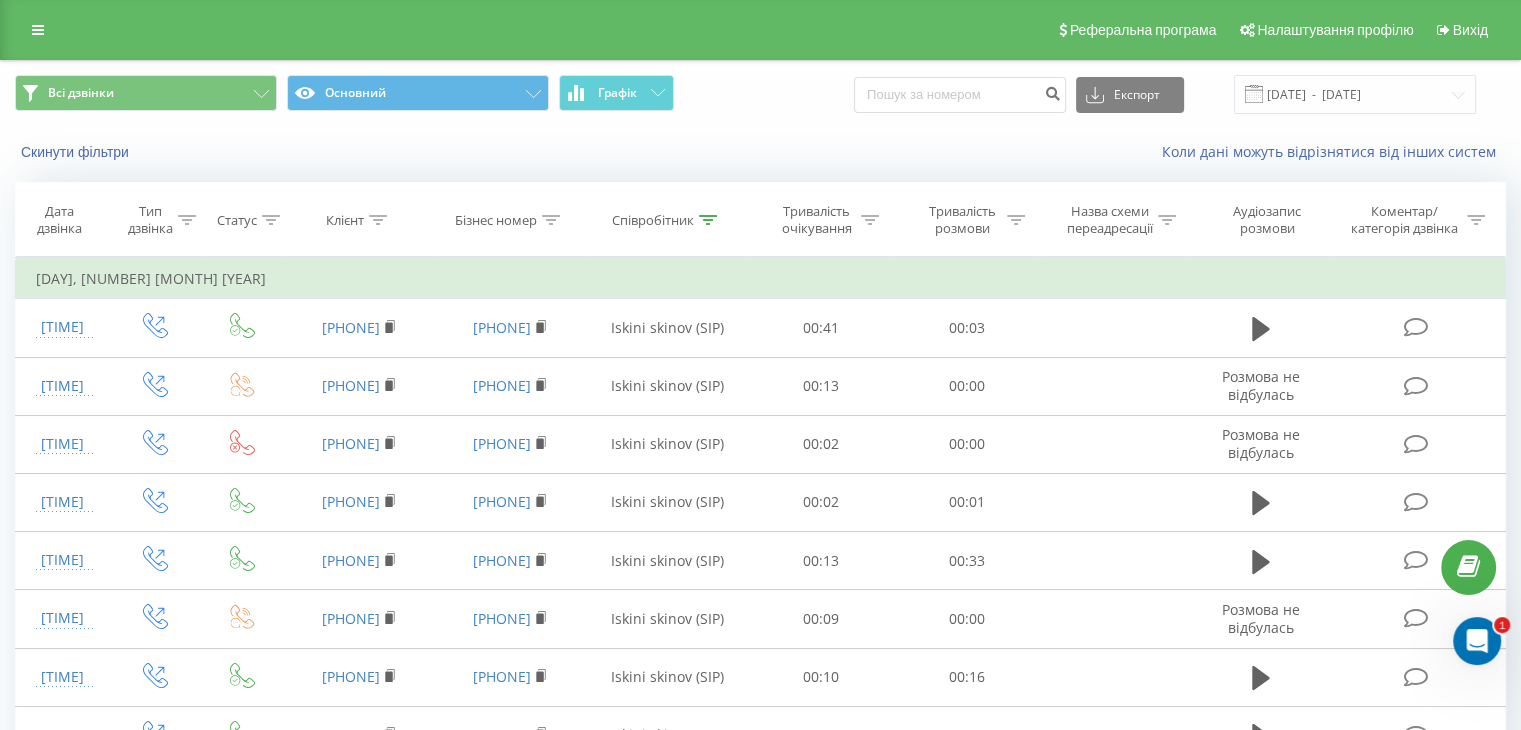 scroll, scrollTop: 0, scrollLeft: 0, axis: both 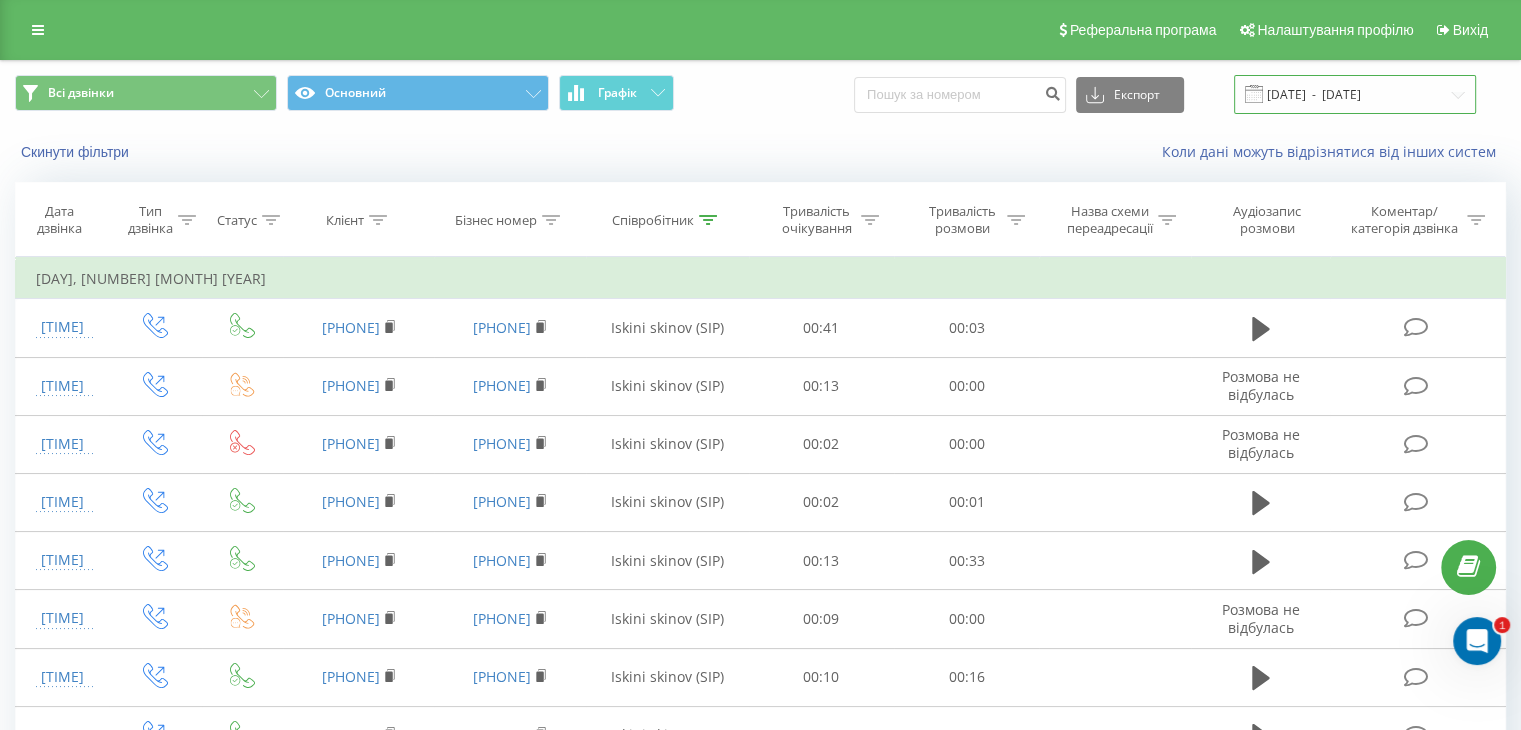 click on "17.07.2025  -  17.07.2025" at bounding box center (1355, 94) 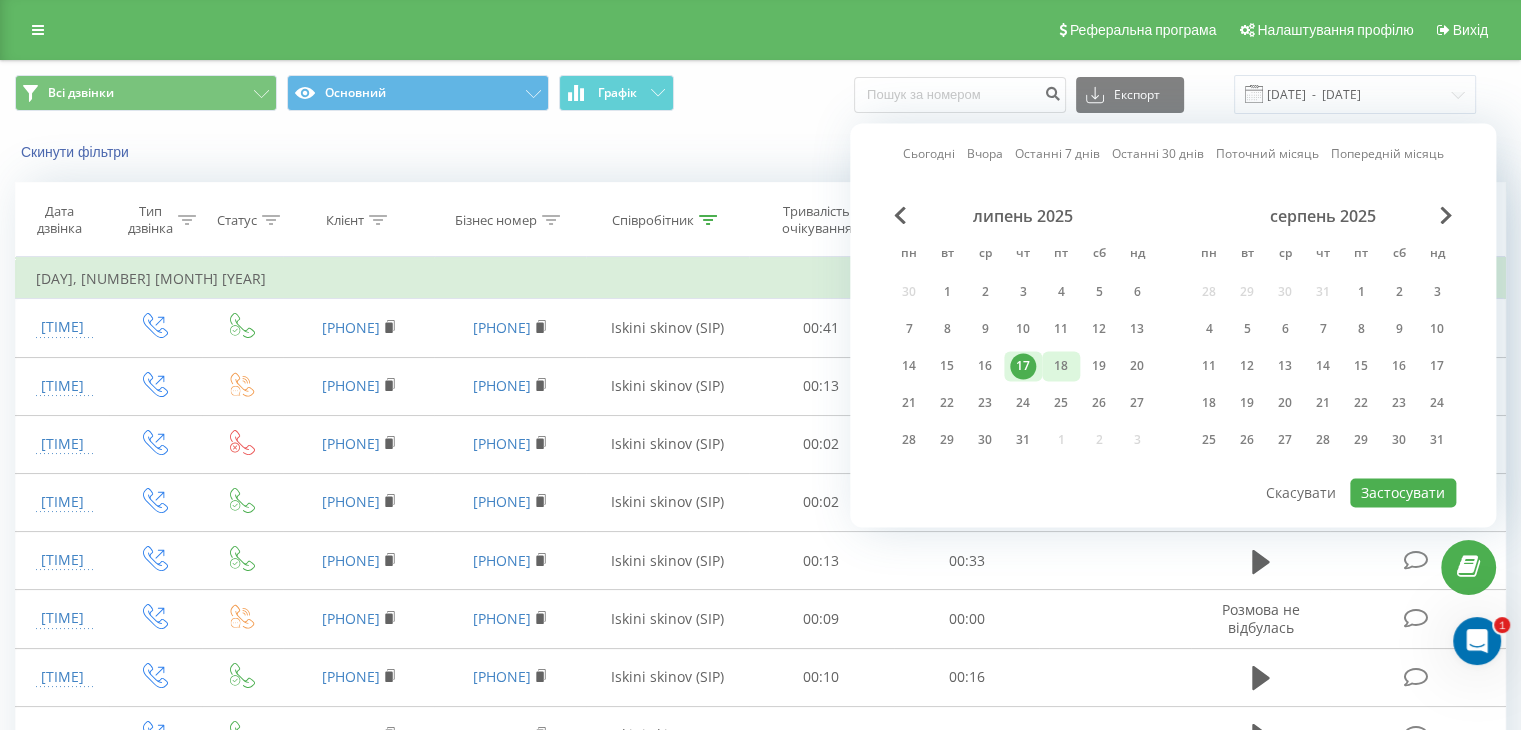 click on "18" at bounding box center (1061, 366) 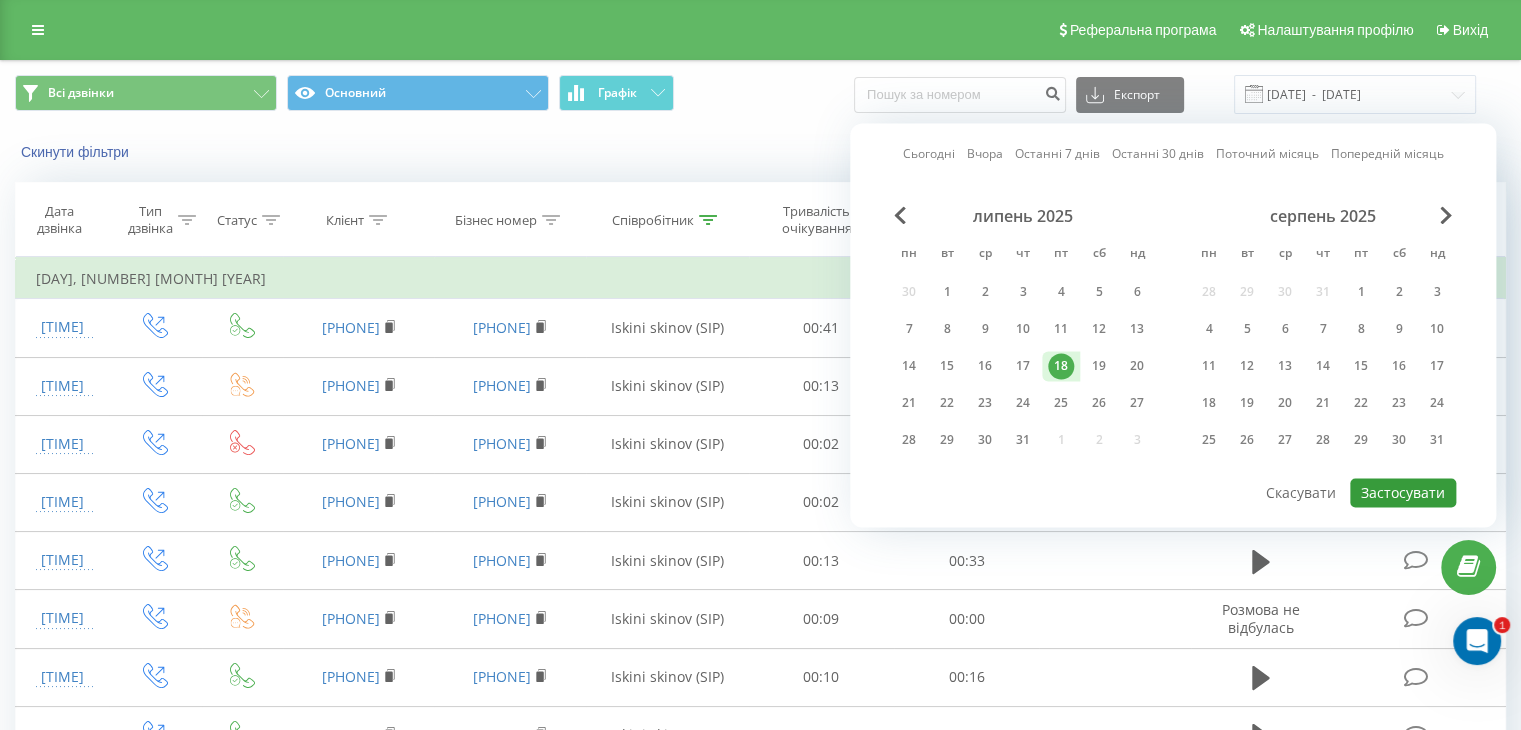 click on "Застосувати" at bounding box center (1403, 492) 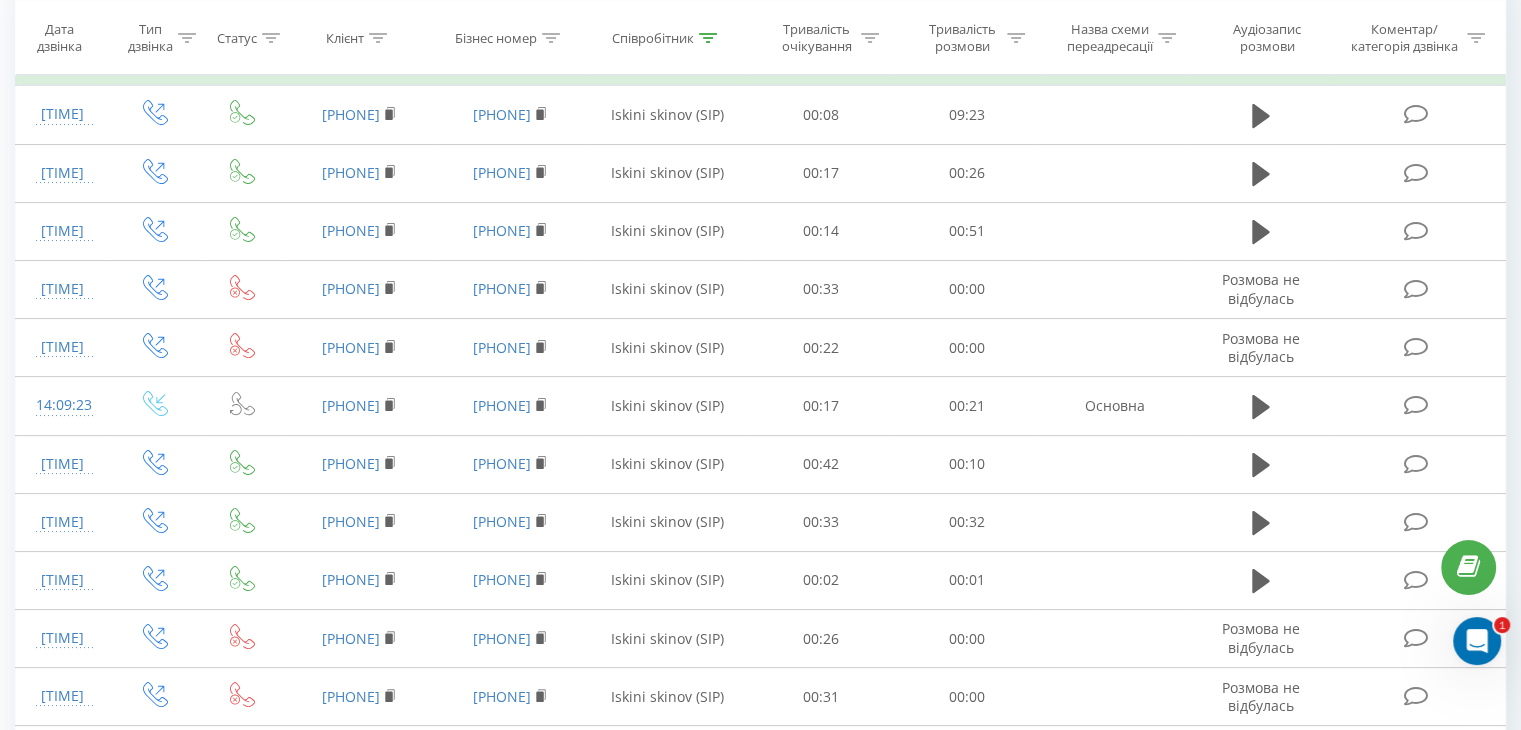 scroll, scrollTop: 0, scrollLeft: 0, axis: both 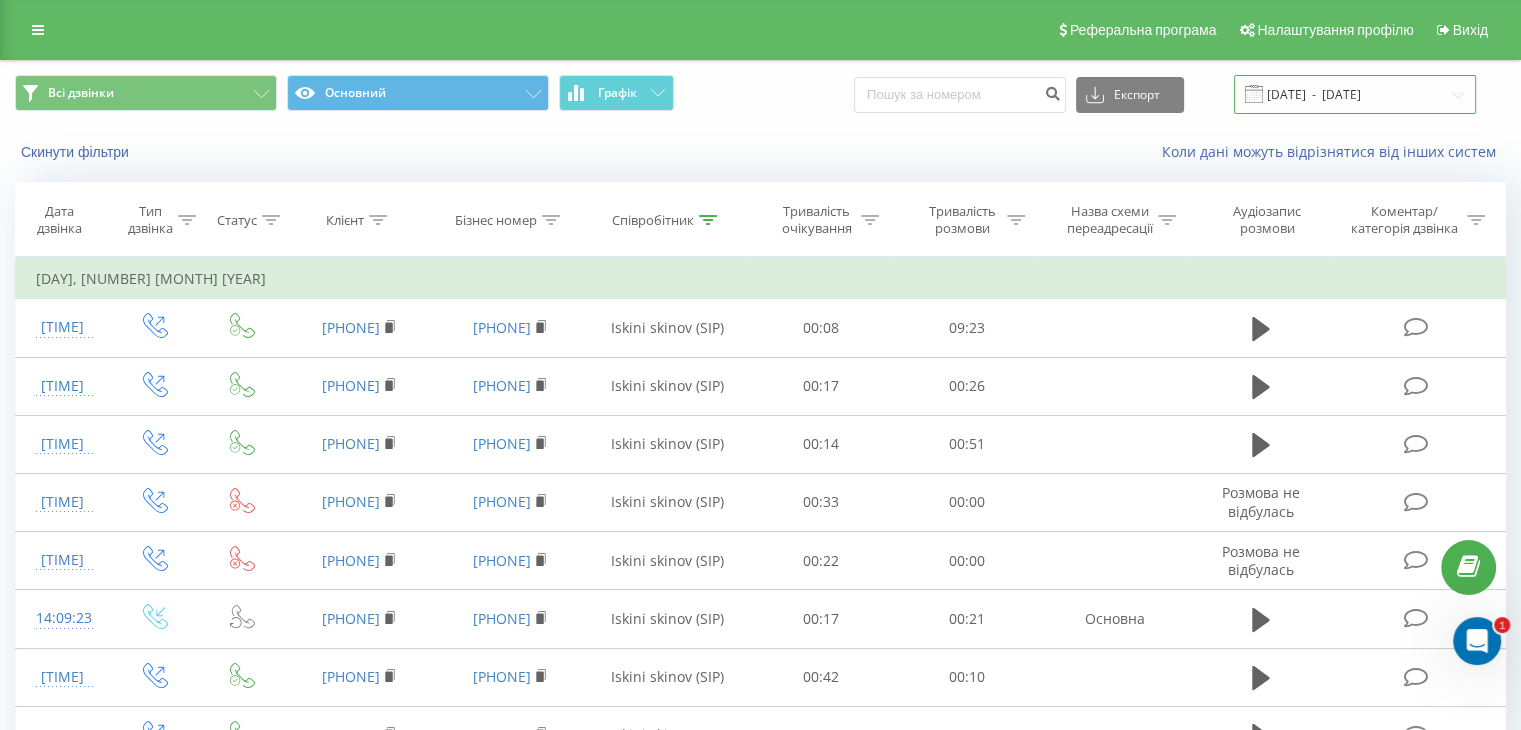 click on "18.07.2025  -  18.07.2025" at bounding box center [1355, 94] 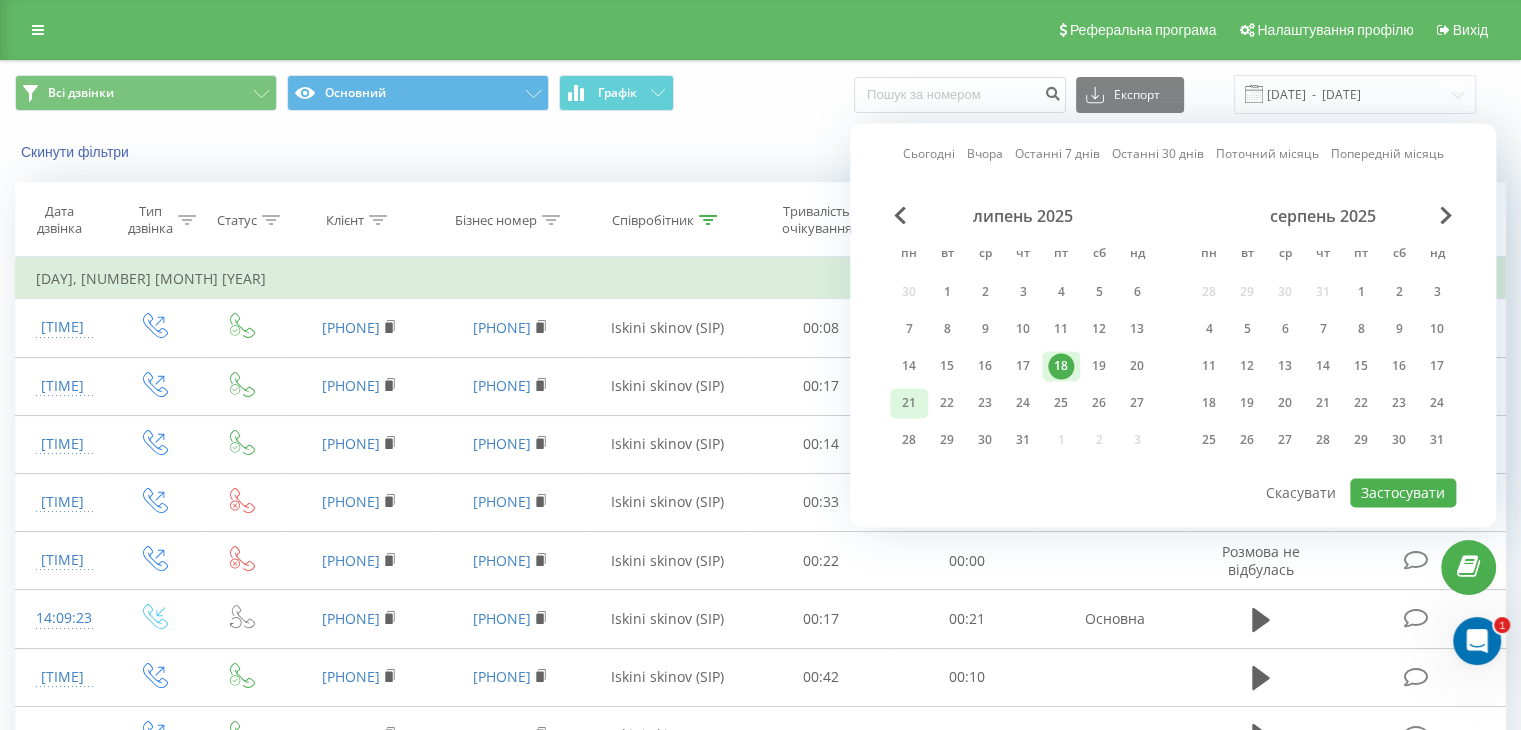 click on "21" at bounding box center (909, 403) 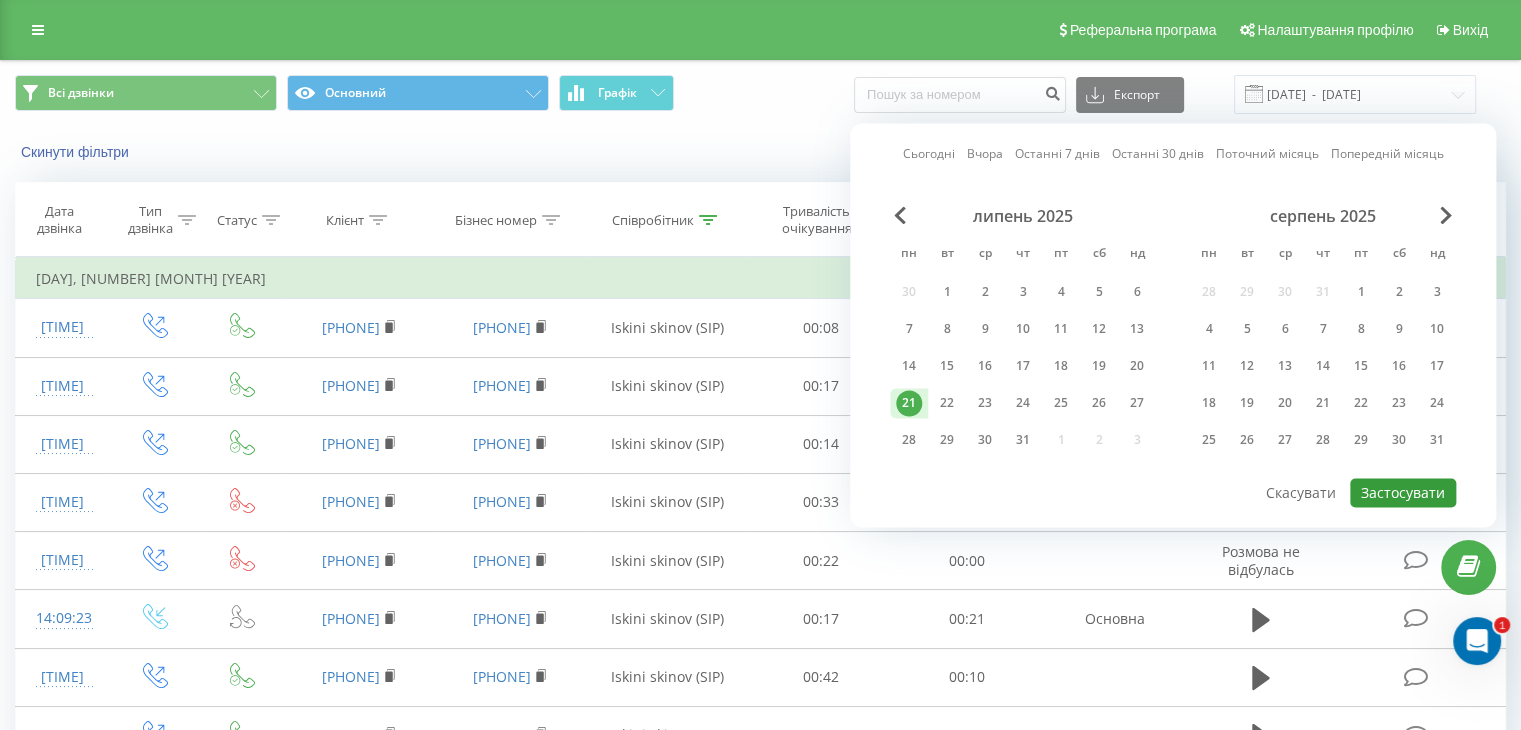 click on "Застосувати" at bounding box center (1403, 492) 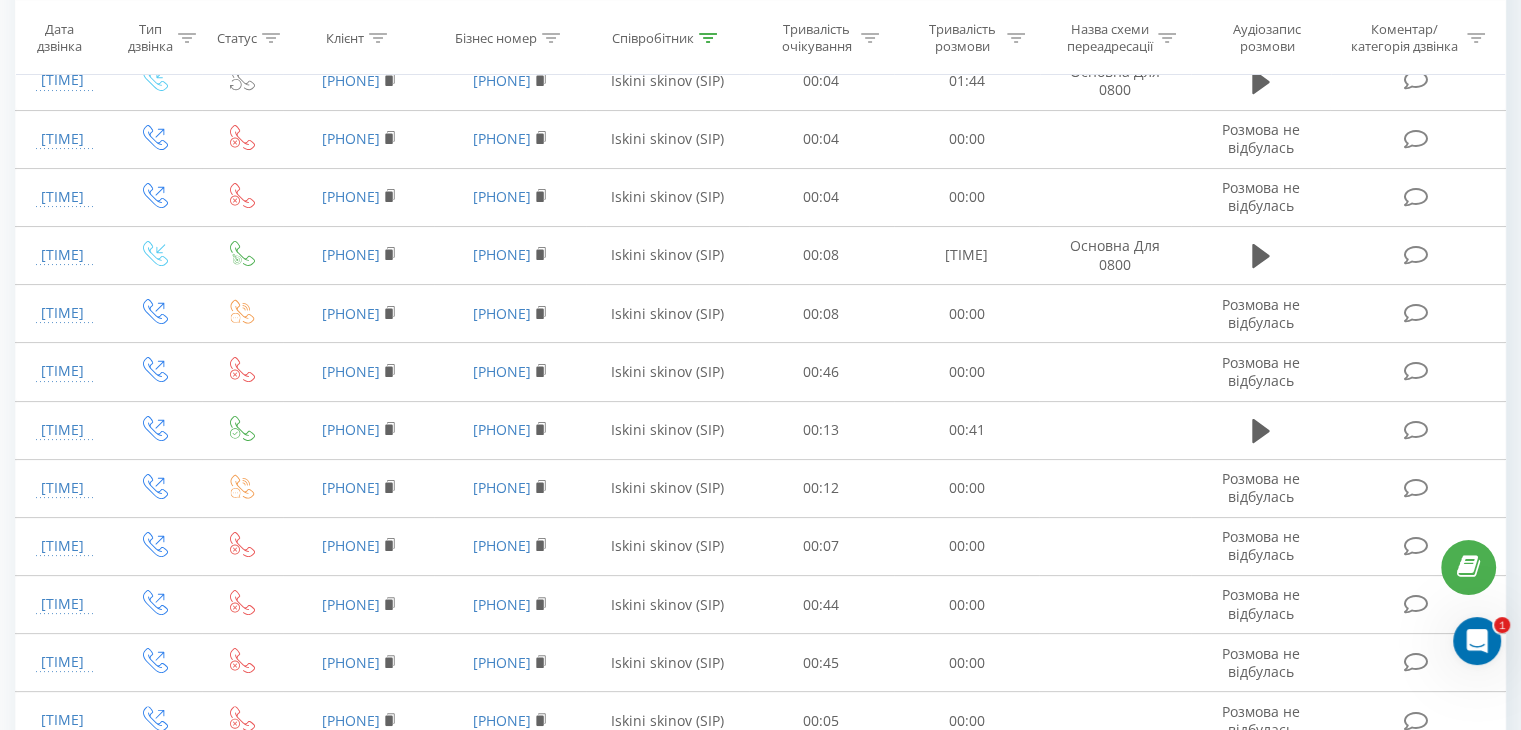 scroll, scrollTop: 13, scrollLeft: 0, axis: vertical 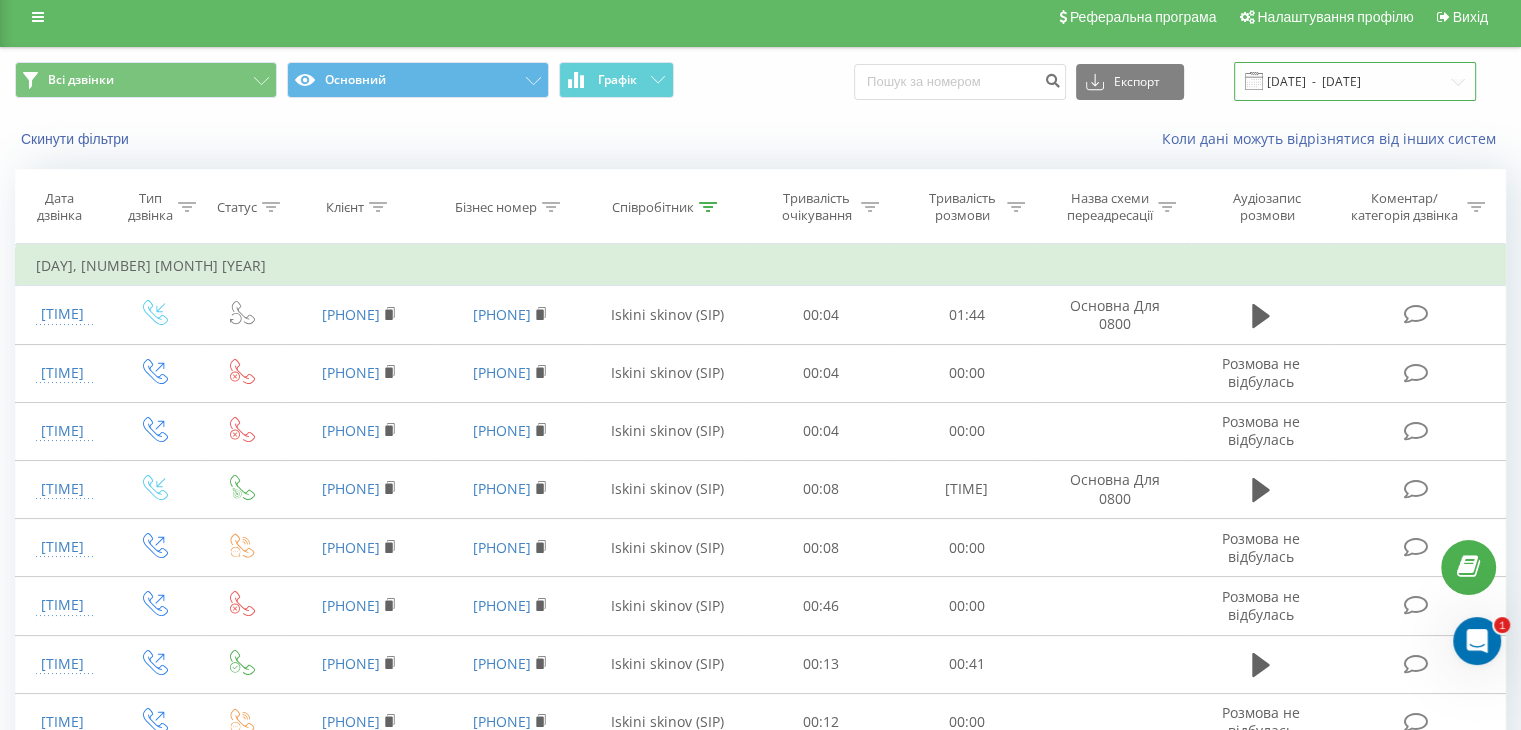 click on "21.07.2025  -  21.07.2025" at bounding box center (1355, 81) 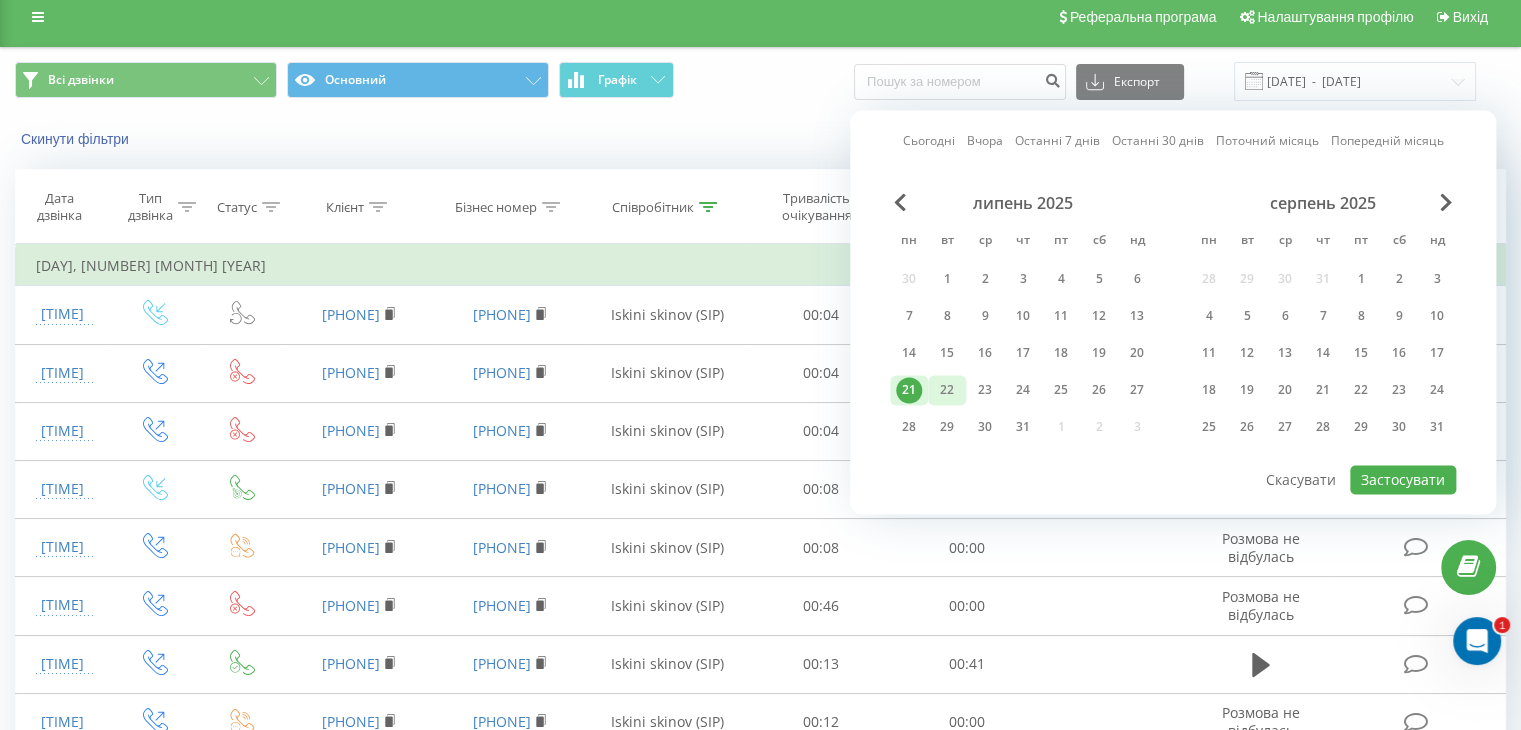 click on "22" at bounding box center (947, 390) 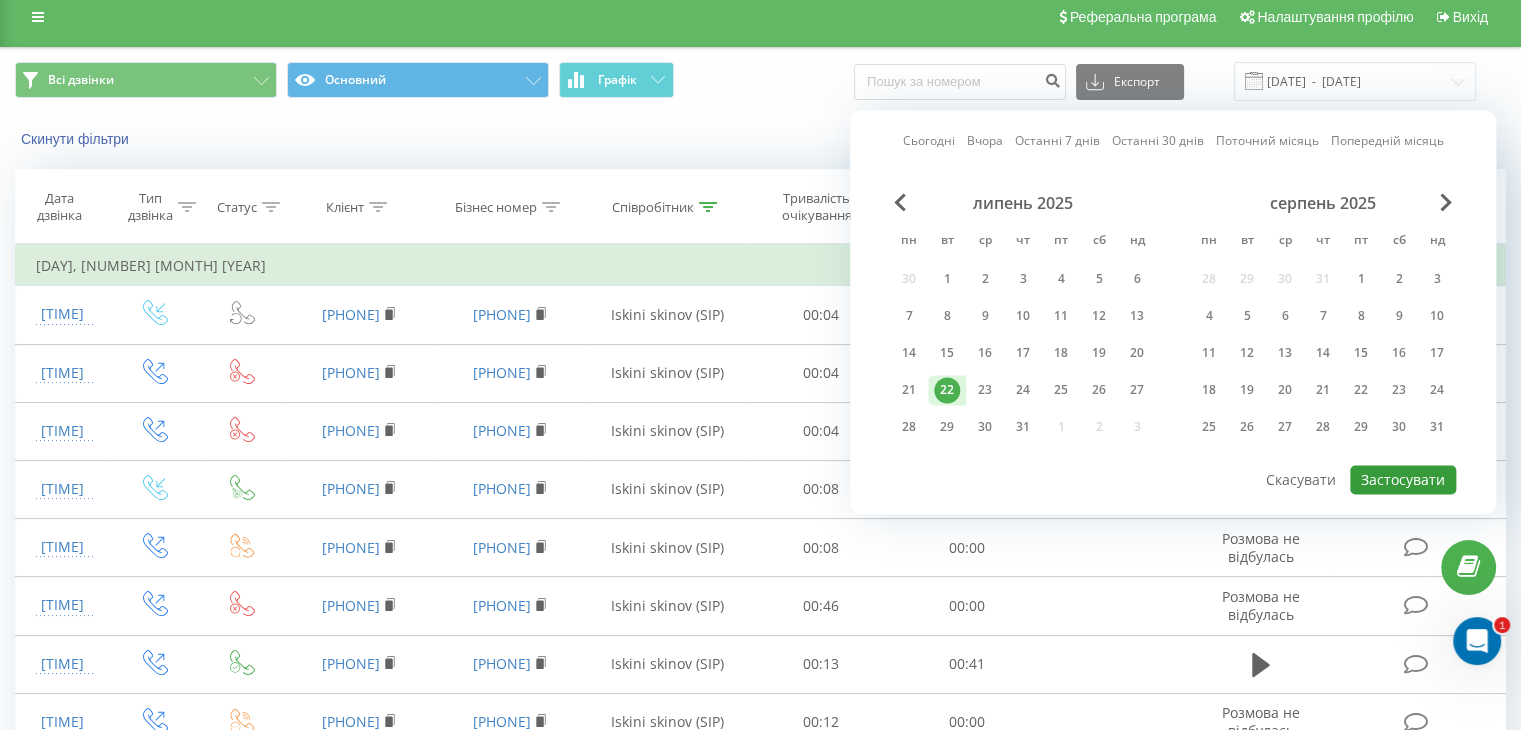 click on "Застосувати" at bounding box center (1403, 479) 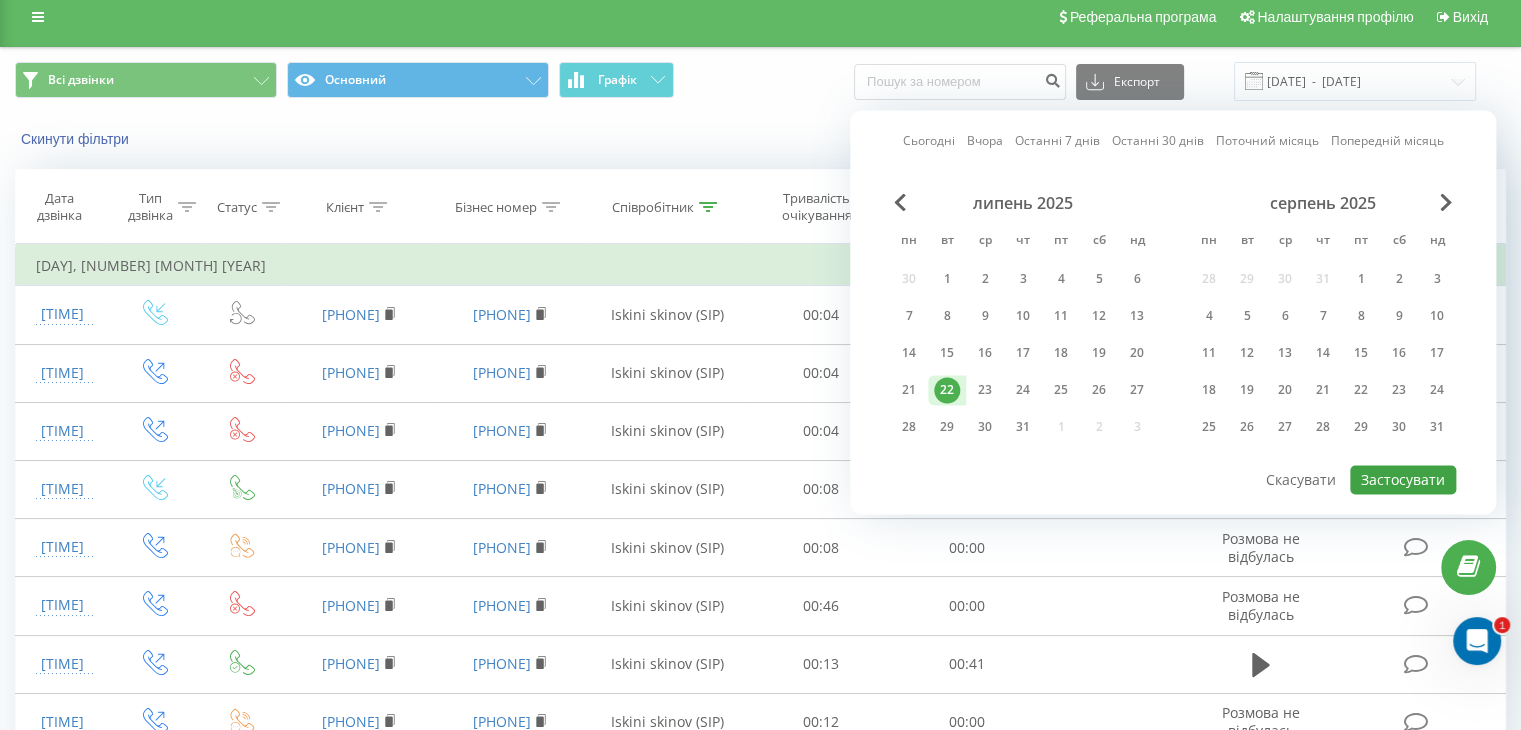 scroll, scrollTop: 0, scrollLeft: 0, axis: both 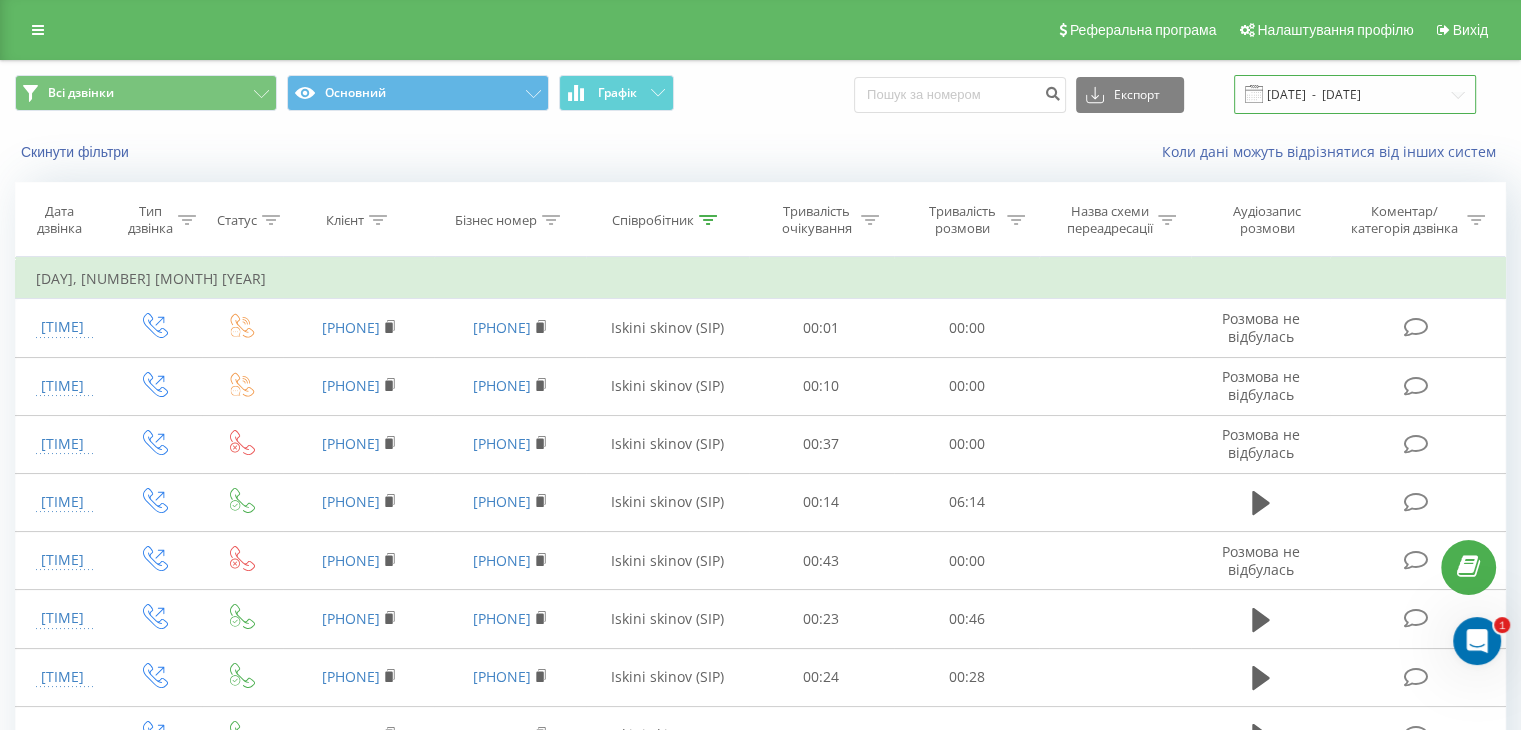 click on "22.07.2025  -  22.07.2025" at bounding box center [1355, 94] 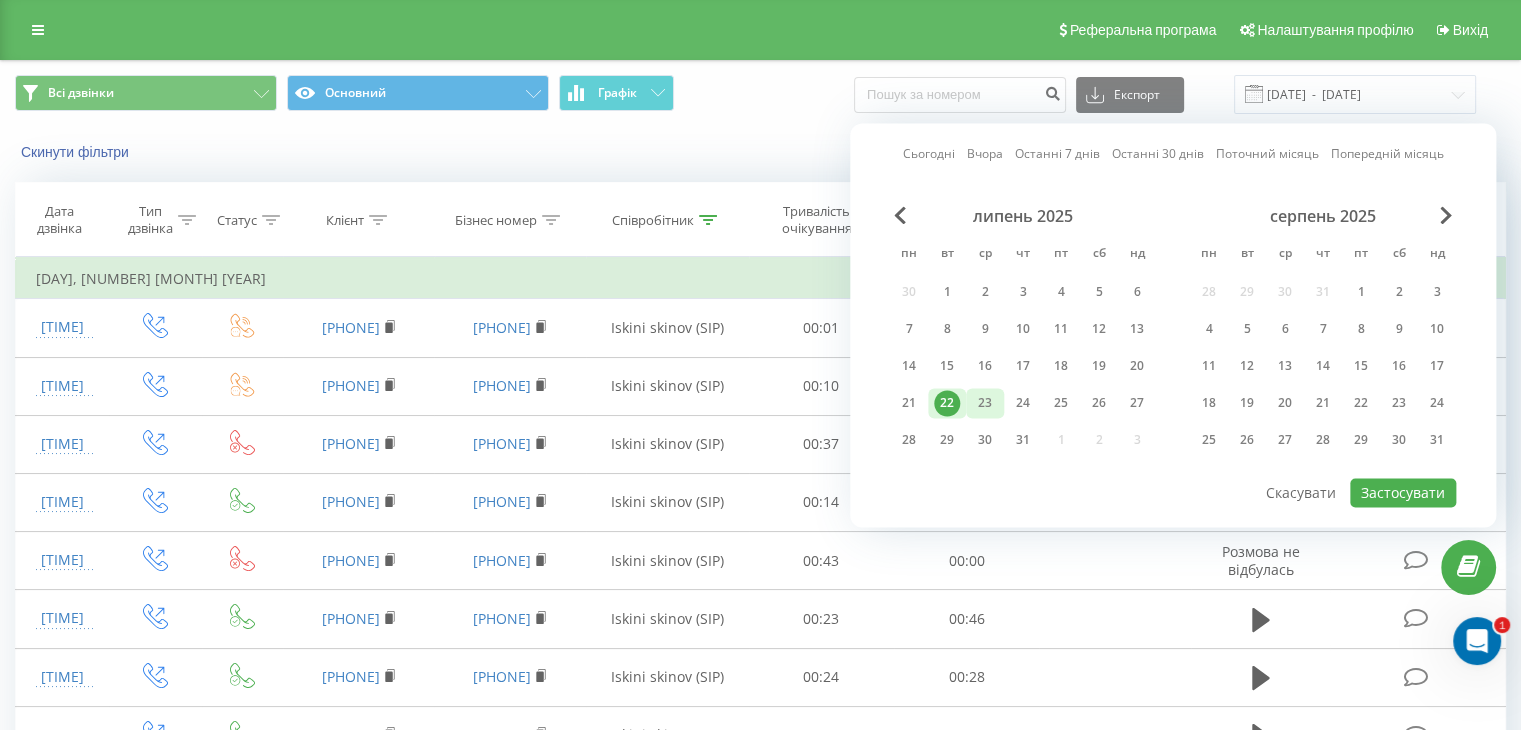 click on "23" at bounding box center [985, 403] 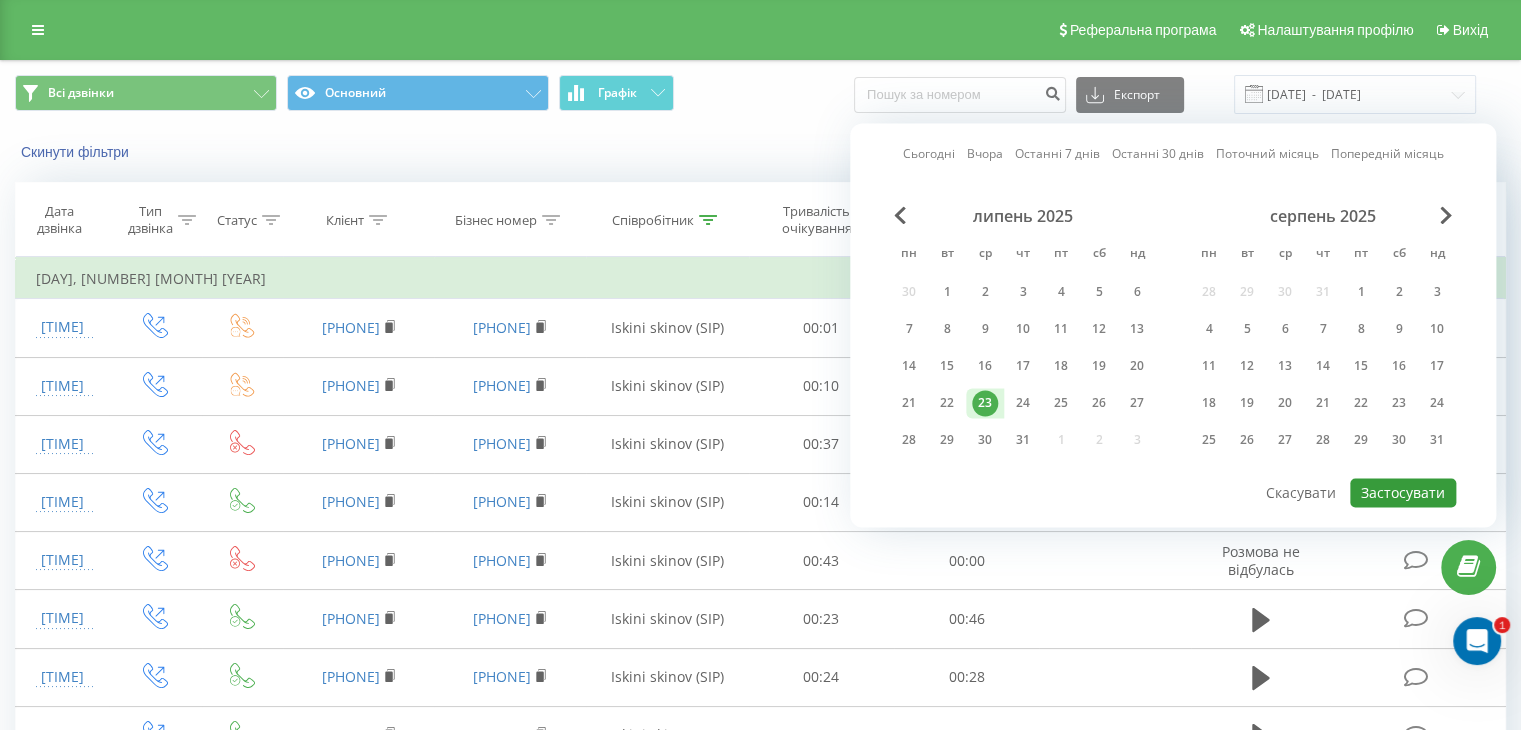 click on "Застосувати" at bounding box center [1403, 492] 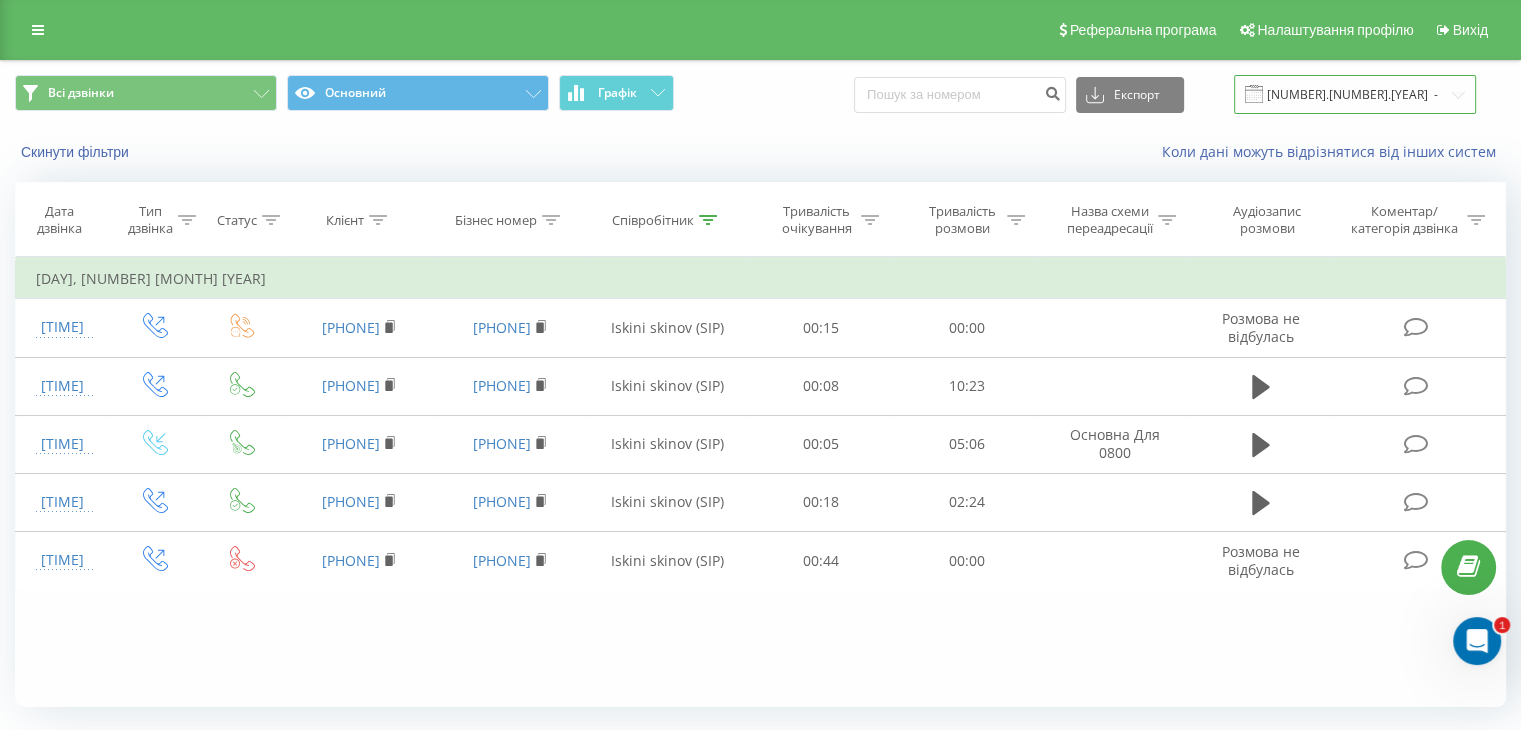 click on "23.07.2025  -  23.07.2025" at bounding box center (1355, 94) 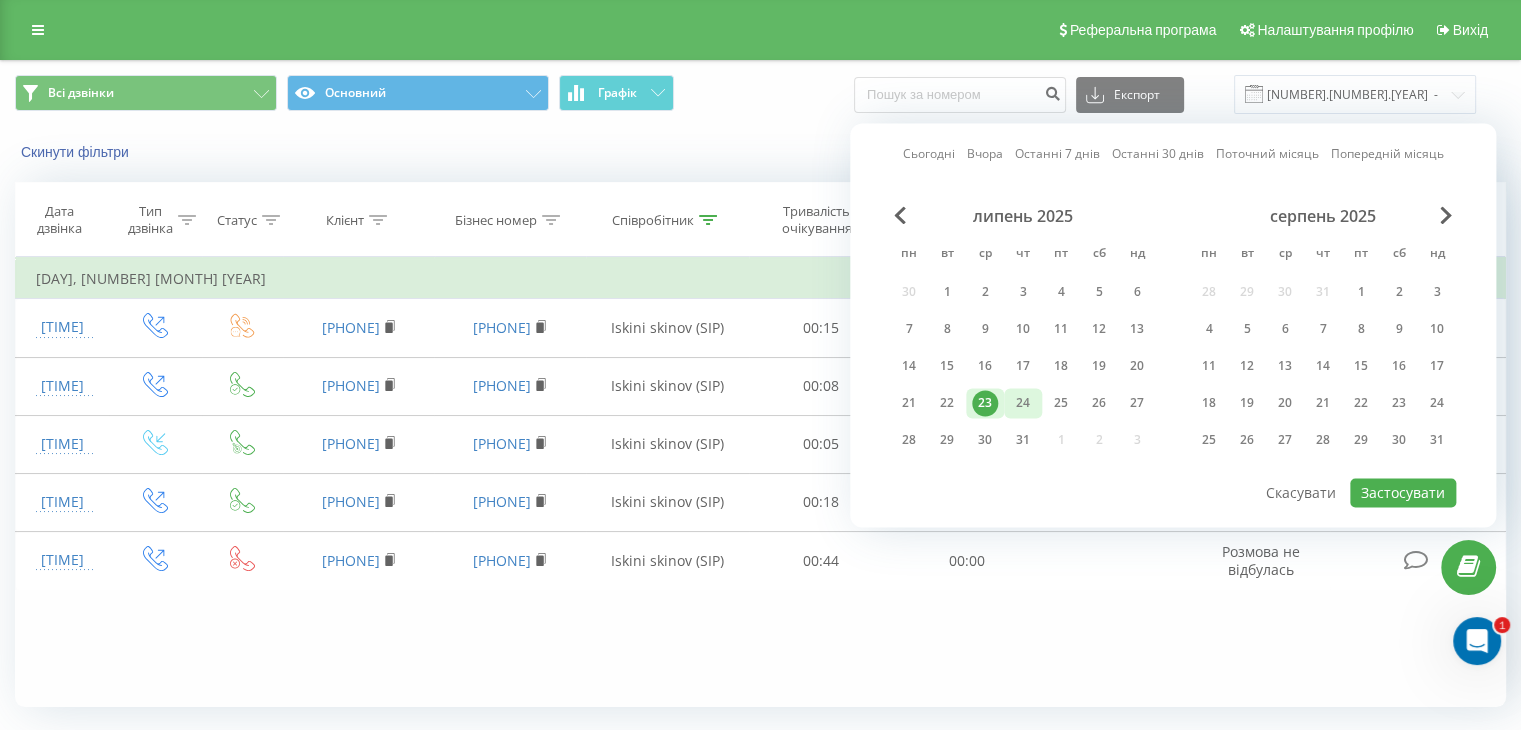 click on "24" at bounding box center (1023, 403) 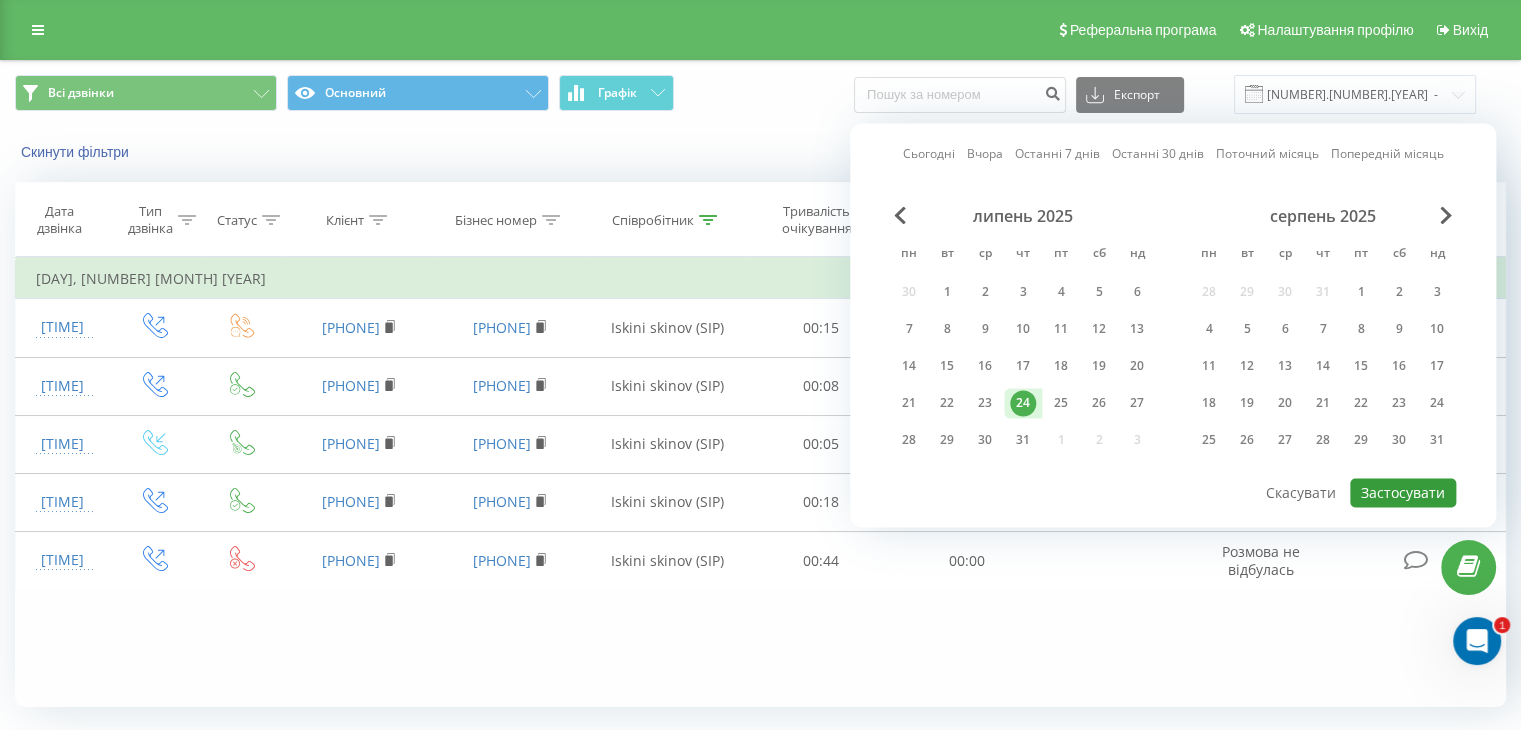 click on "Застосувати" at bounding box center [1403, 492] 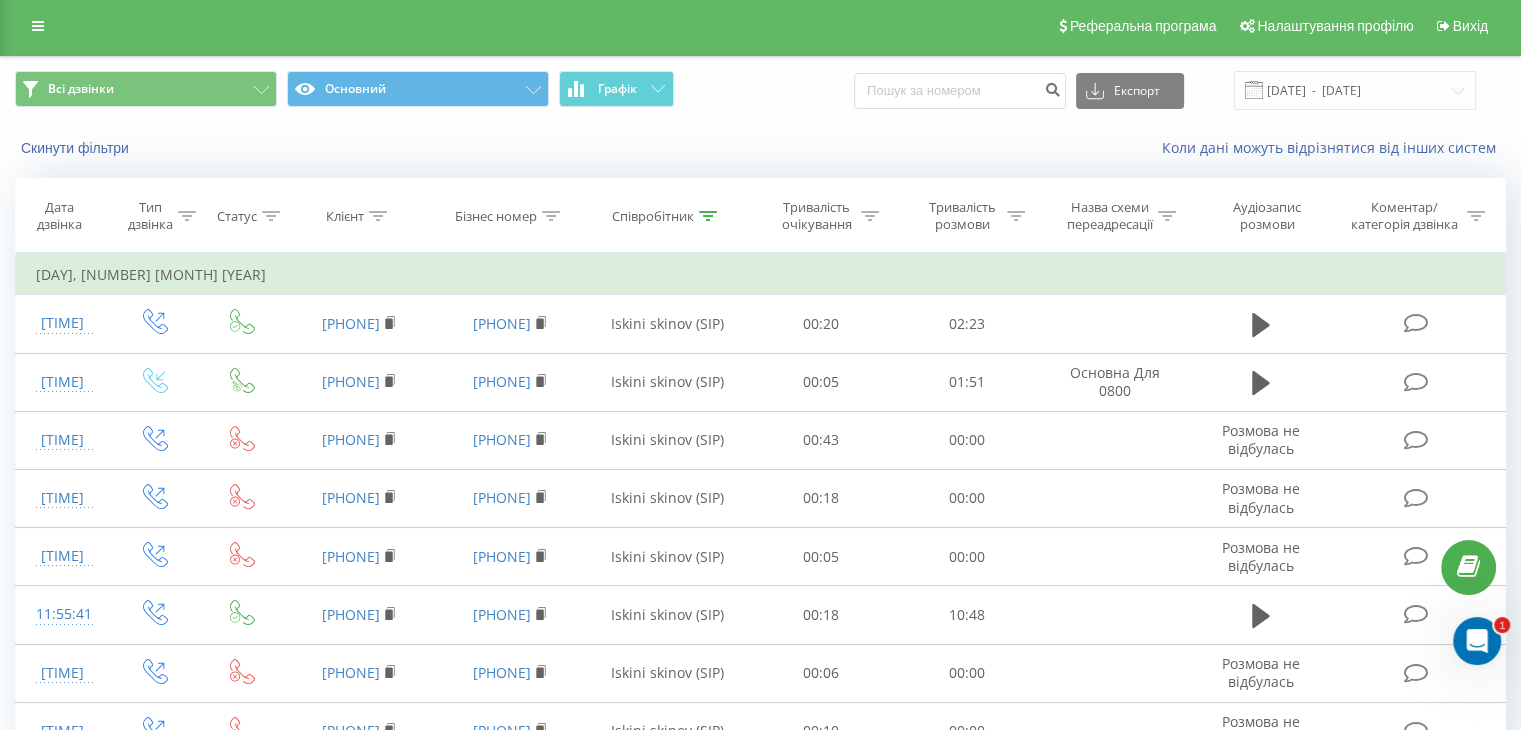 scroll, scrollTop: 0, scrollLeft: 0, axis: both 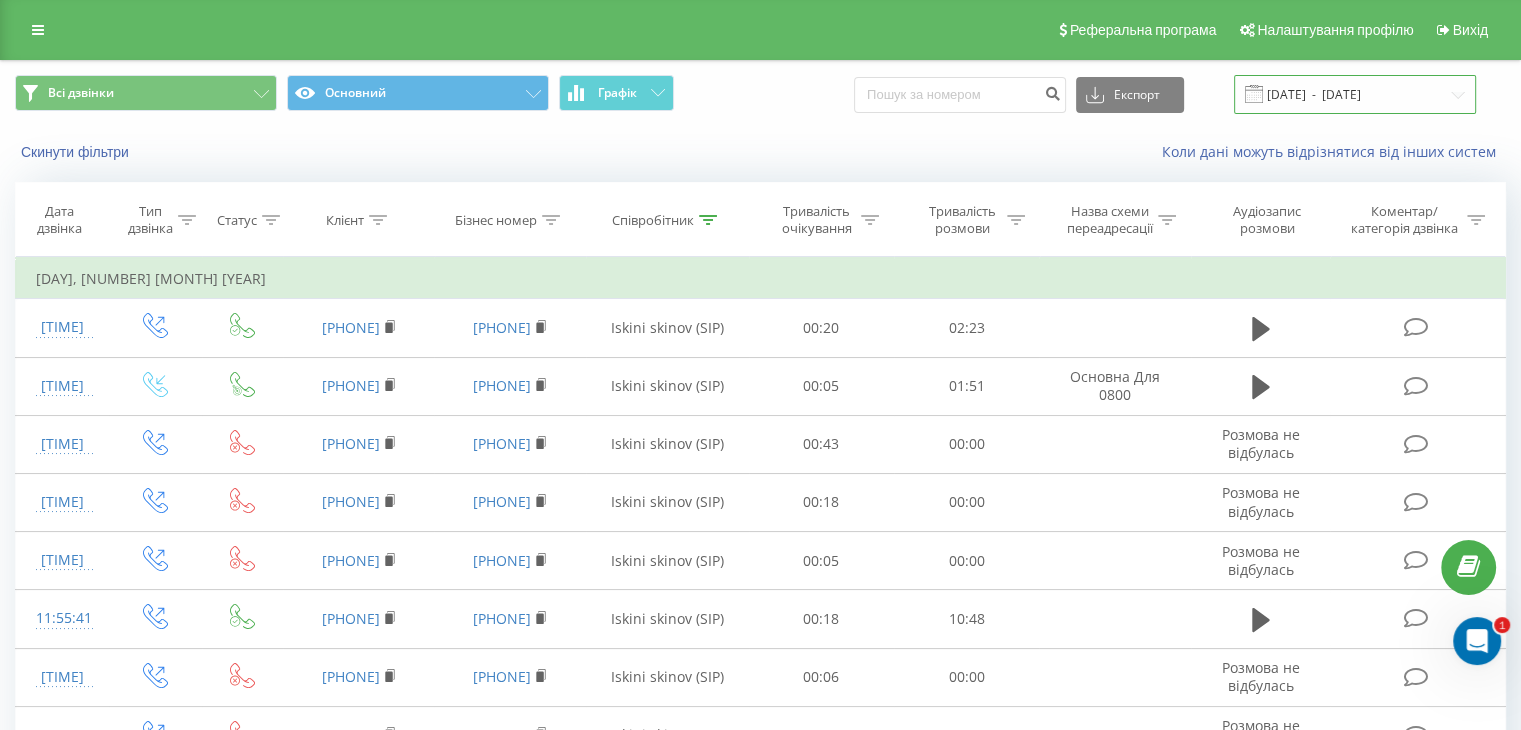 click on "24.07.2025  -  24.07.2025" at bounding box center (1355, 94) 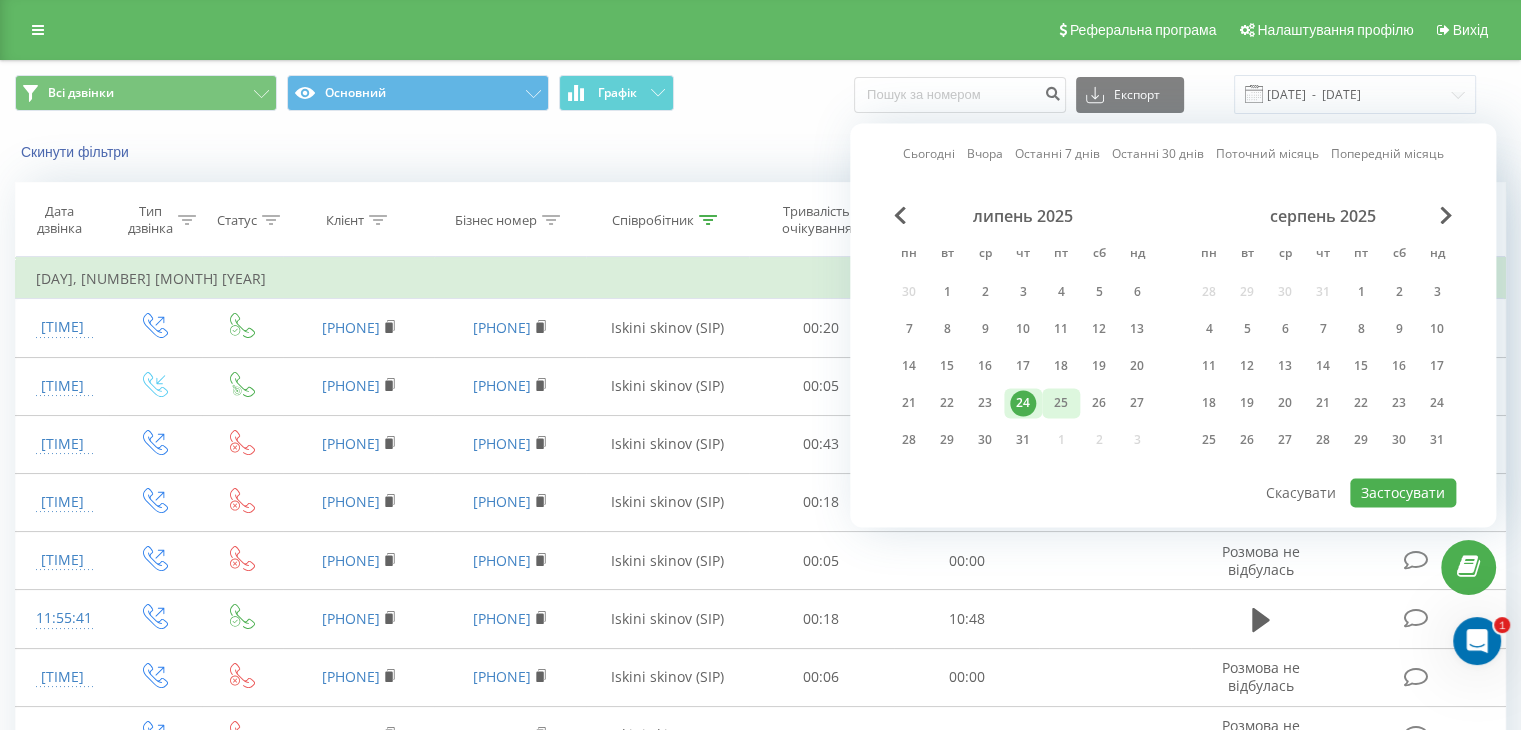 click on "25" at bounding box center (1061, 403) 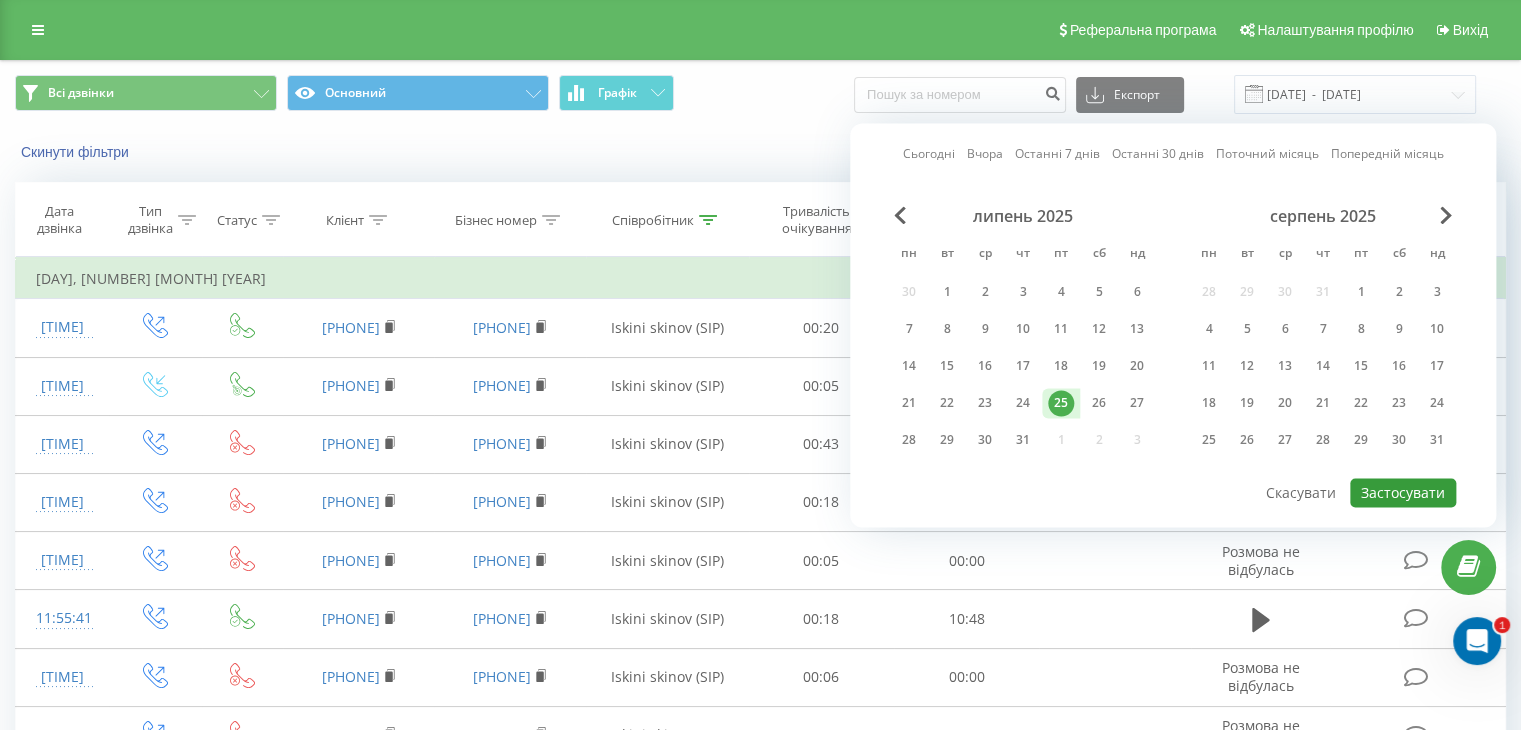 click on "Застосувати" at bounding box center (1403, 492) 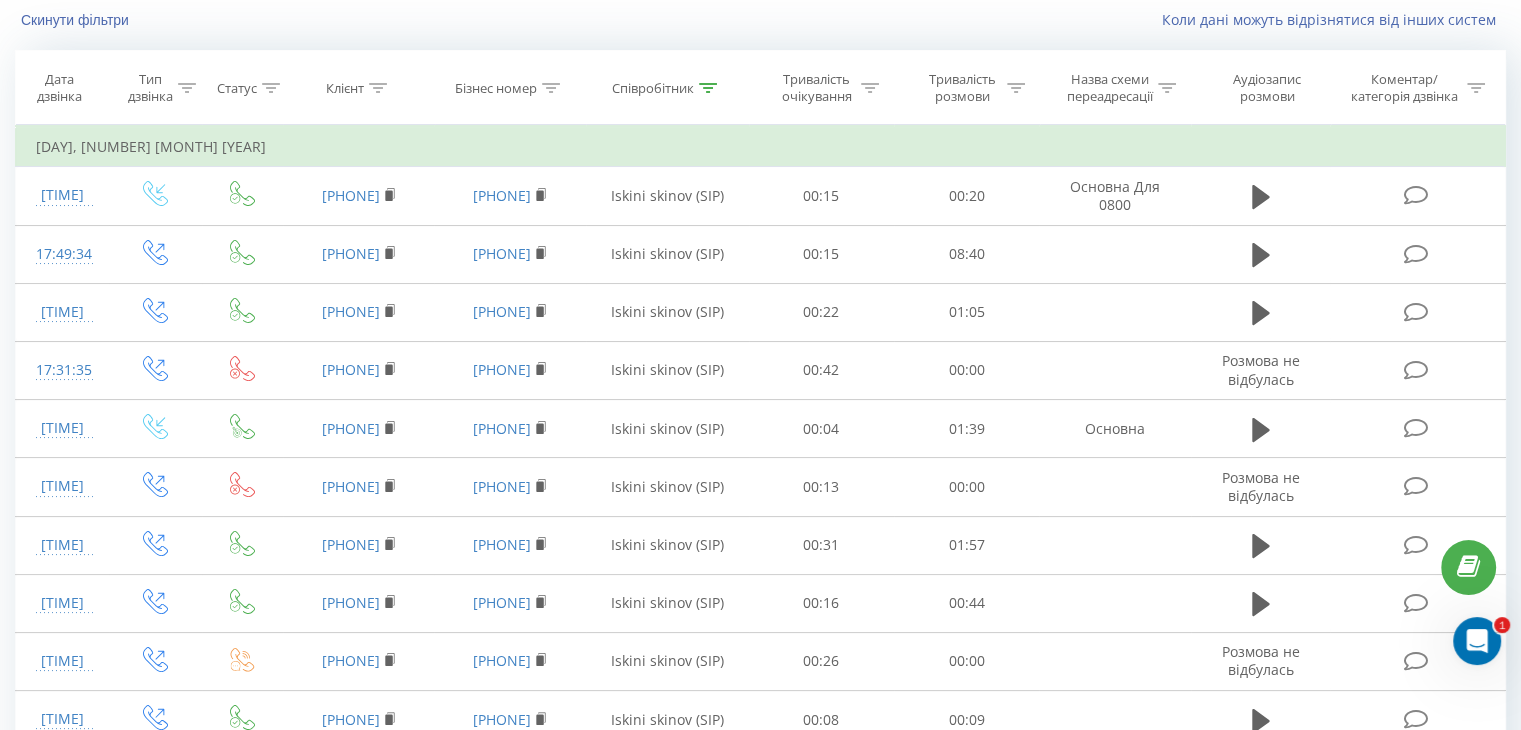 scroll, scrollTop: 0, scrollLeft: 0, axis: both 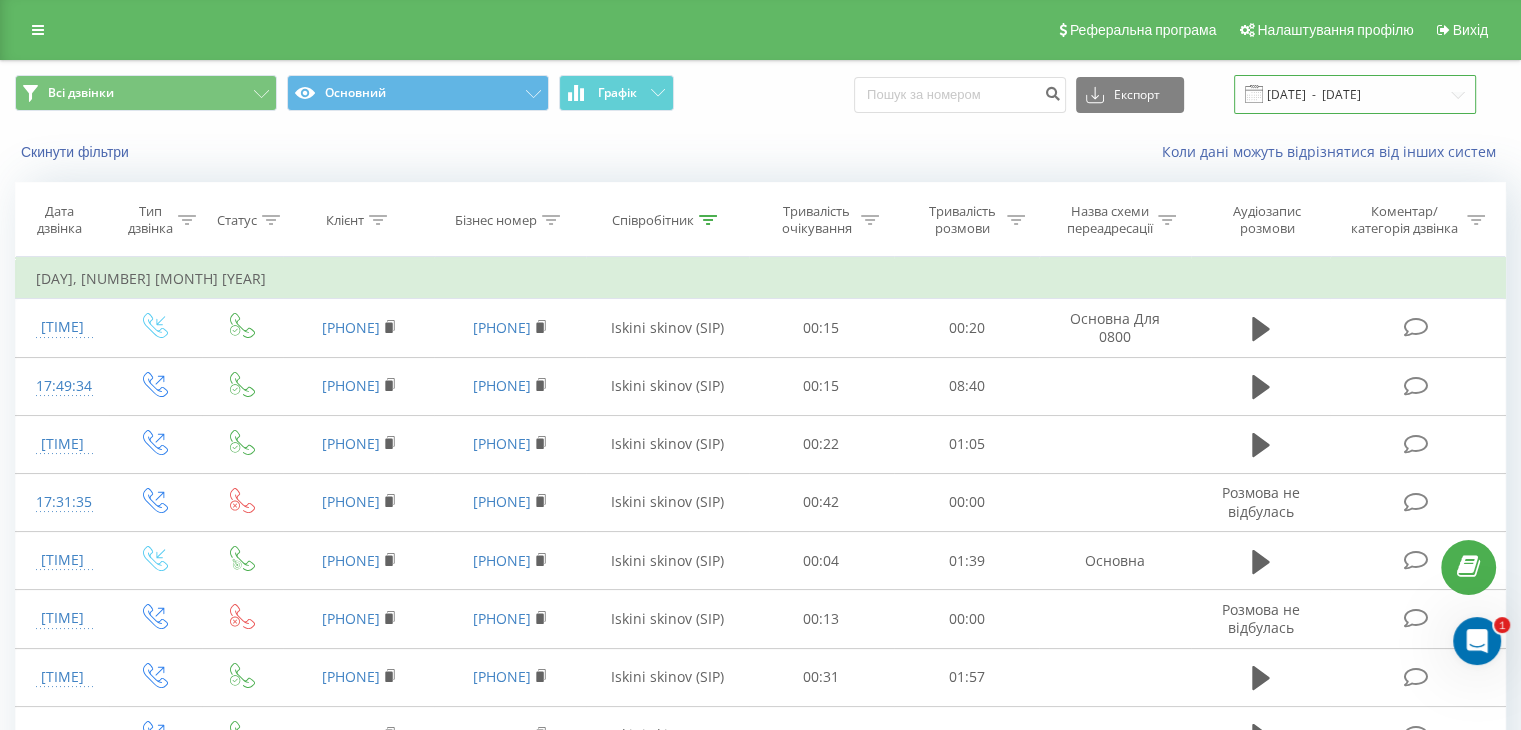 click on "25.07.2025  -  25.07.2025" at bounding box center (1355, 94) 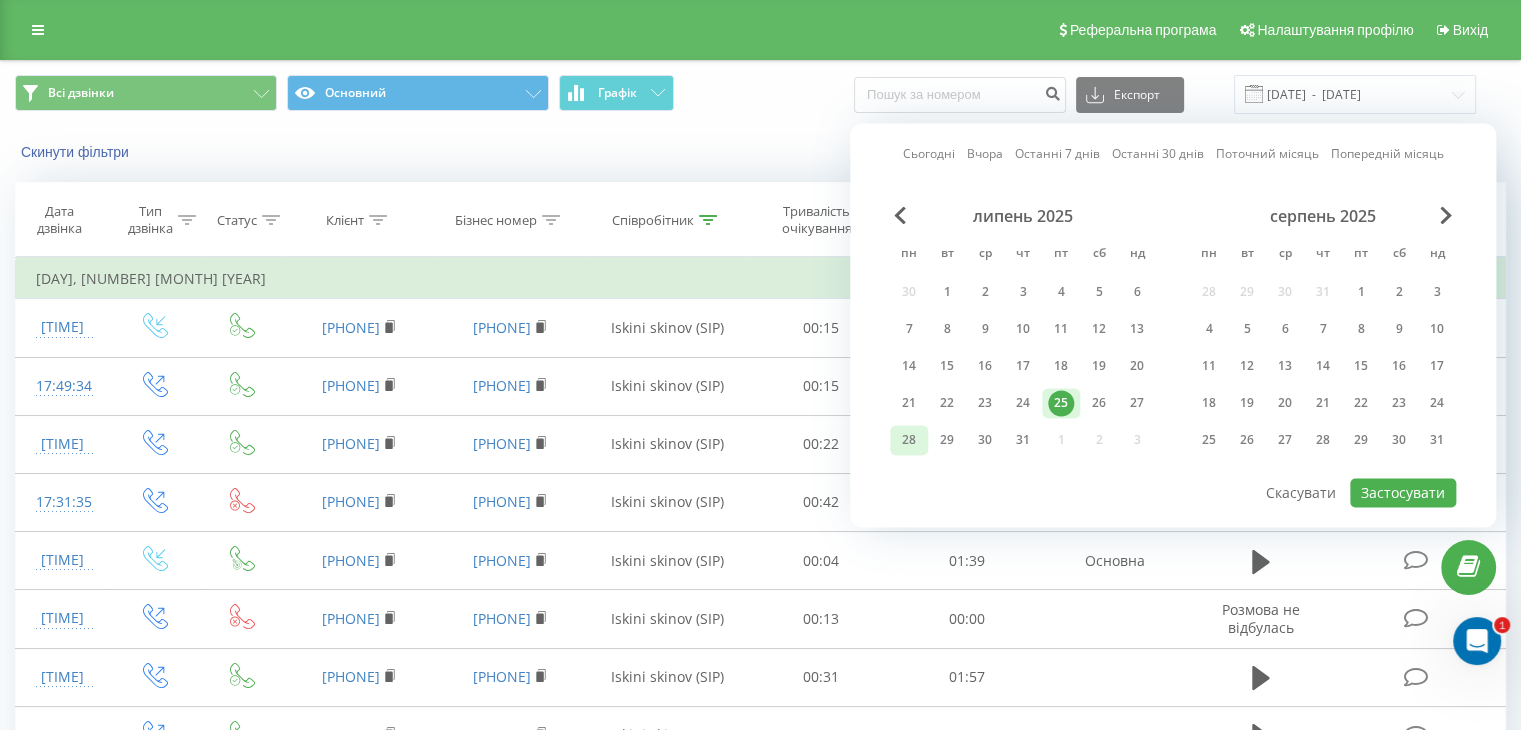 click on "28" at bounding box center (909, 440) 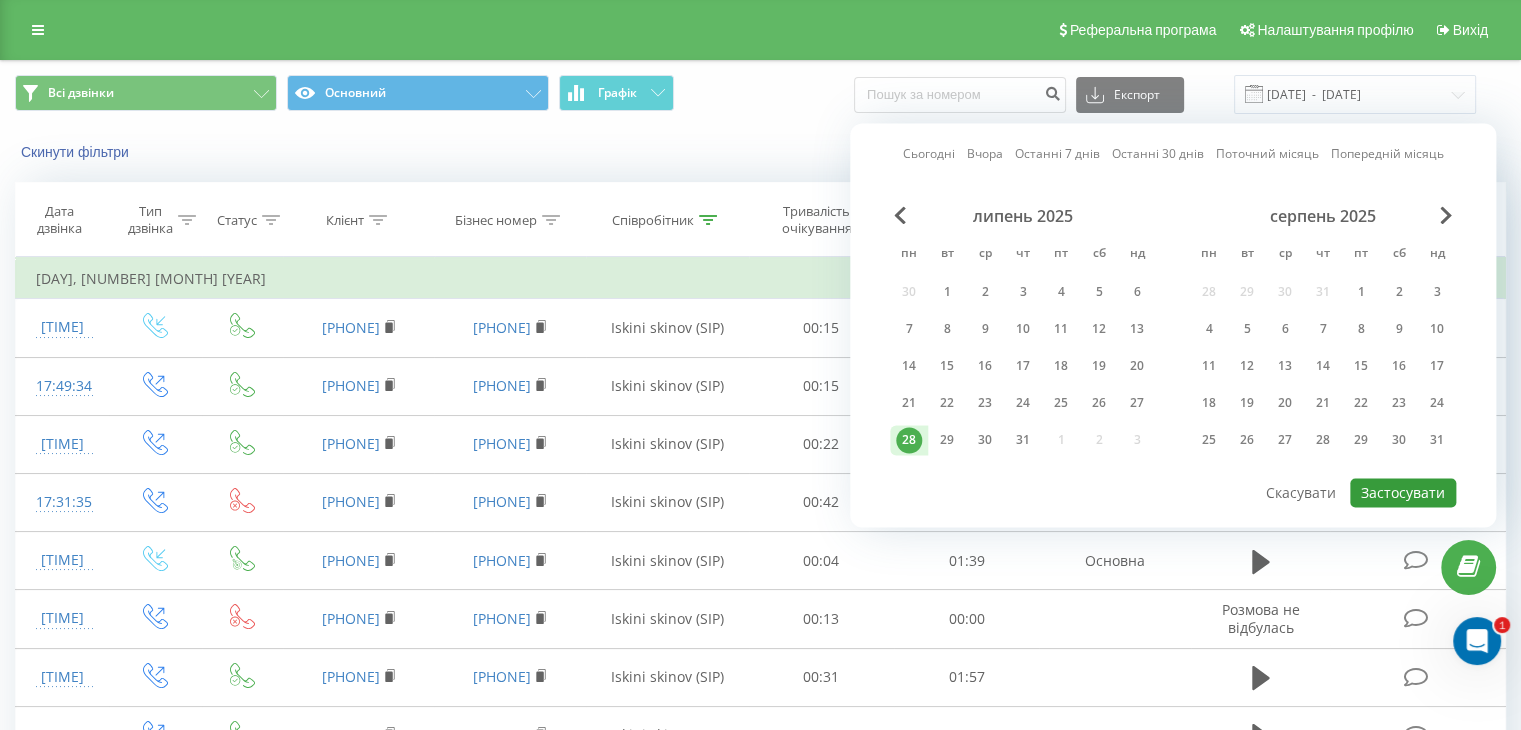 click on "Застосувати" at bounding box center [1403, 492] 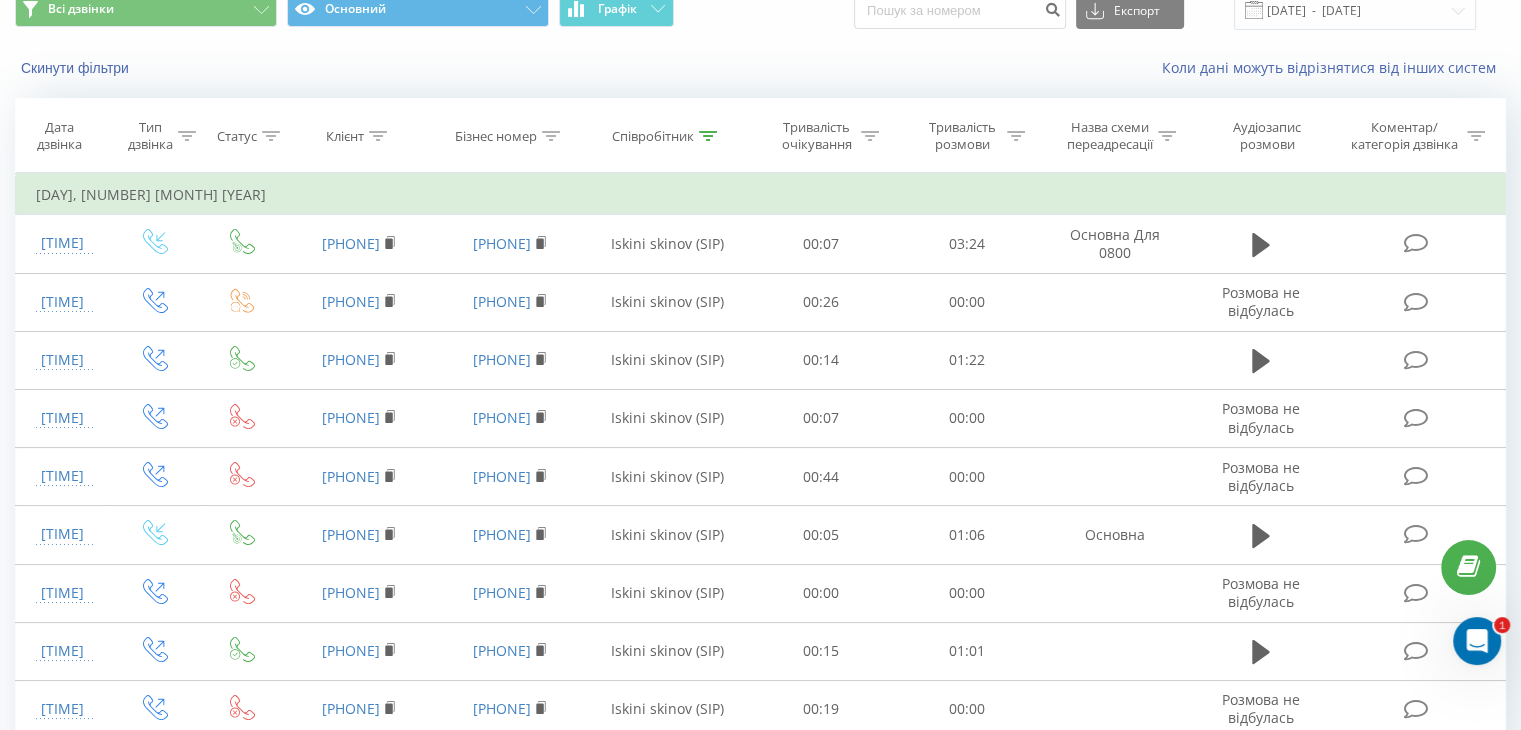 scroll, scrollTop: 55, scrollLeft: 0, axis: vertical 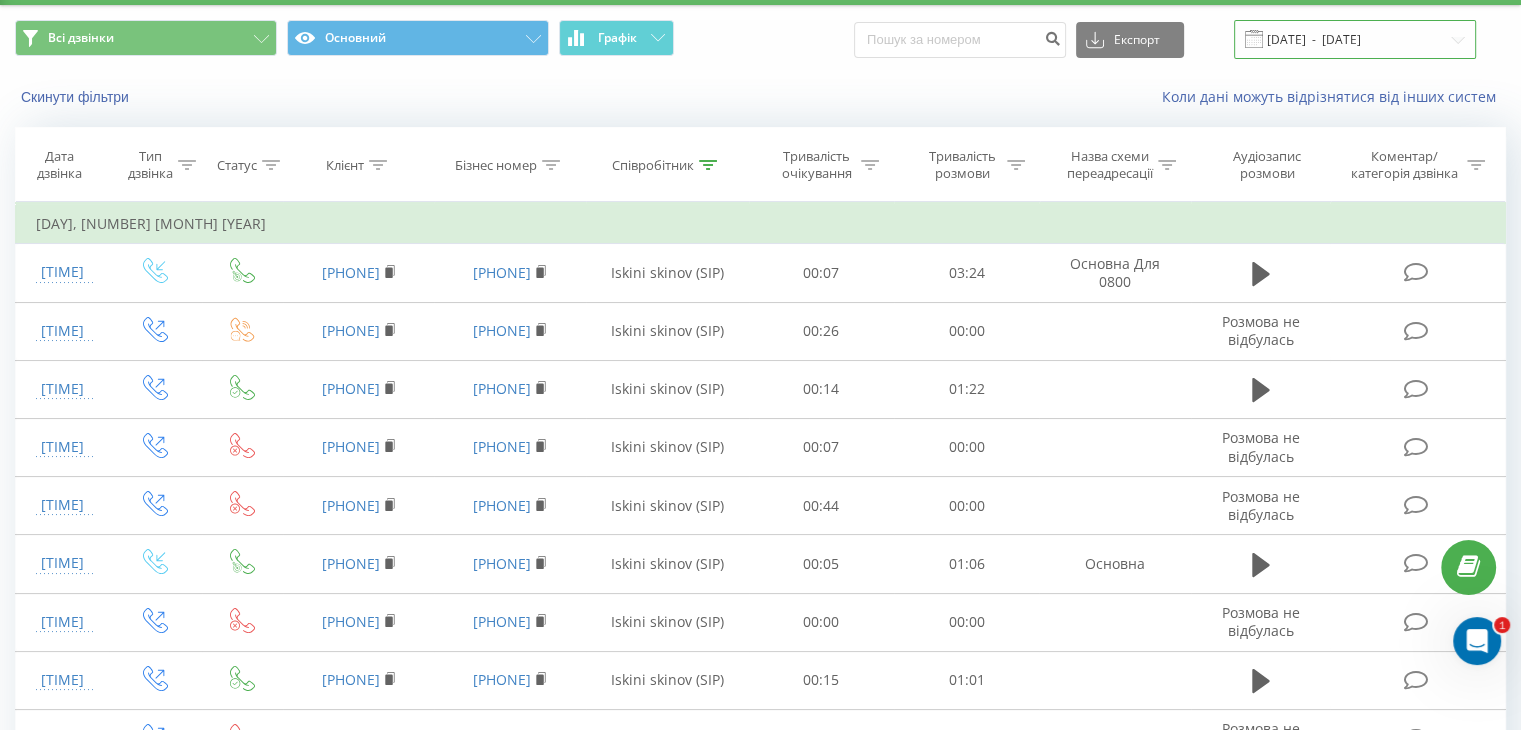 click on "28.07.2025  -  28.07.2025" at bounding box center (1355, 39) 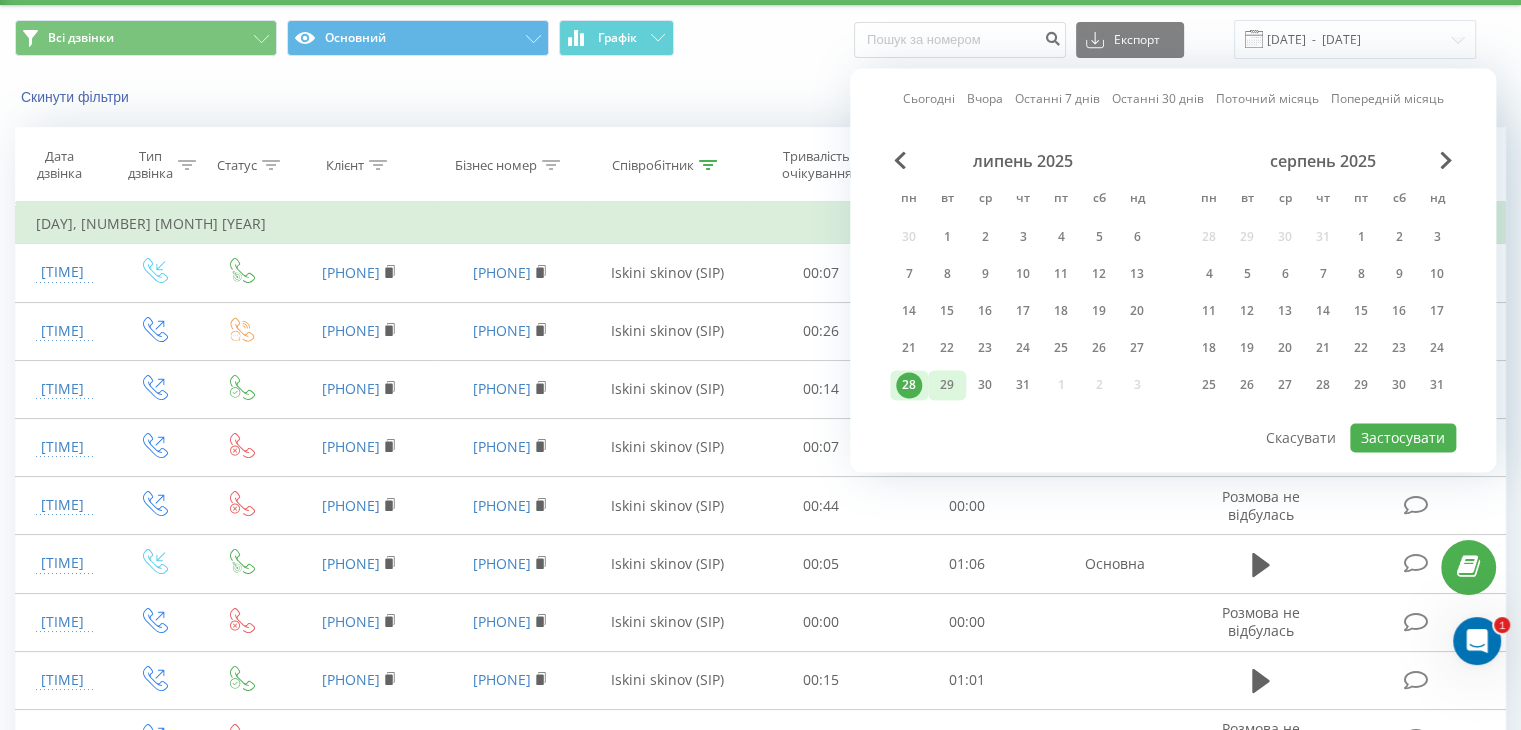 click on "29" at bounding box center (947, 385) 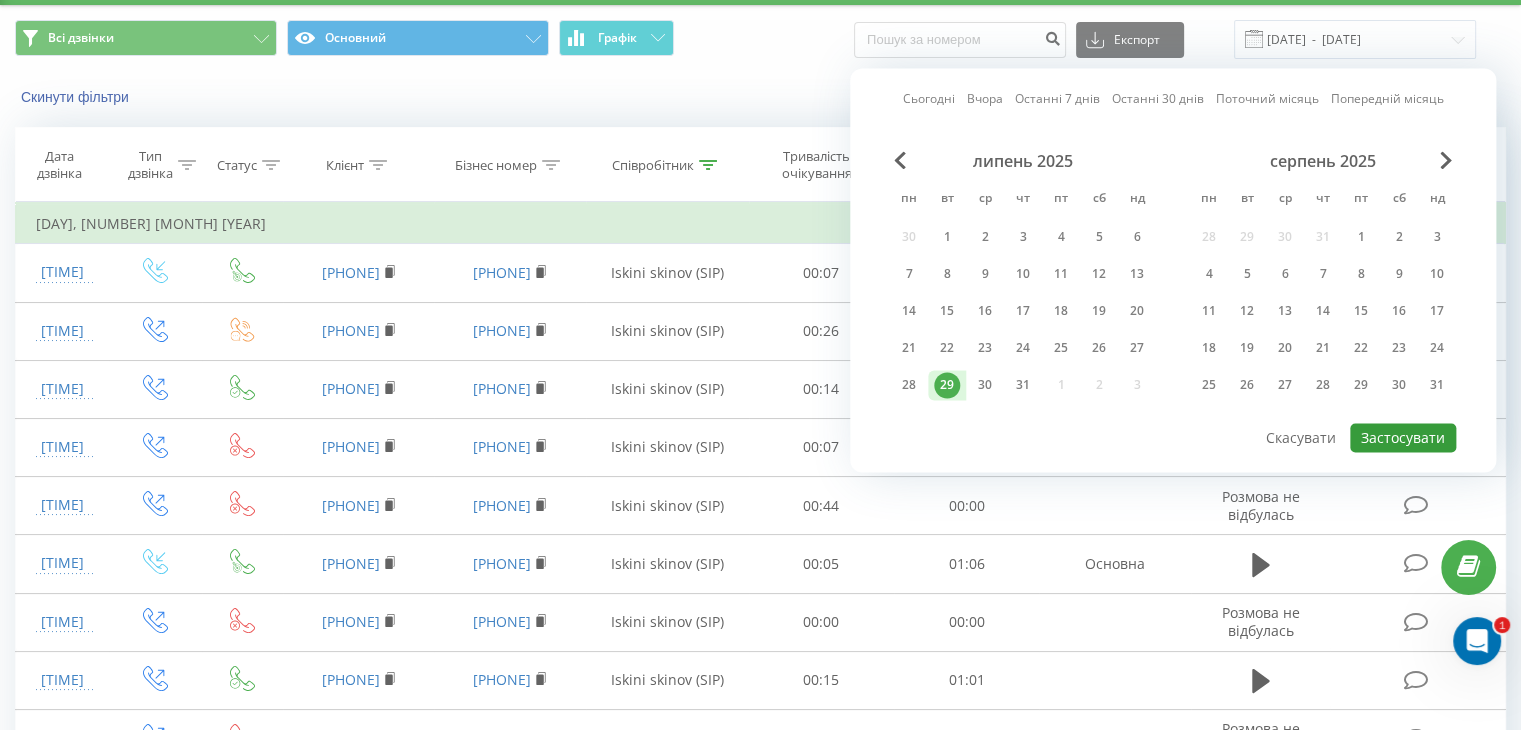 click on "Застосувати" at bounding box center (1403, 437) 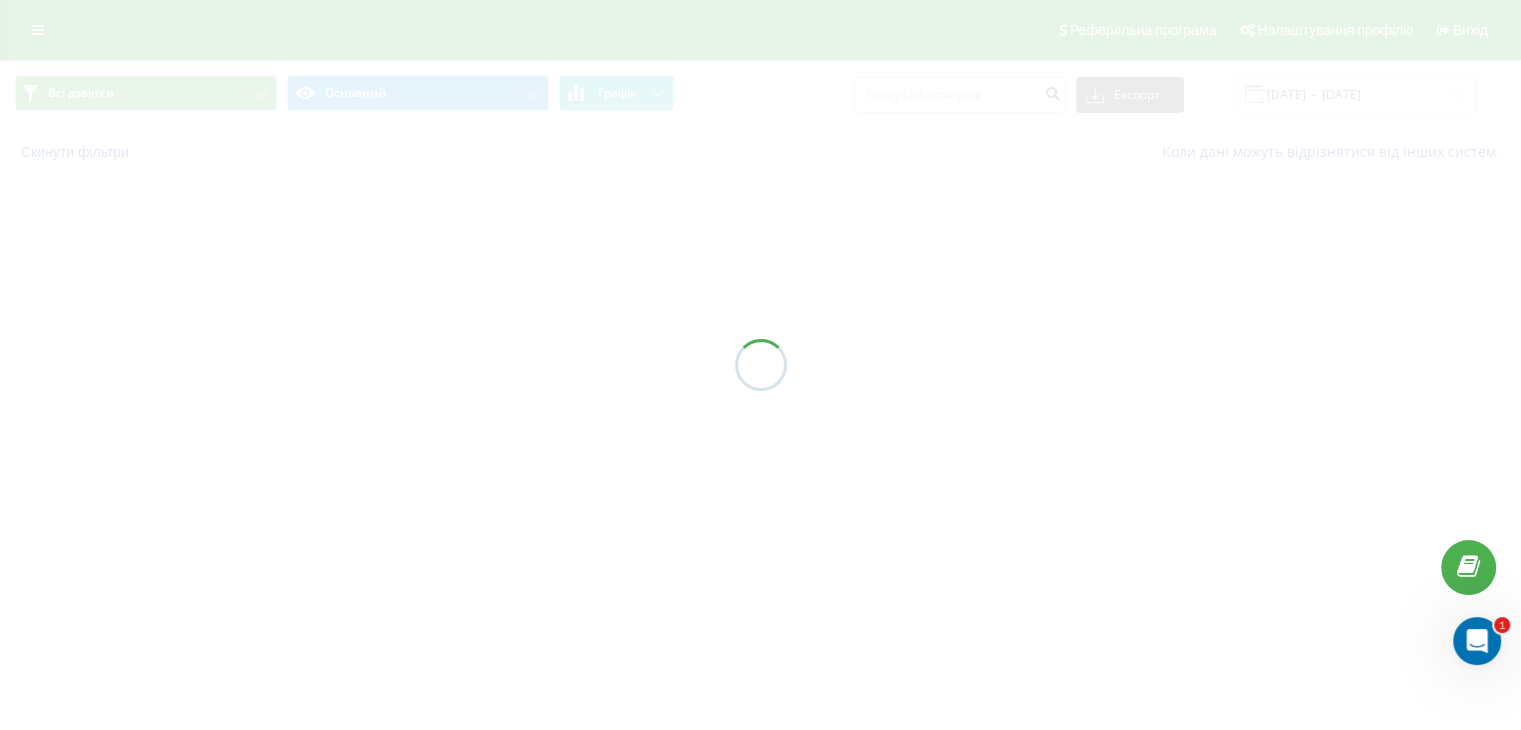 scroll, scrollTop: 0, scrollLeft: 0, axis: both 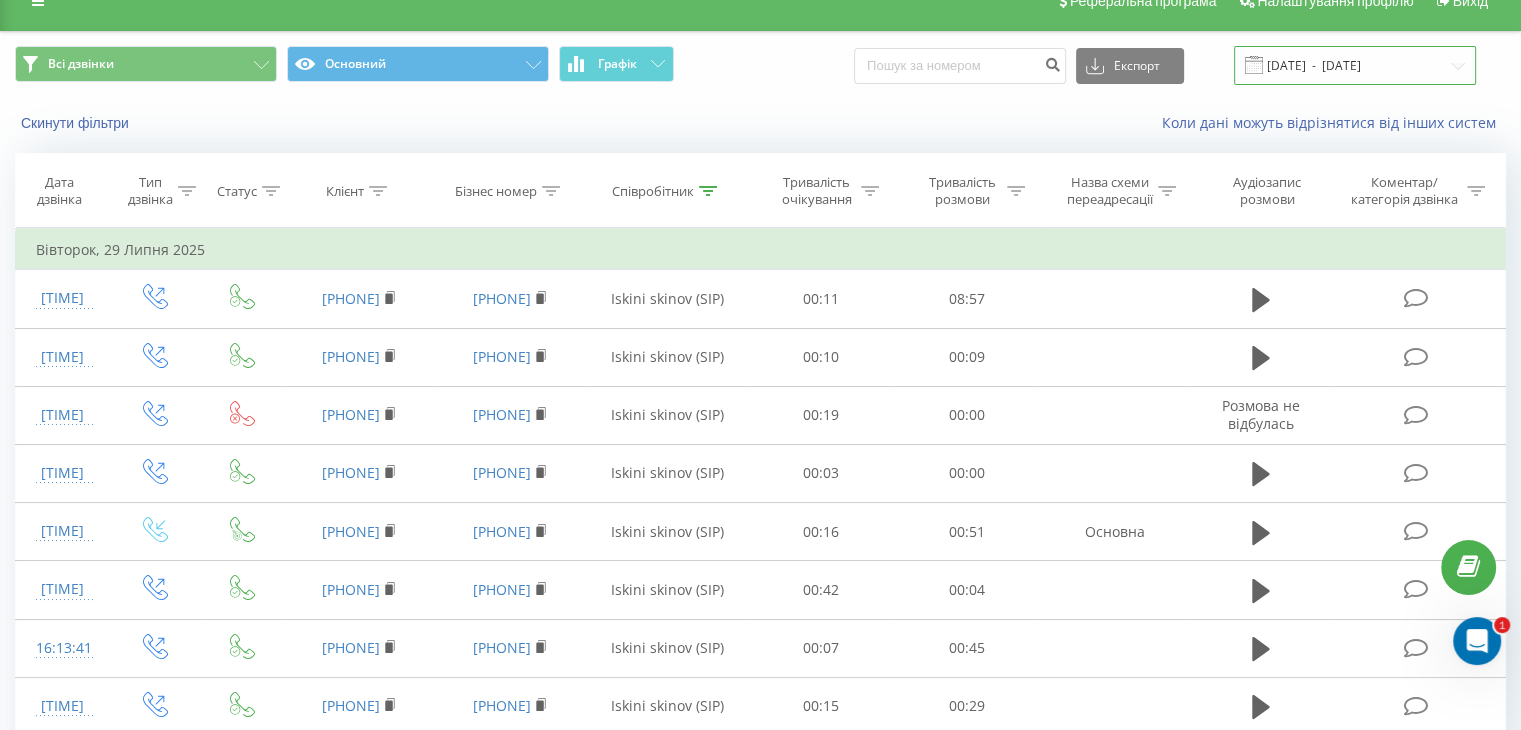 click on "29.07.2025  -  29.07.2025" at bounding box center [1355, 65] 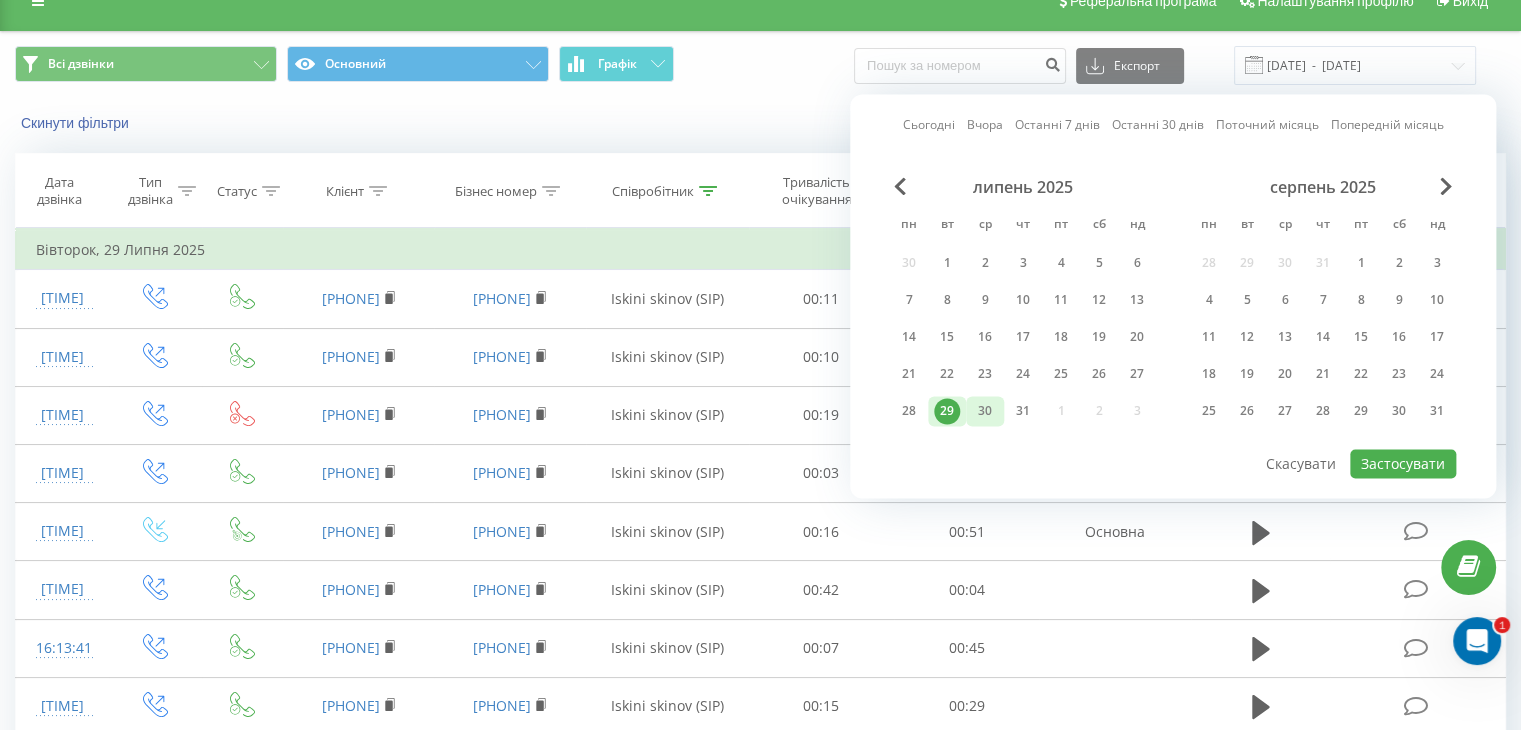 click on "30" at bounding box center (985, 411) 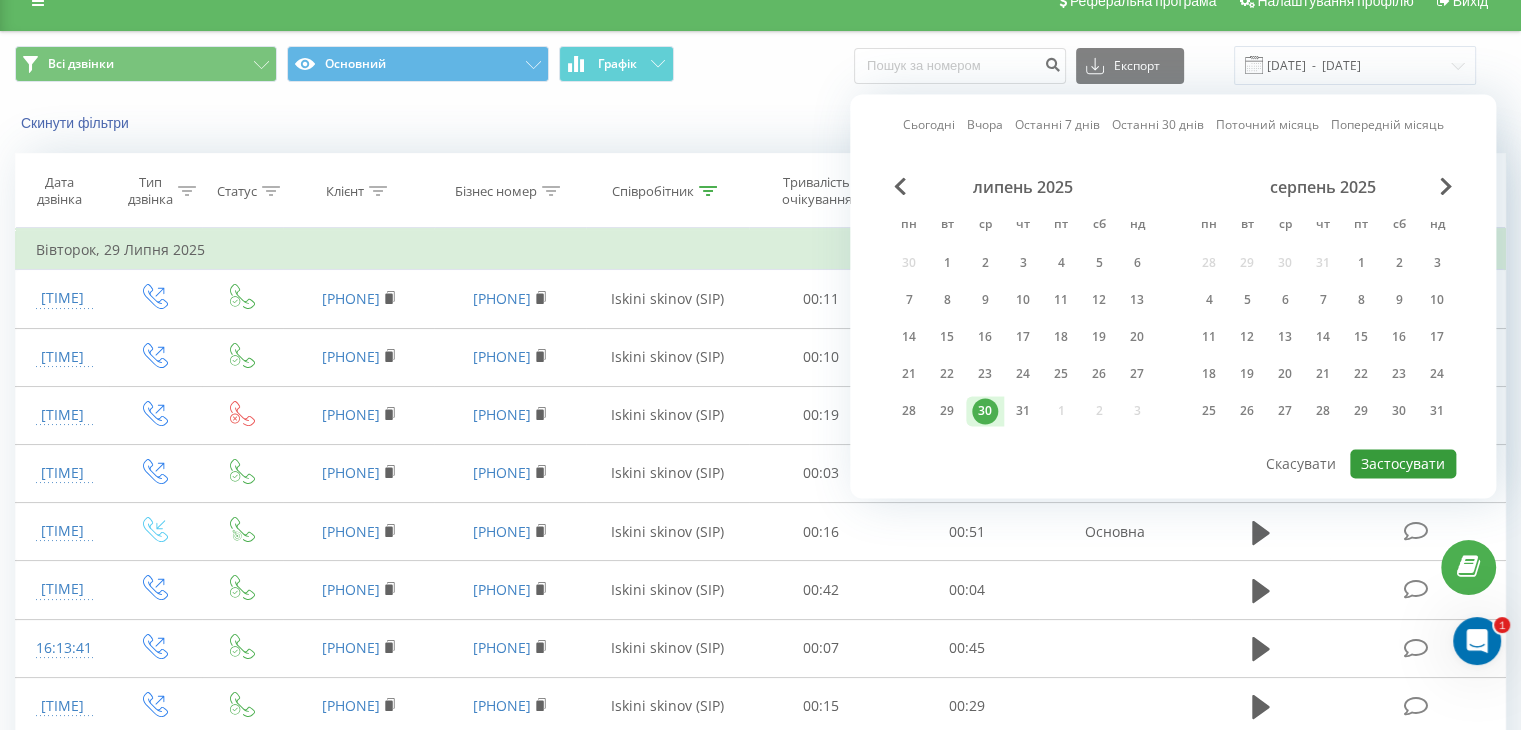 click on "Застосувати" at bounding box center [1403, 463] 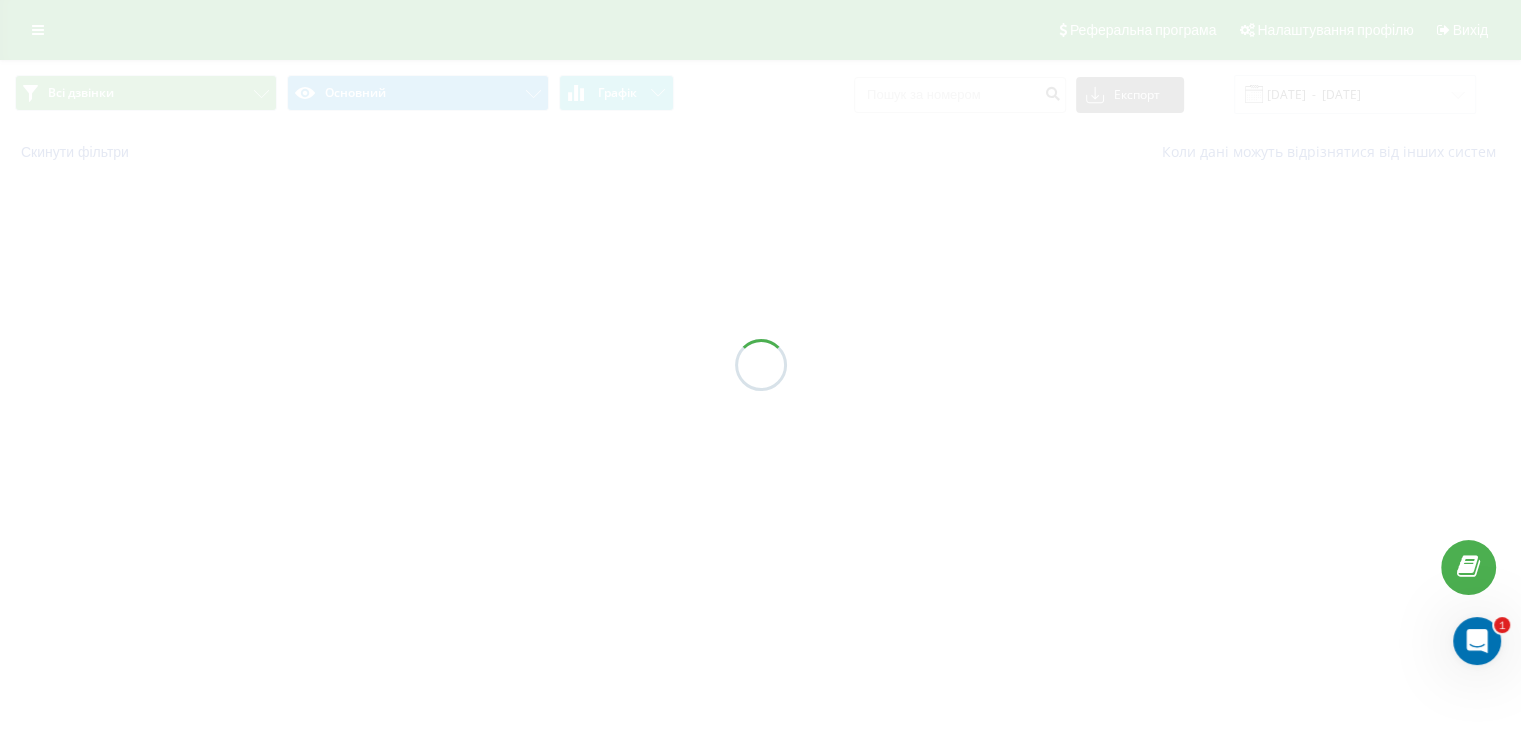 scroll, scrollTop: 0, scrollLeft: 0, axis: both 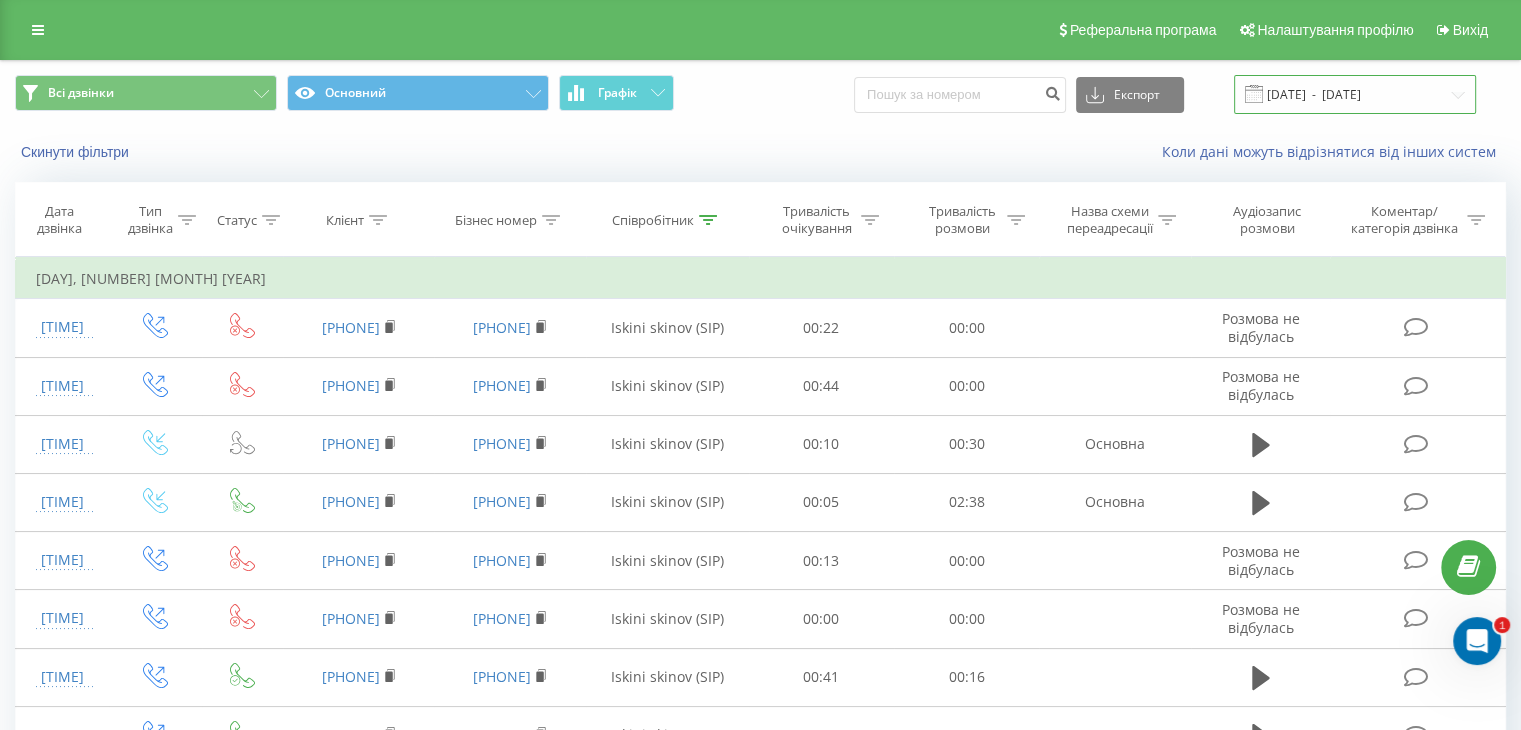 click on "30.07.2025  -  30.07.2025" at bounding box center (1355, 94) 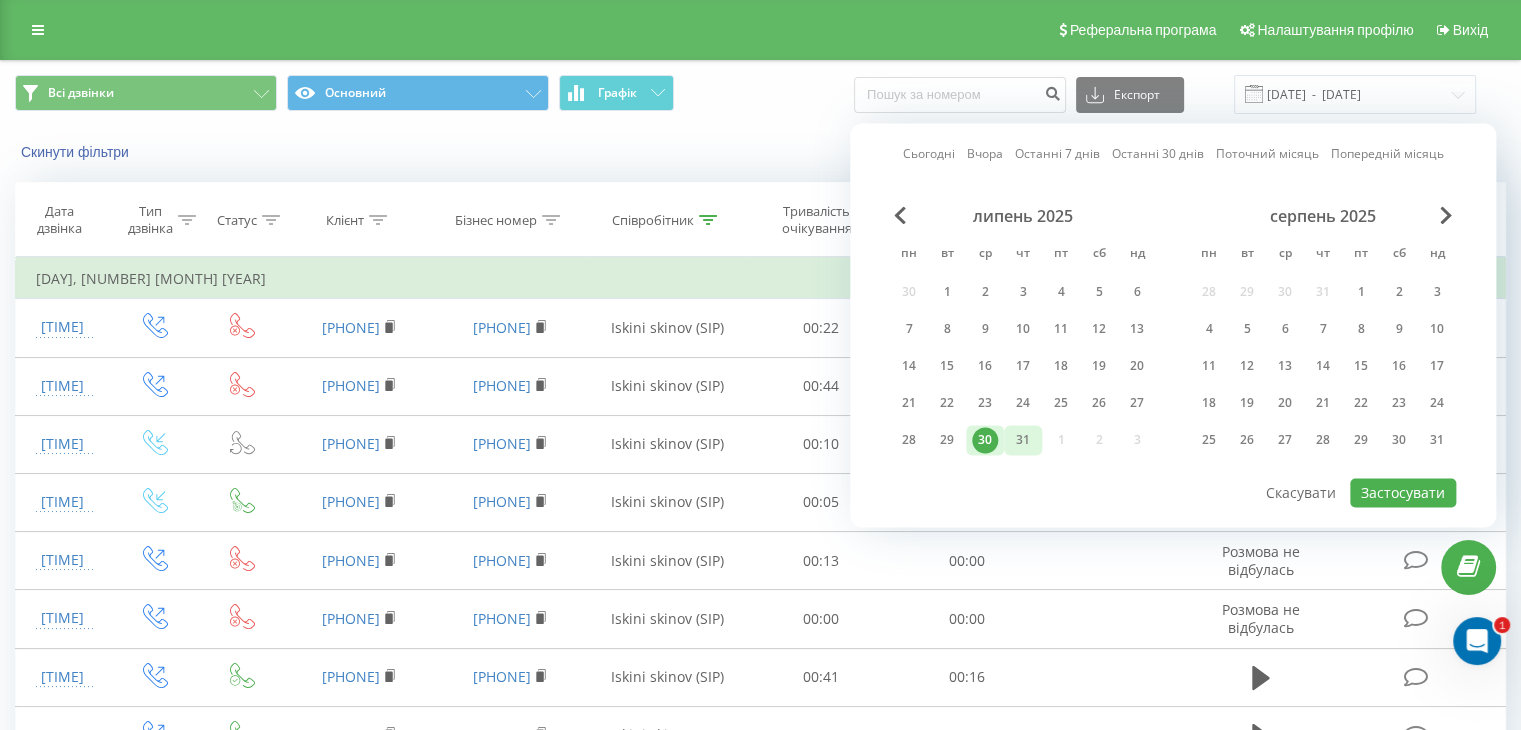 click on "31" at bounding box center [1023, 440] 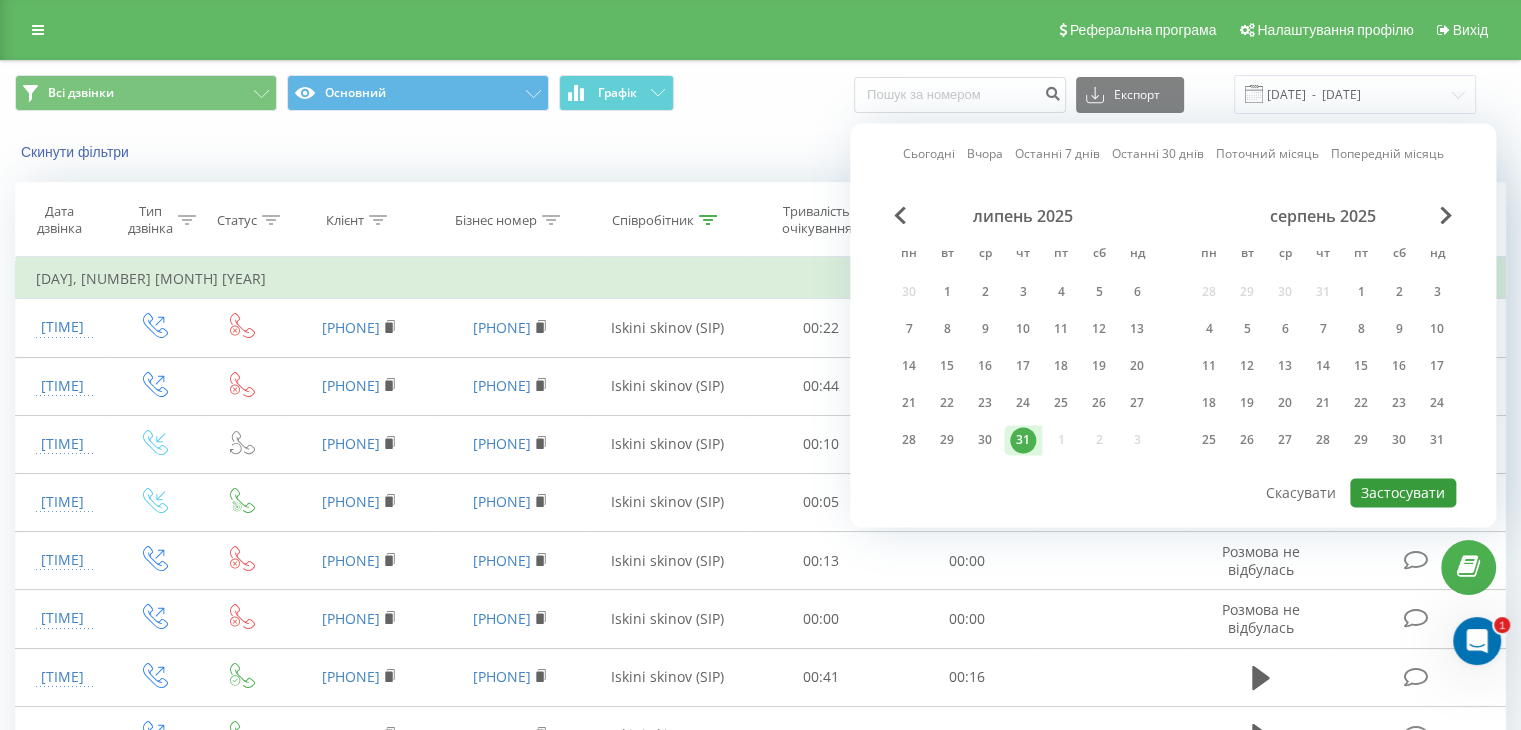click on "Застосувати" at bounding box center [1403, 492] 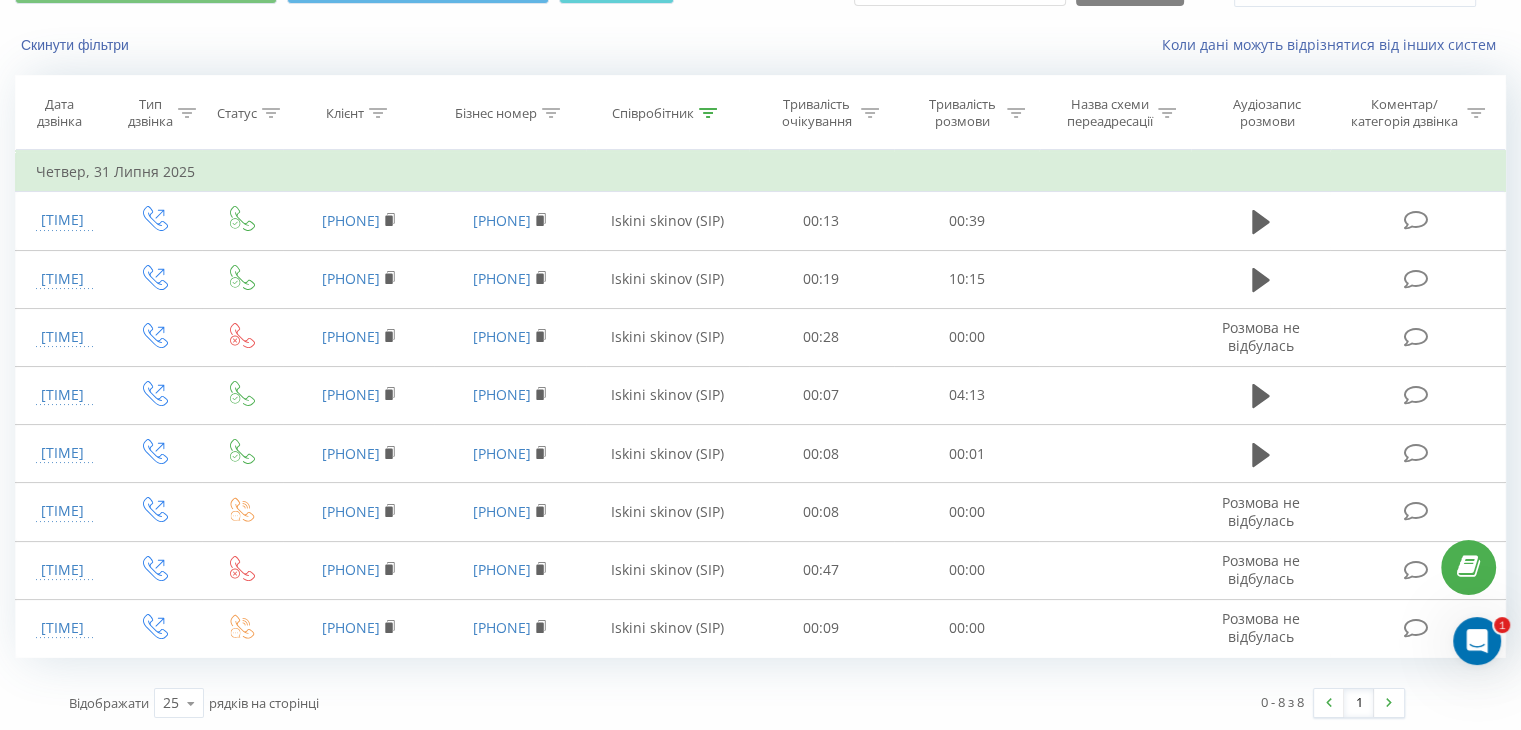 scroll, scrollTop: 0, scrollLeft: 0, axis: both 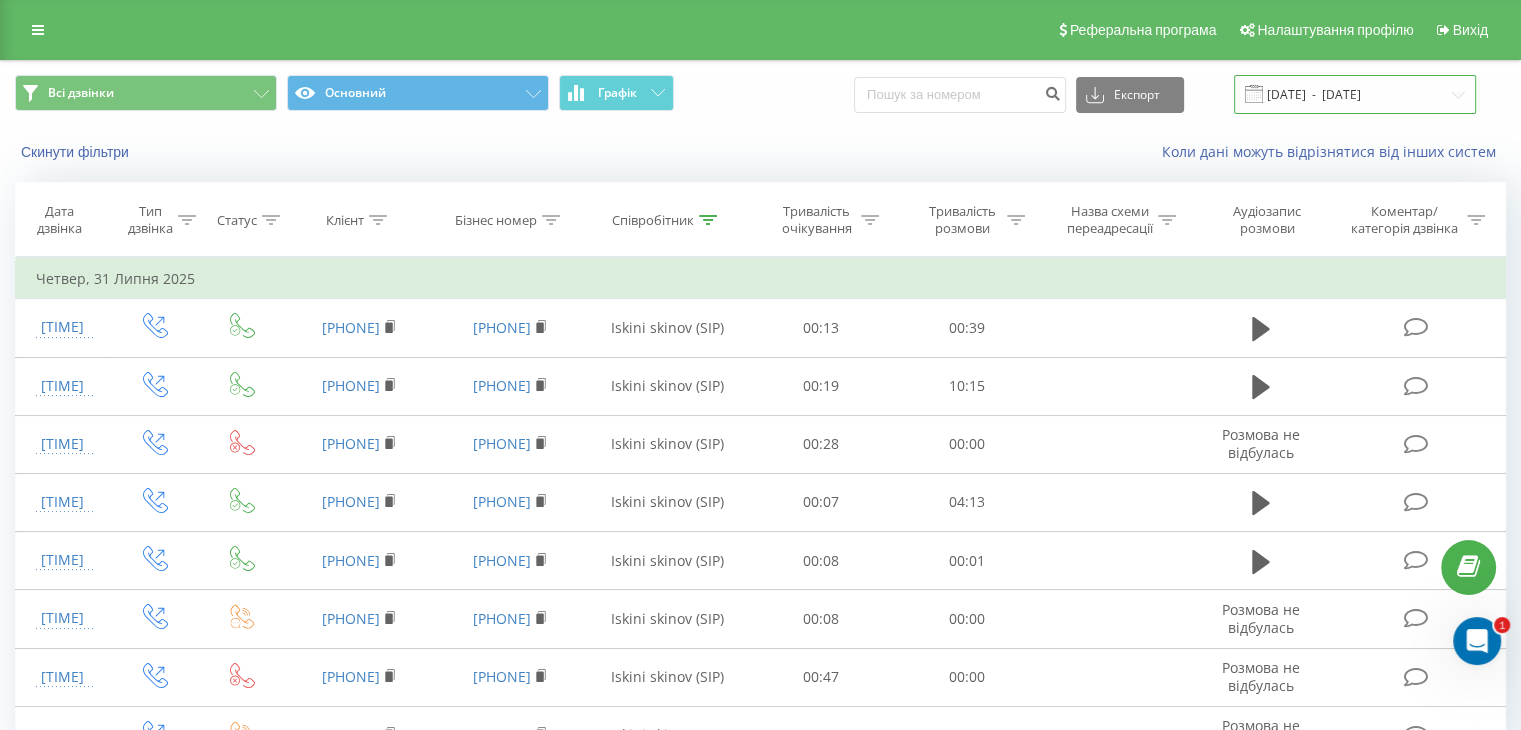 click on "31.07.2025  -  31.07.2025" at bounding box center (1355, 94) 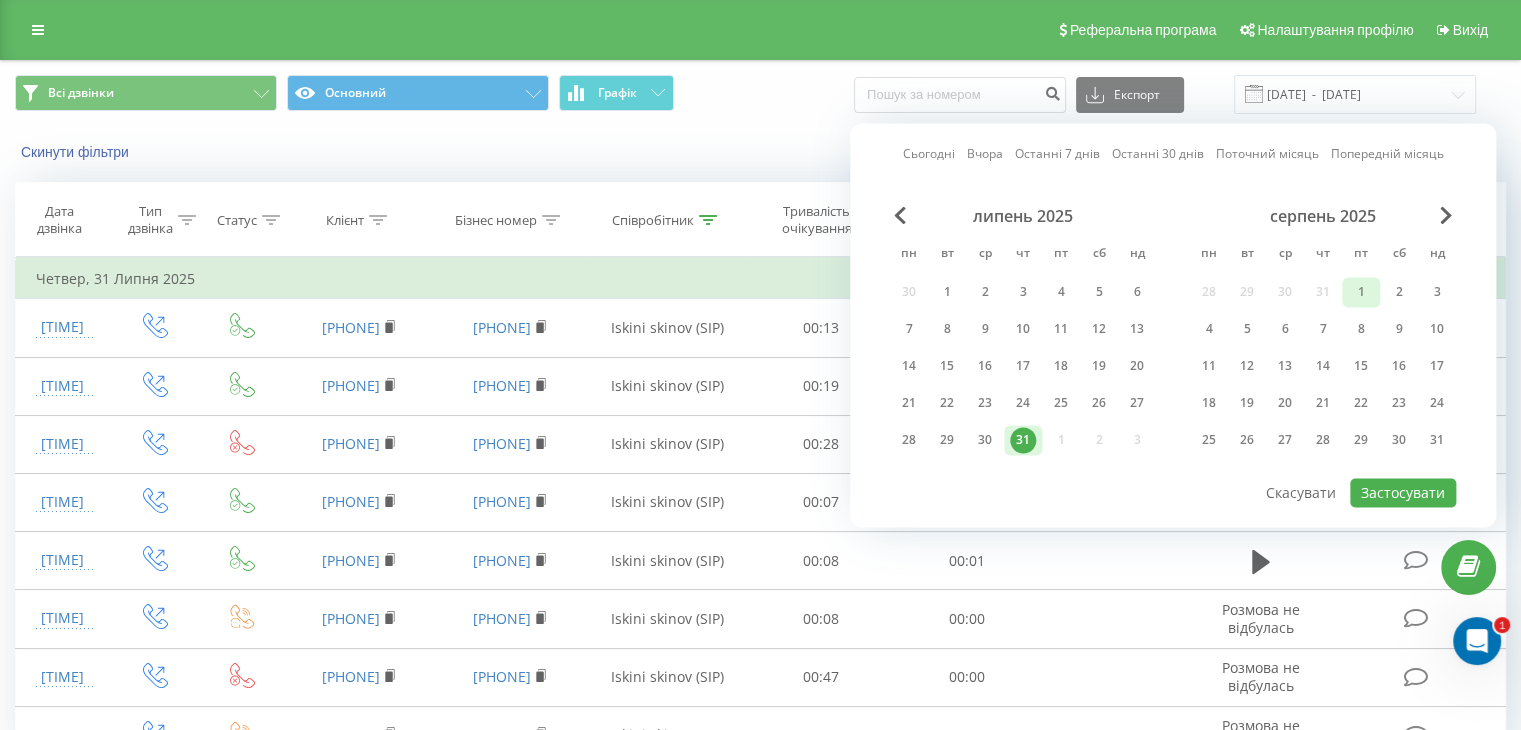 click on "1" at bounding box center [1361, 292] 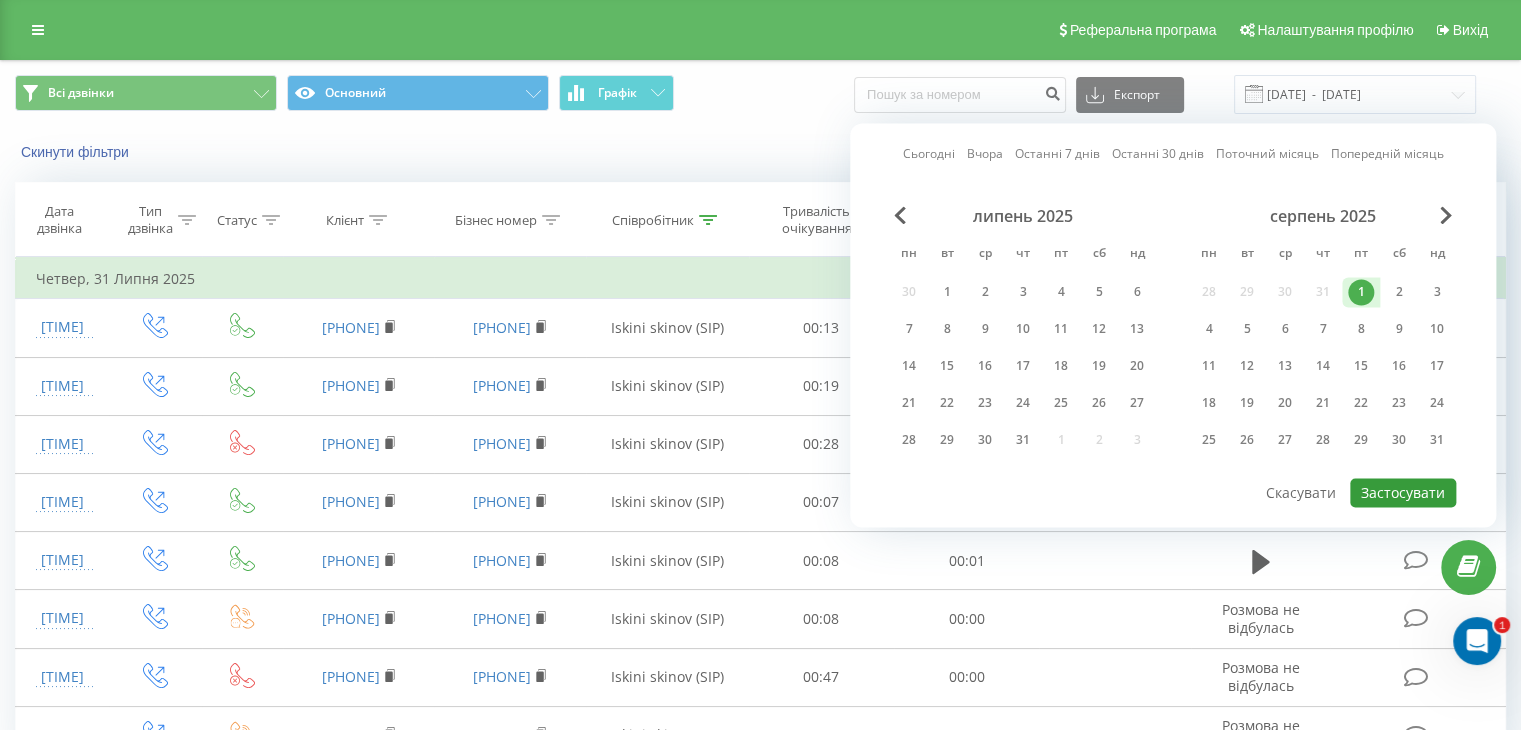 click on "Застосувати" at bounding box center (1403, 492) 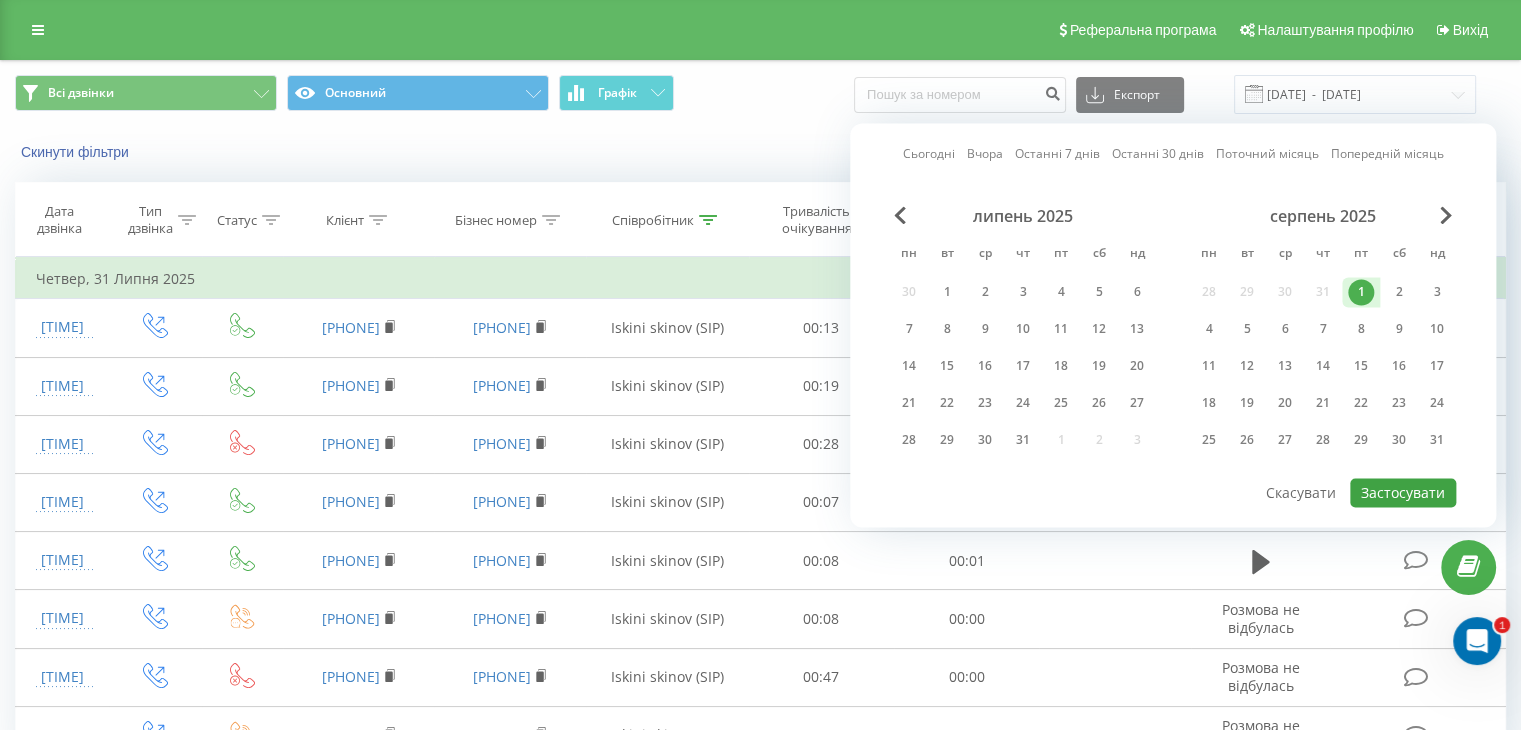 type on "01.08.2025  -  01.08.2025" 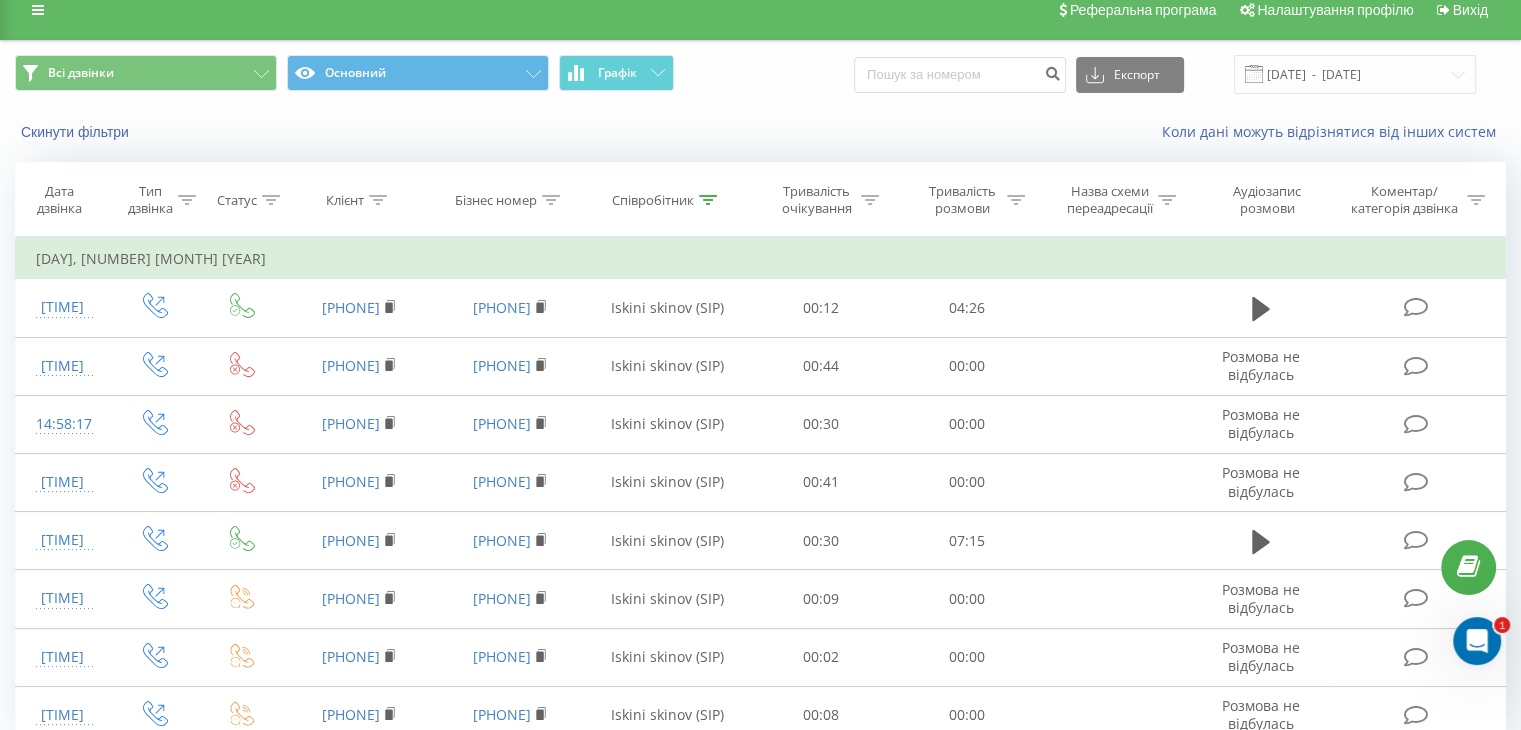 scroll, scrollTop: 0, scrollLeft: 0, axis: both 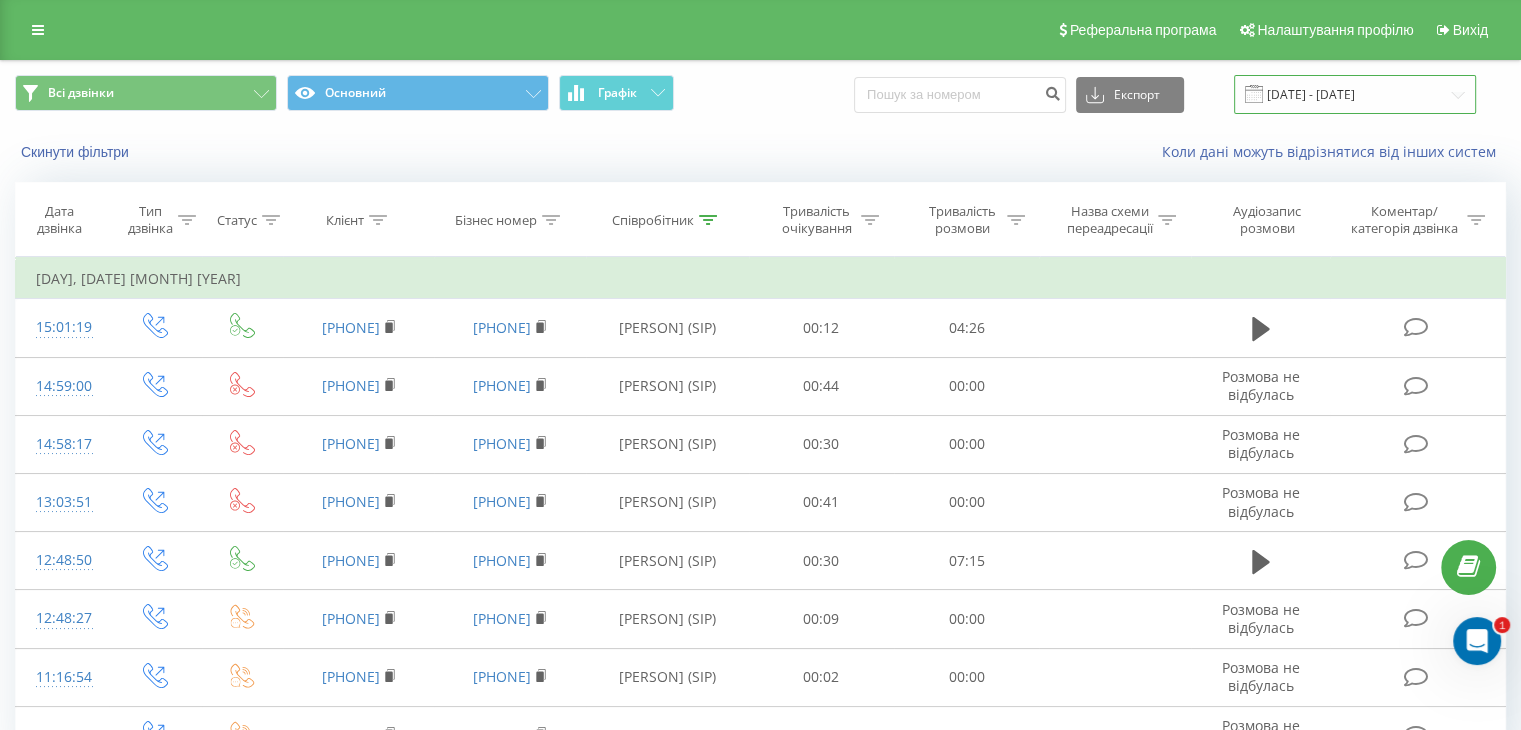 click on "01.08.2025  -  01.08.2025" at bounding box center [1355, 94] 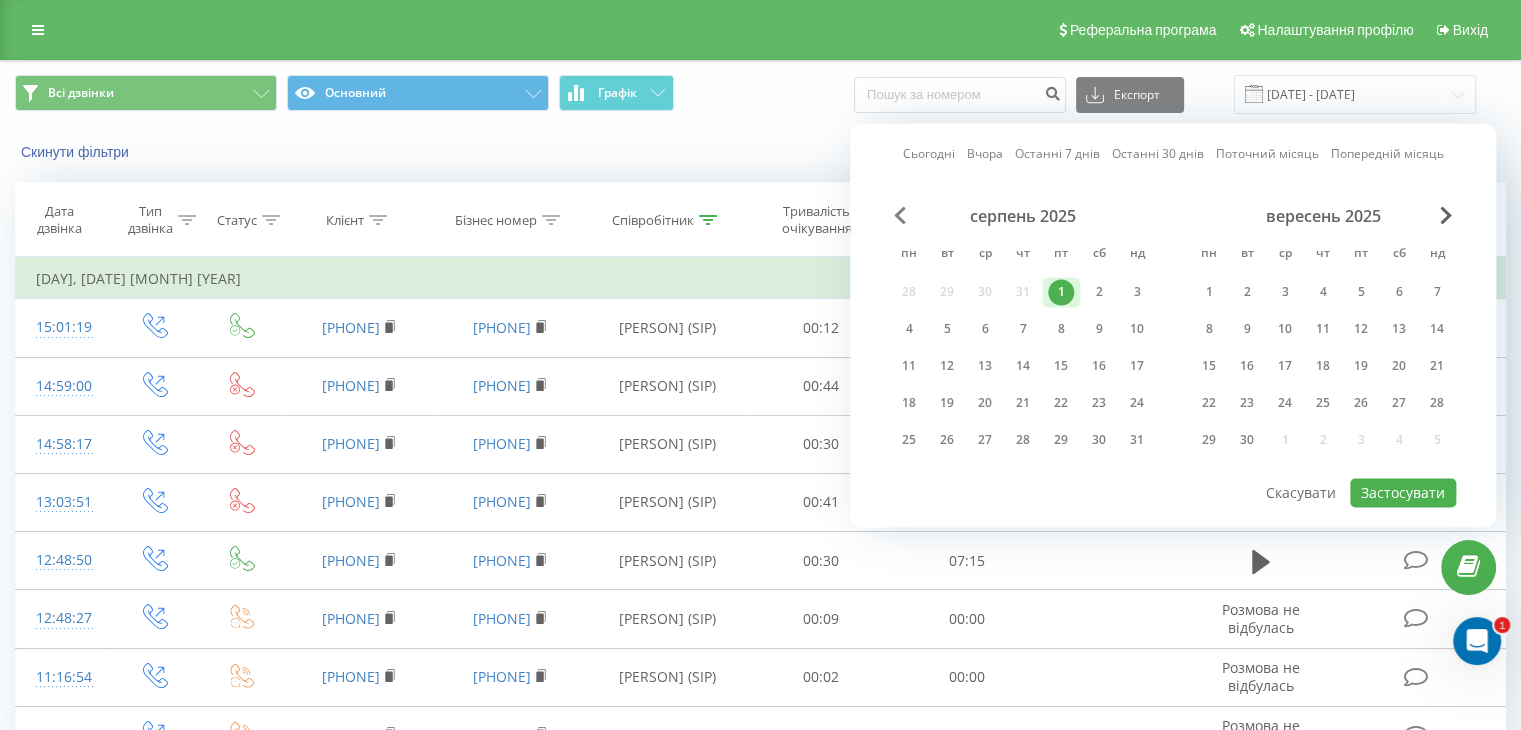 click at bounding box center [900, 215] 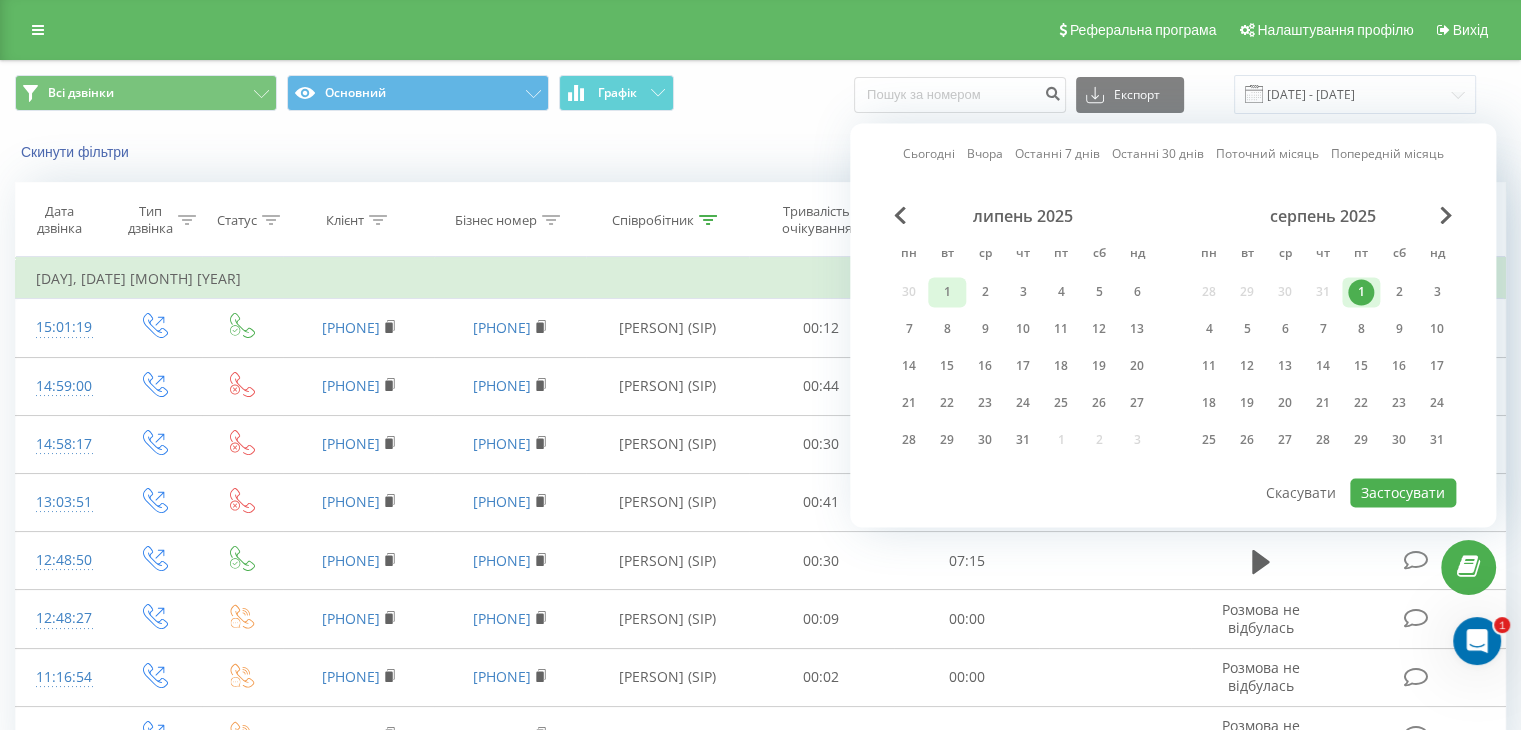 click on "1" at bounding box center [947, 292] 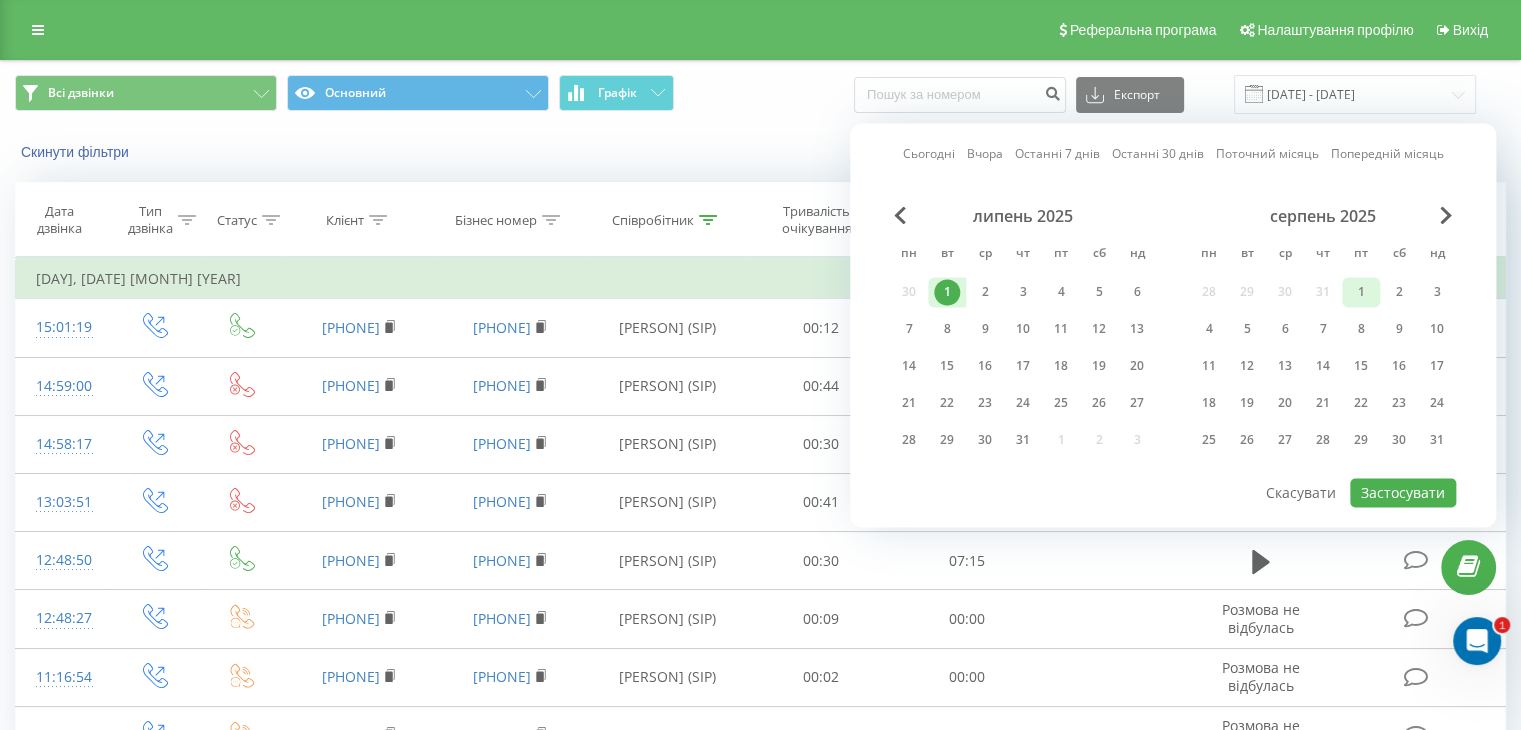 click on "1" at bounding box center [1361, 292] 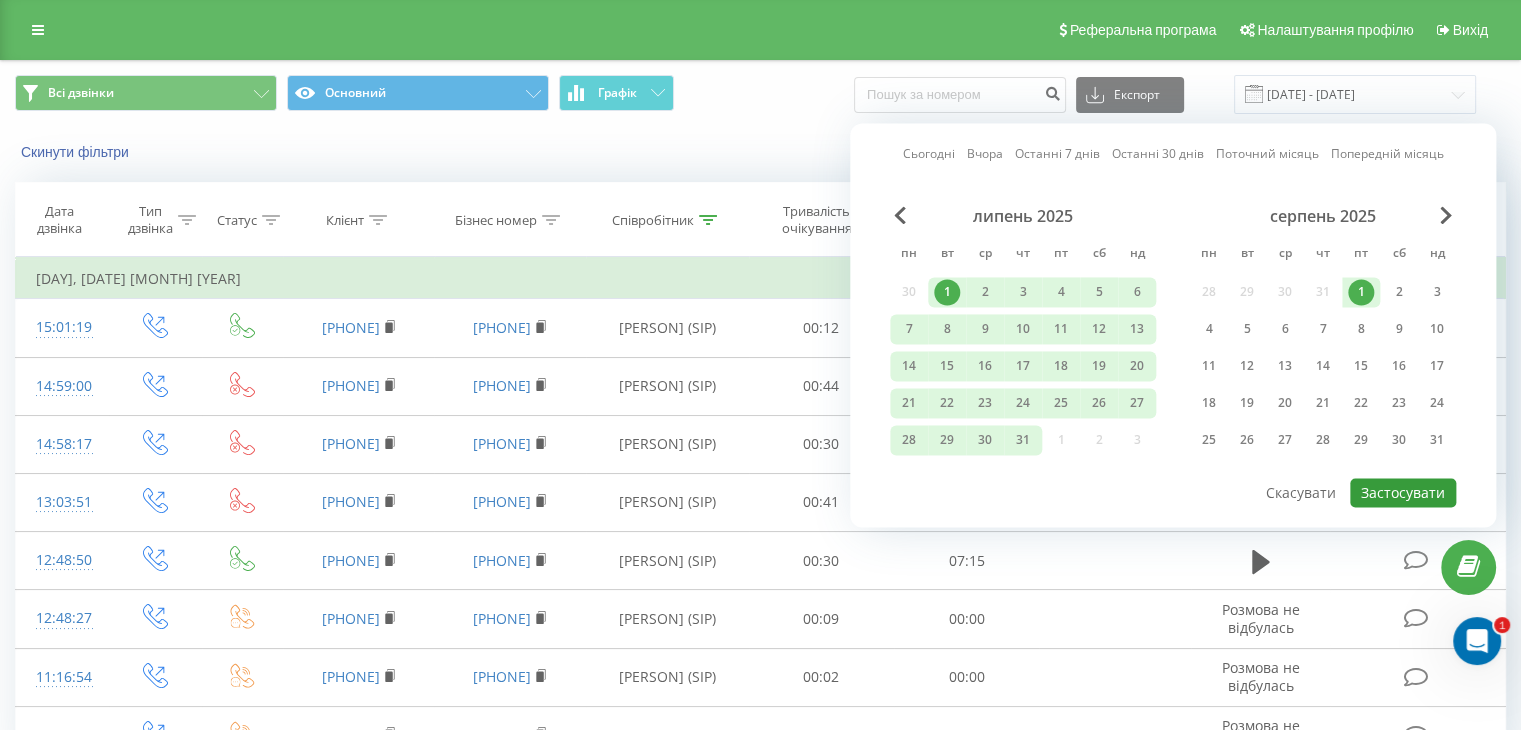 click on "Застосувати" at bounding box center [1403, 492] 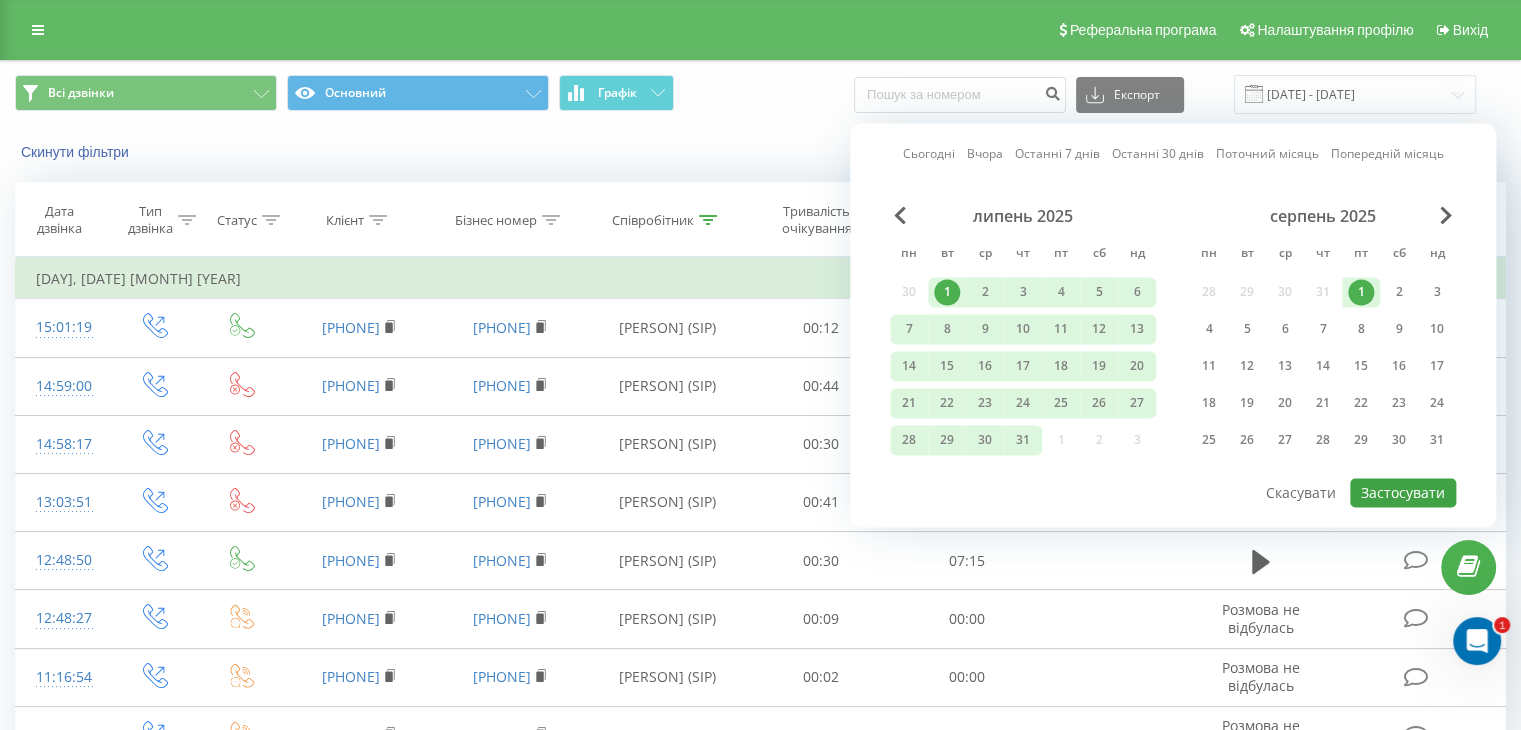 type on "01.07.2025  -  01.08.2025" 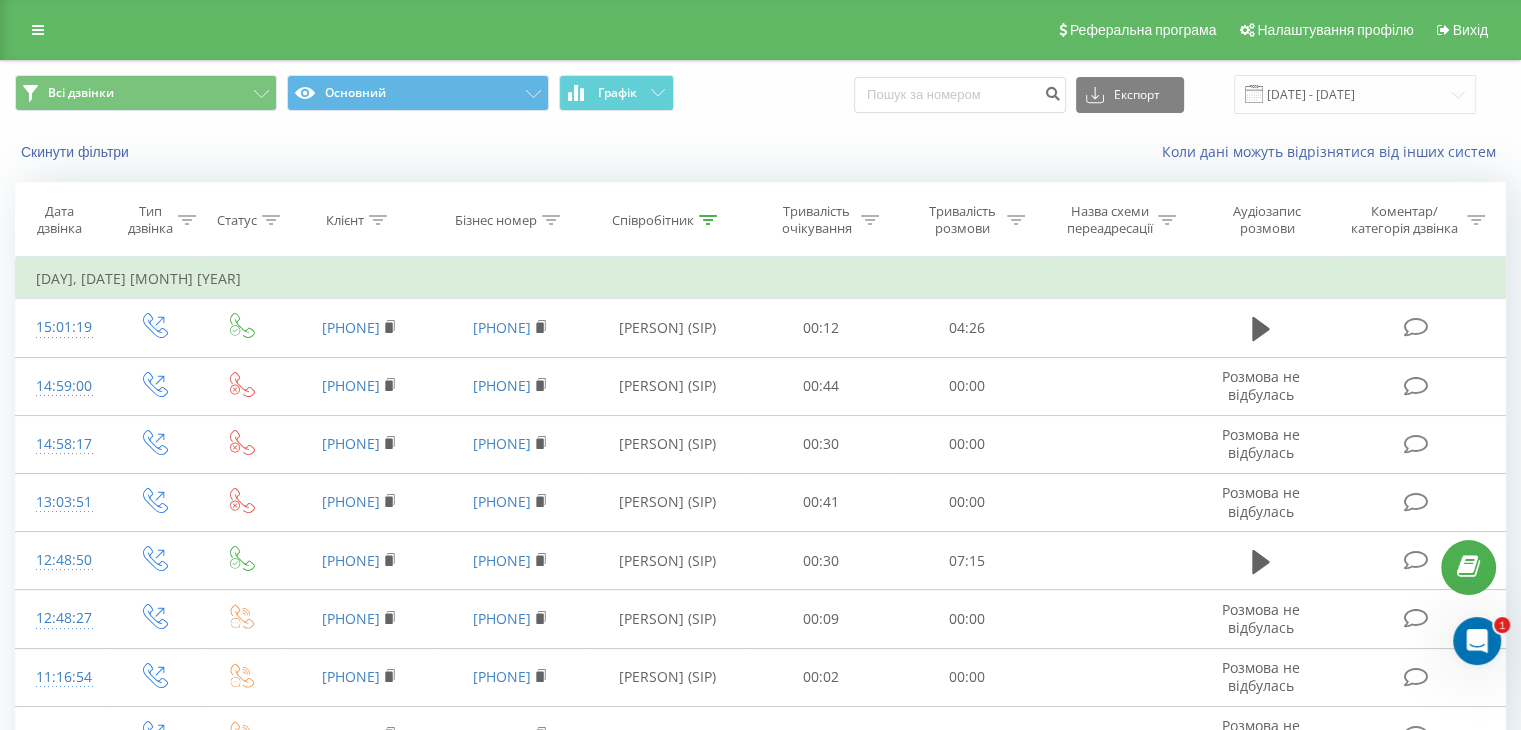 click 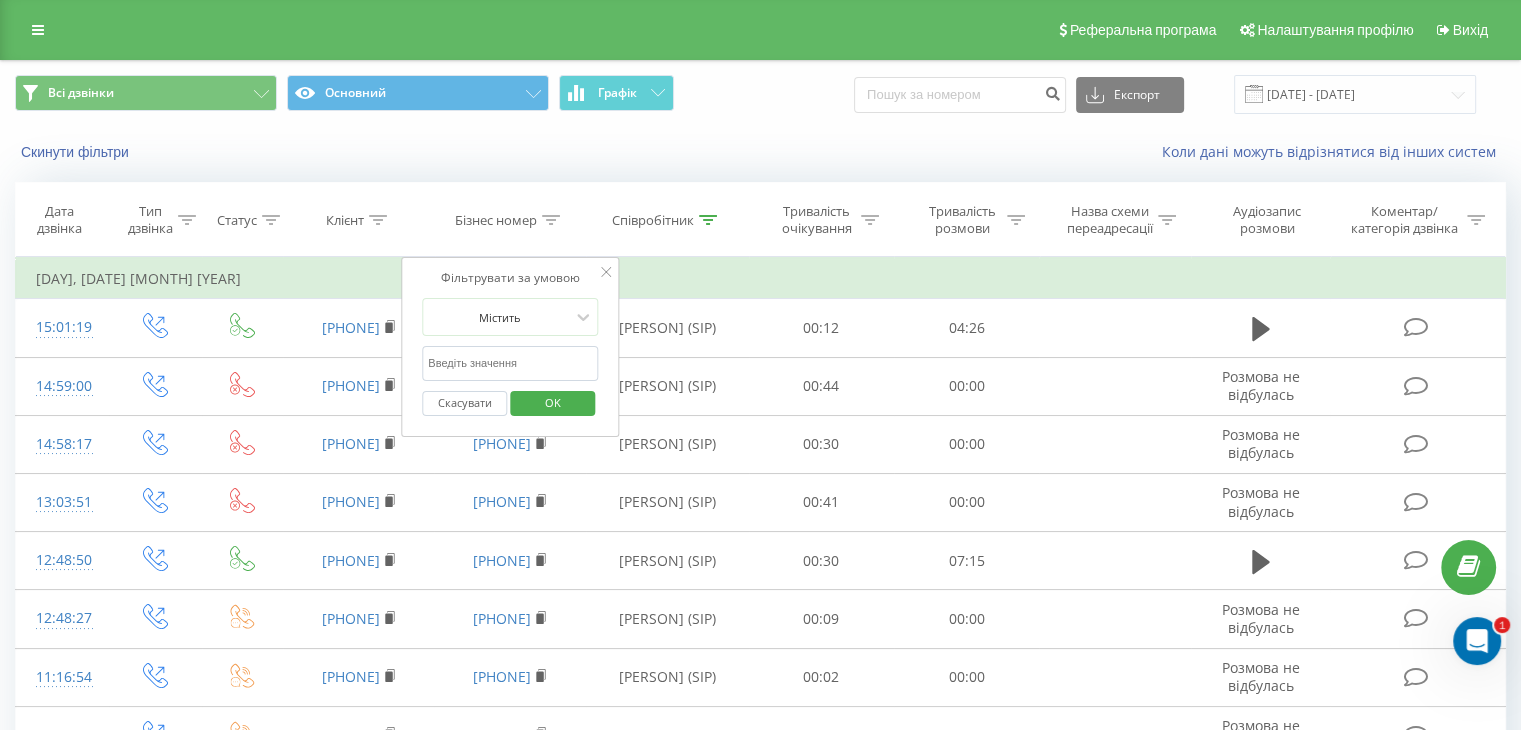 click at bounding box center (510, 363) 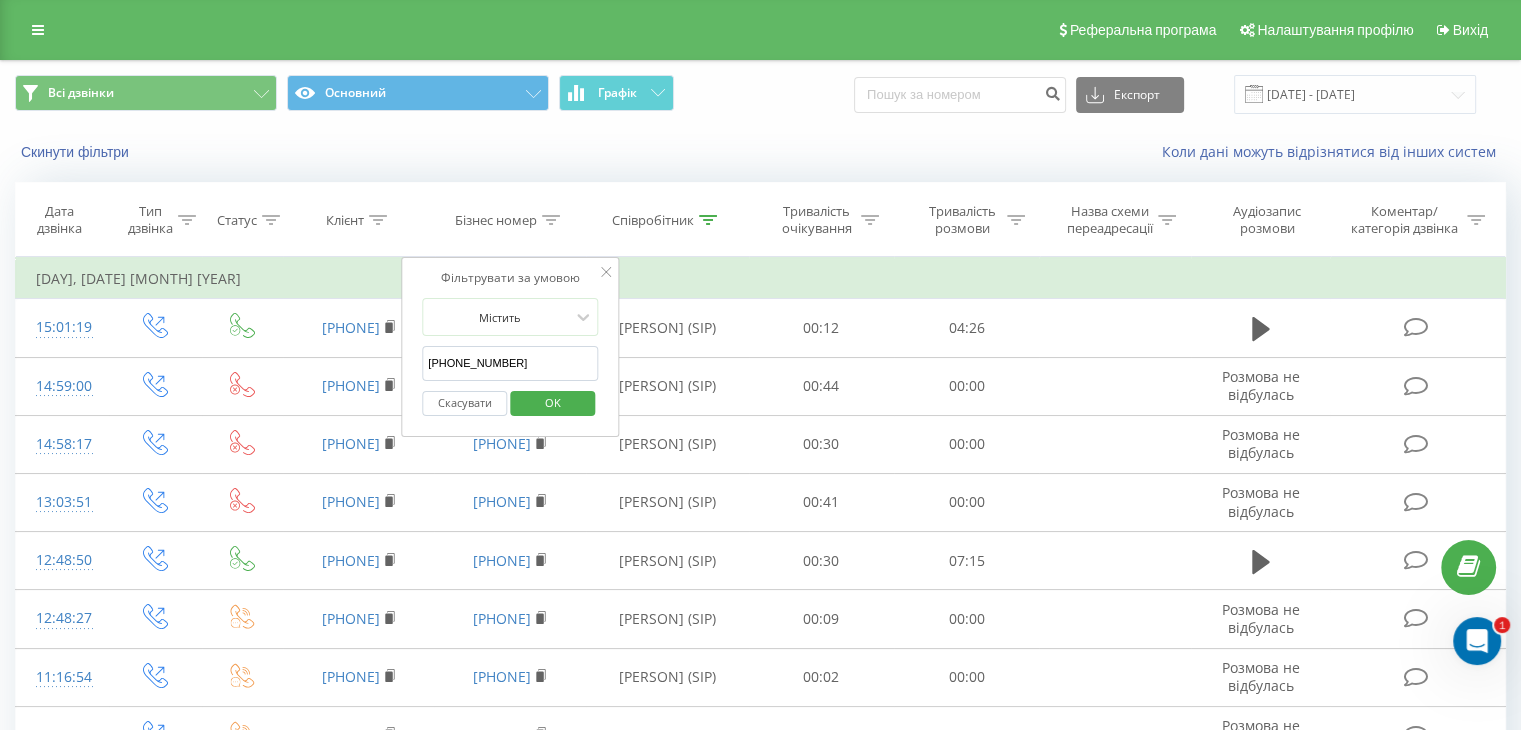 type on "[PHONE]" 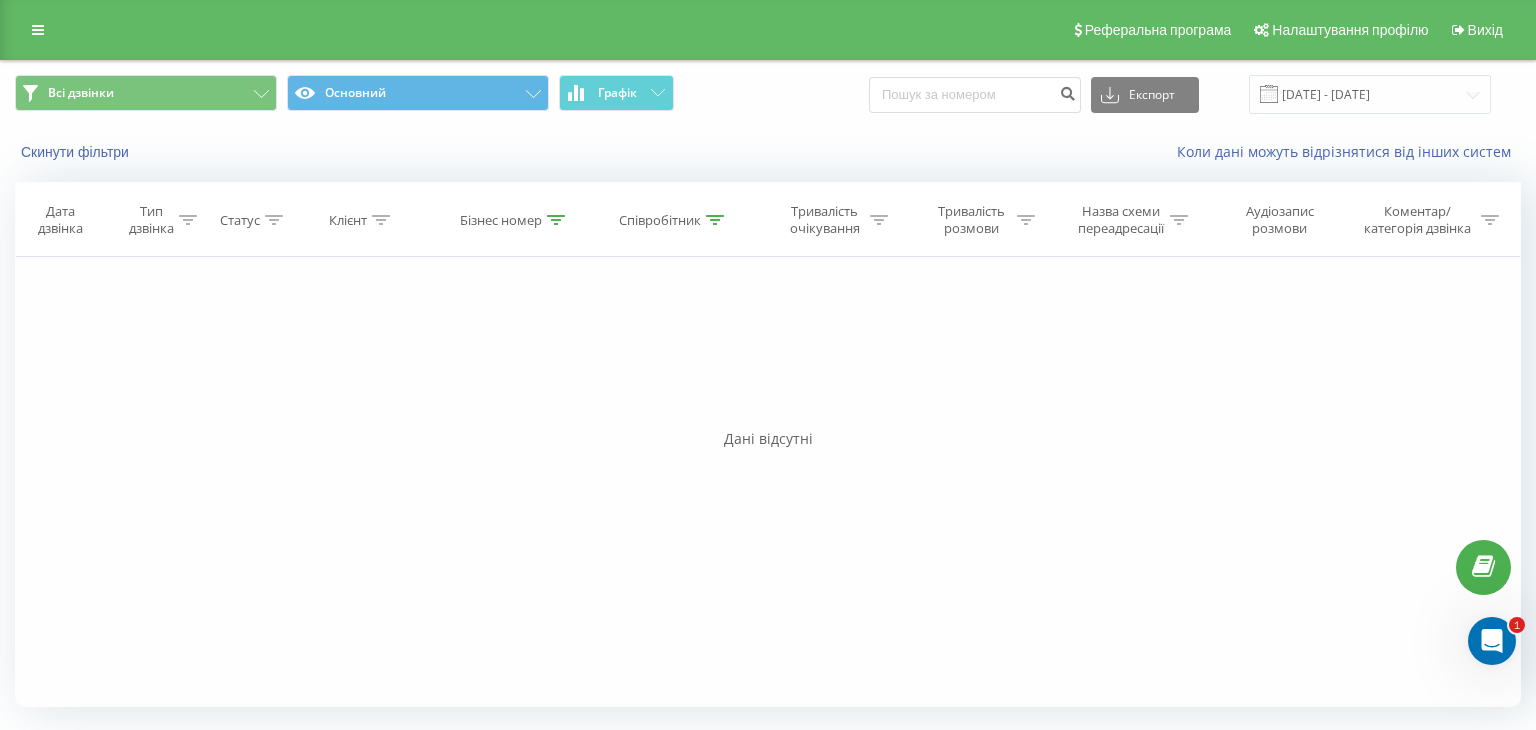 click 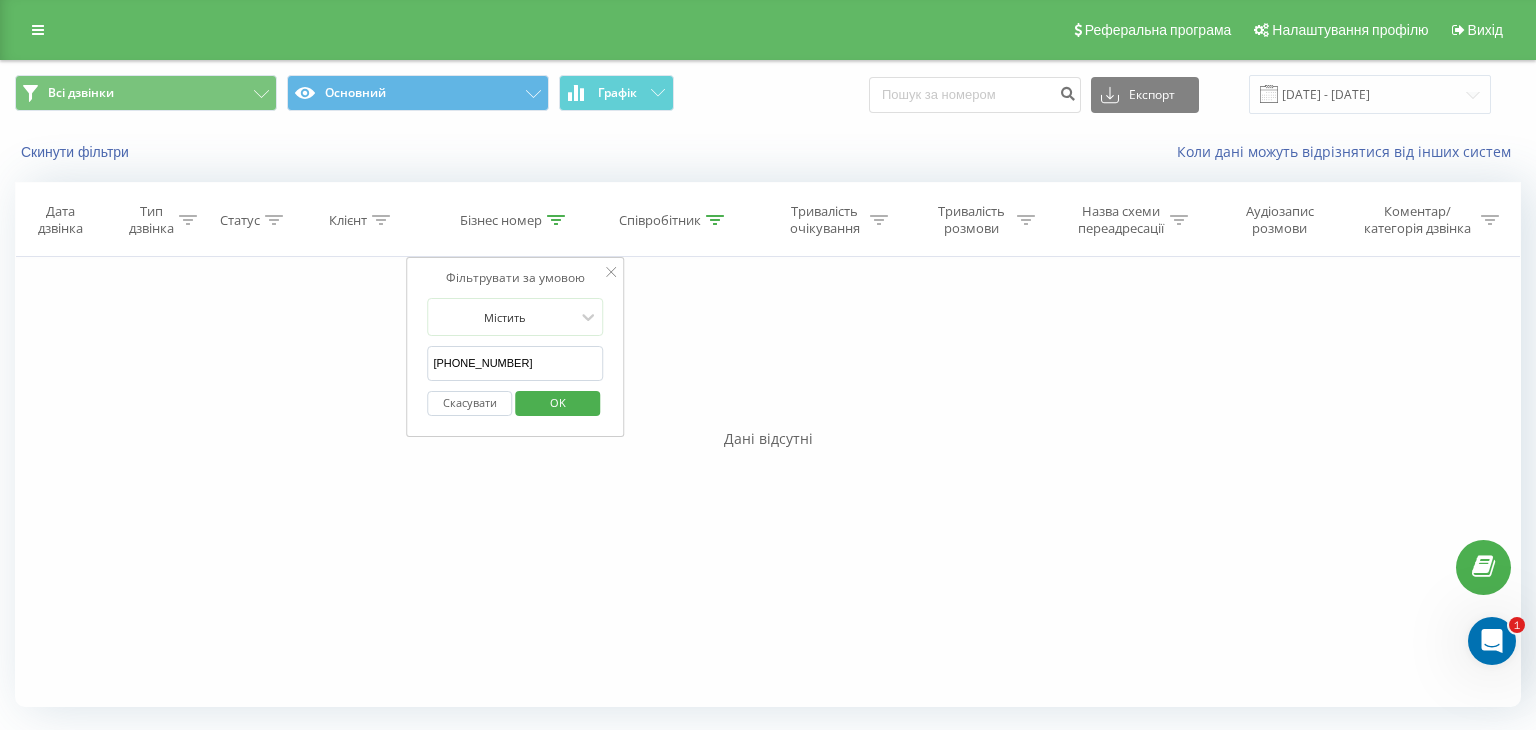 click 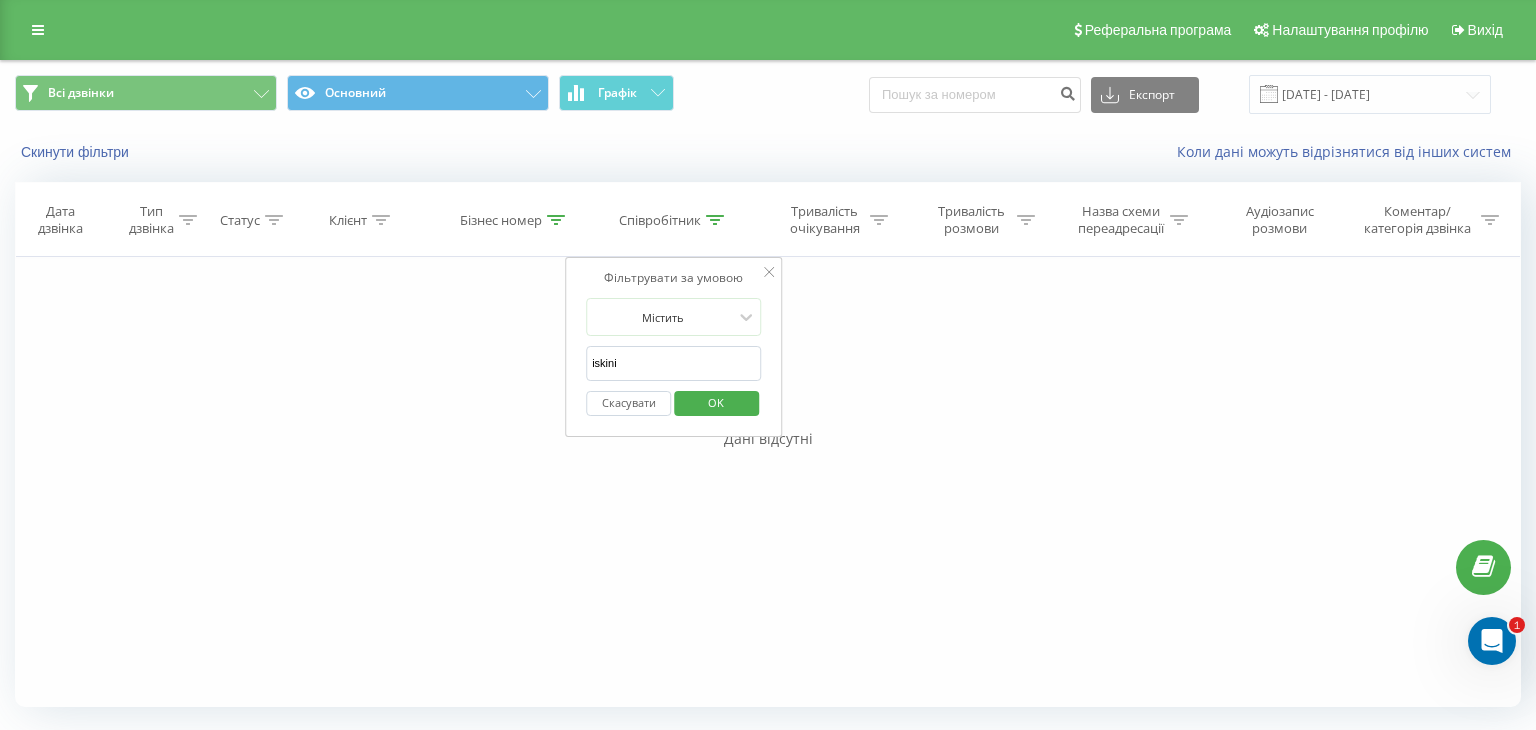click on "iskini" at bounding box center [674, 363] 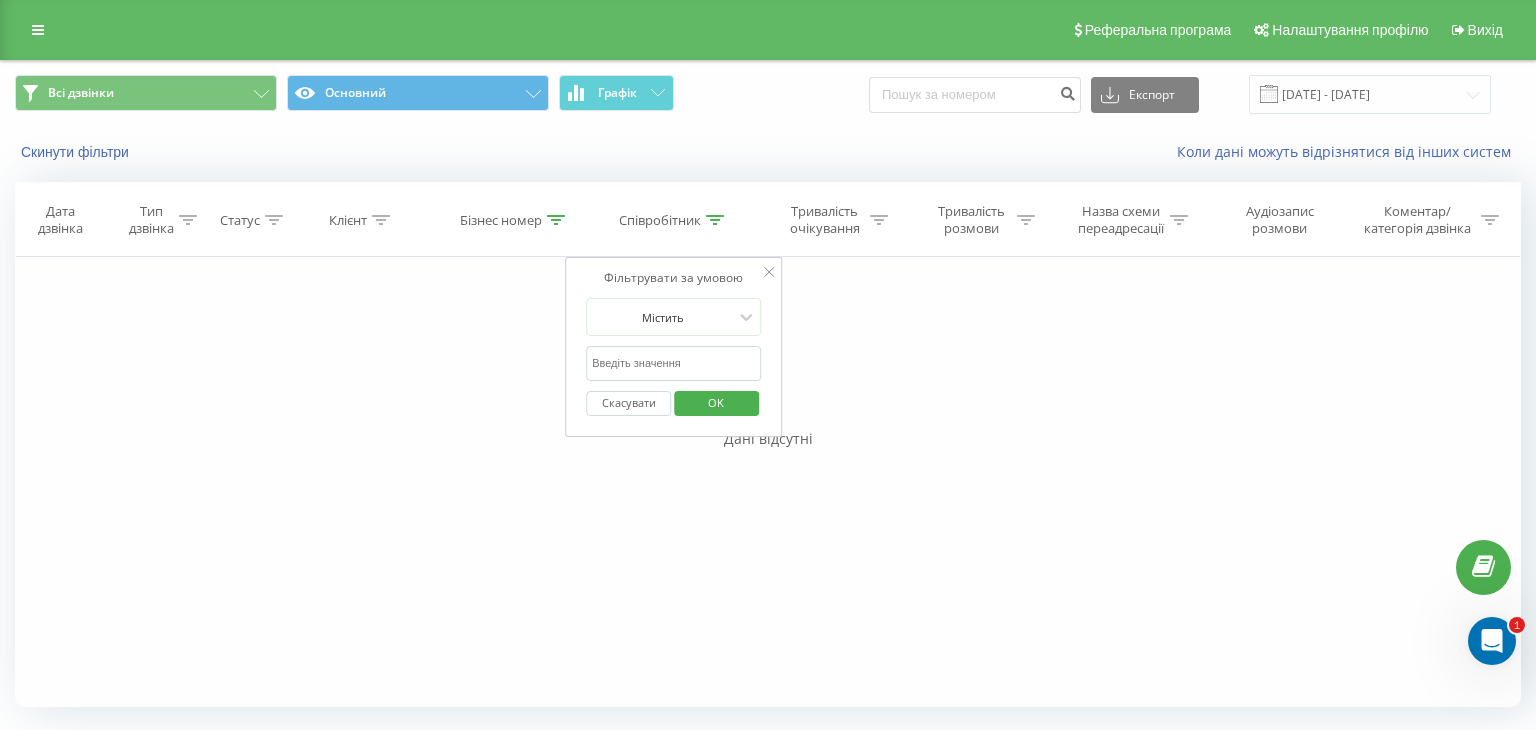 type 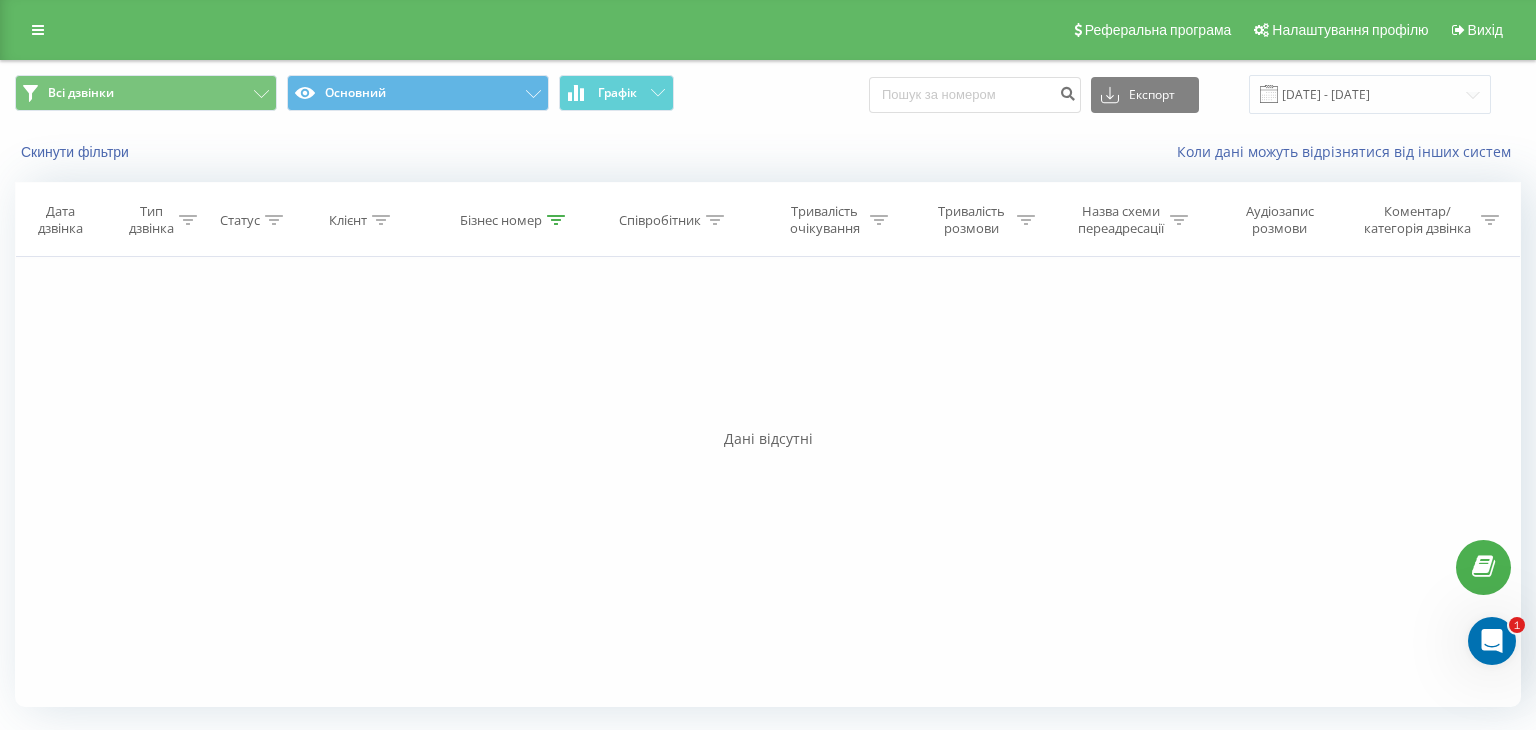click at bounding box center [556, 220] 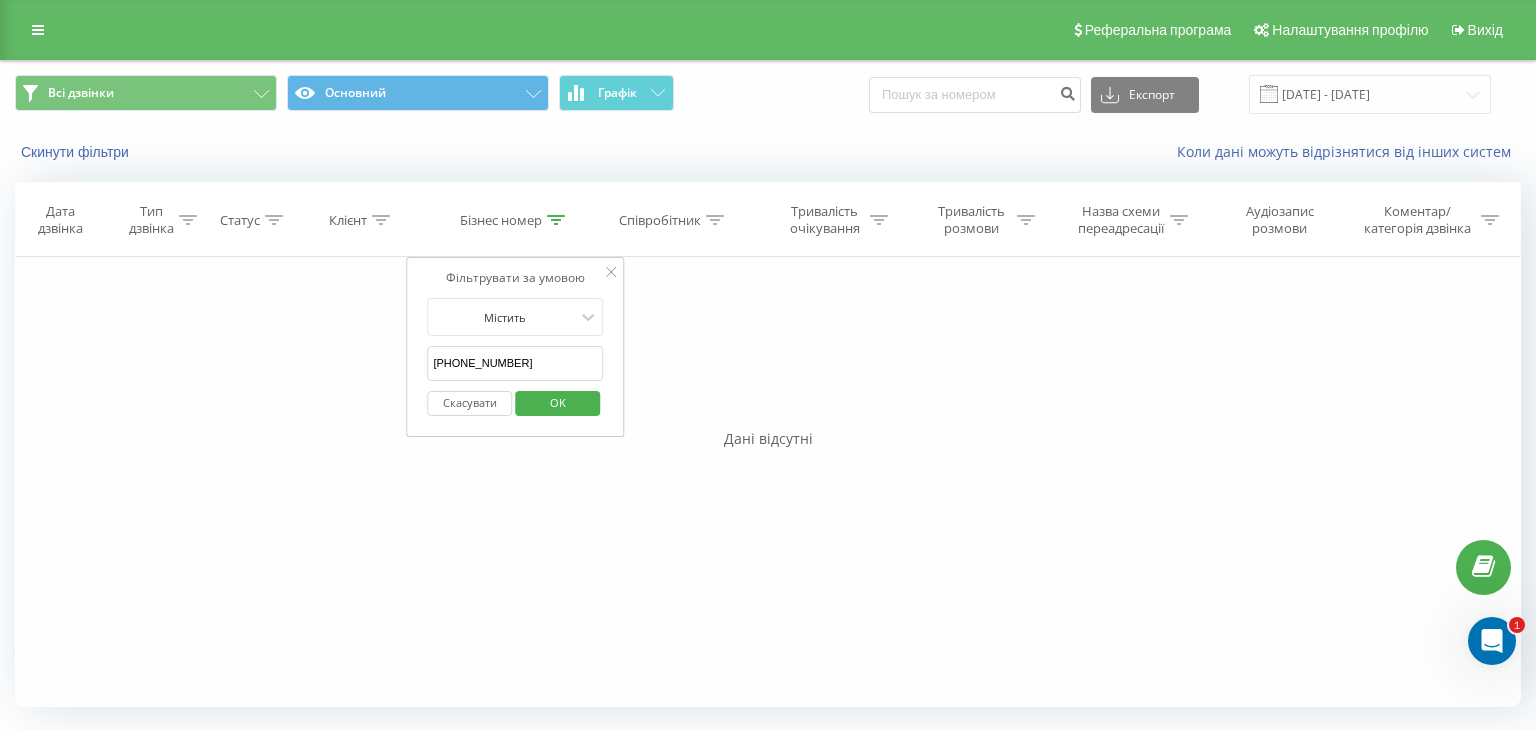 click on "[PHONE]" at bounding box center [515, 363] 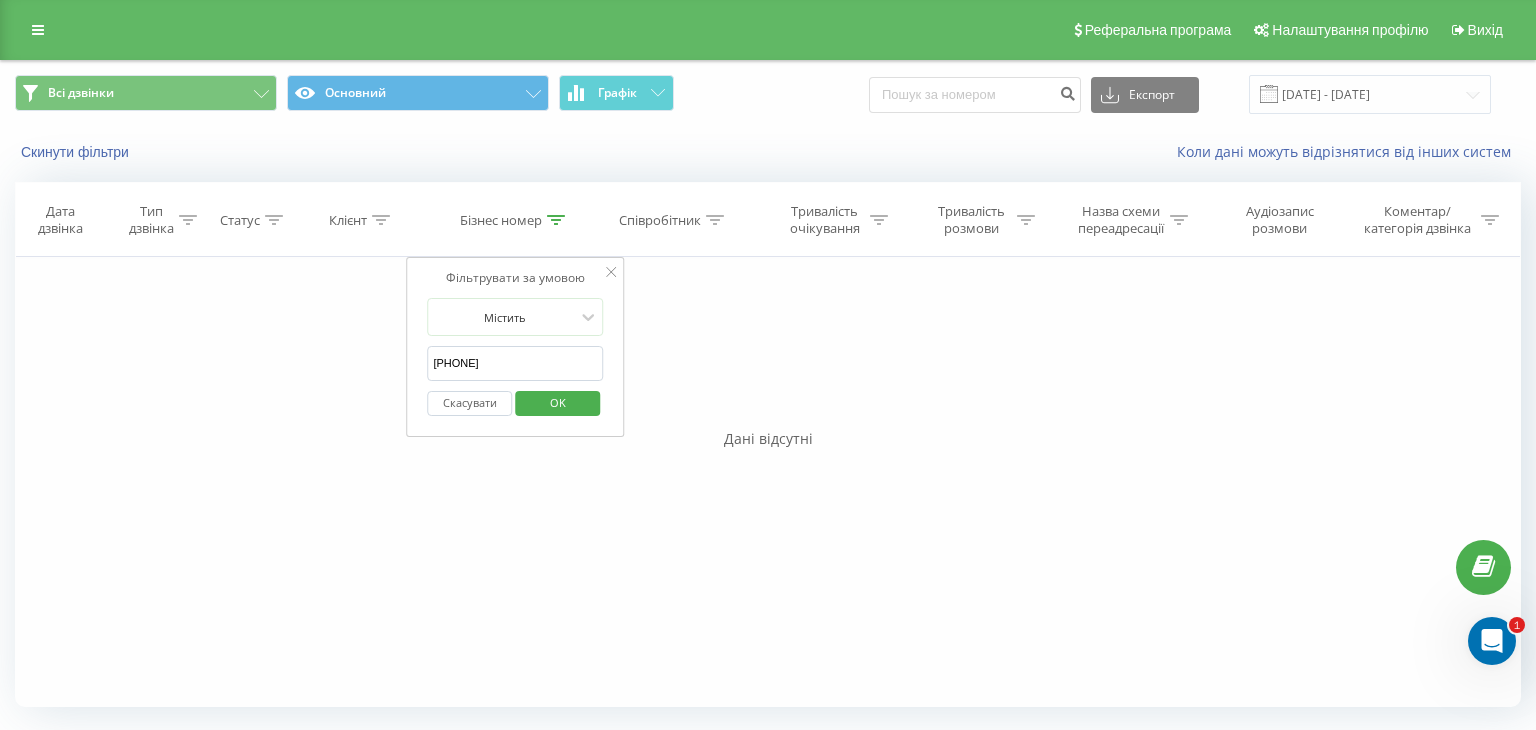 type on "0663523757" 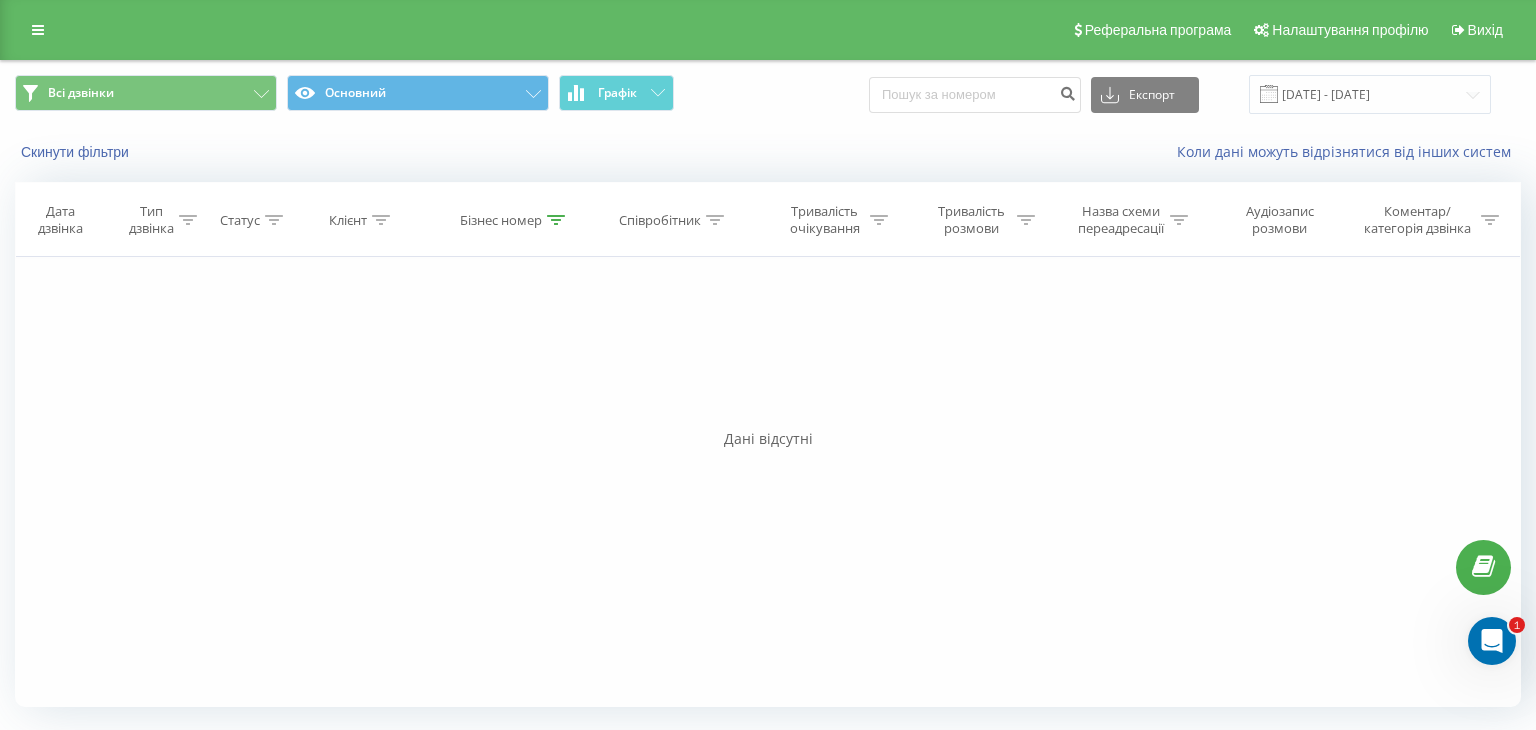 click at bounding box center [381, 220] 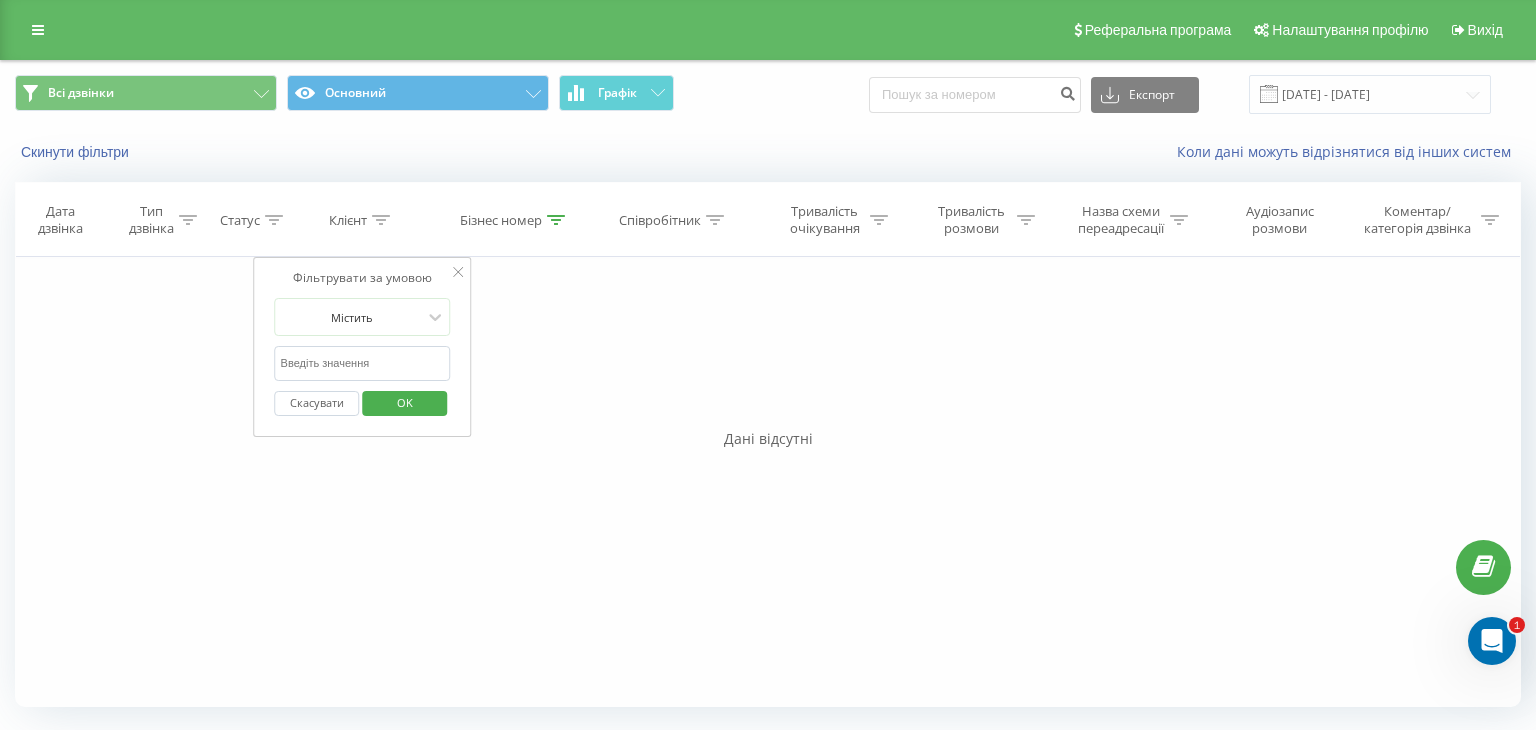 click at bounding box center (363, 363) 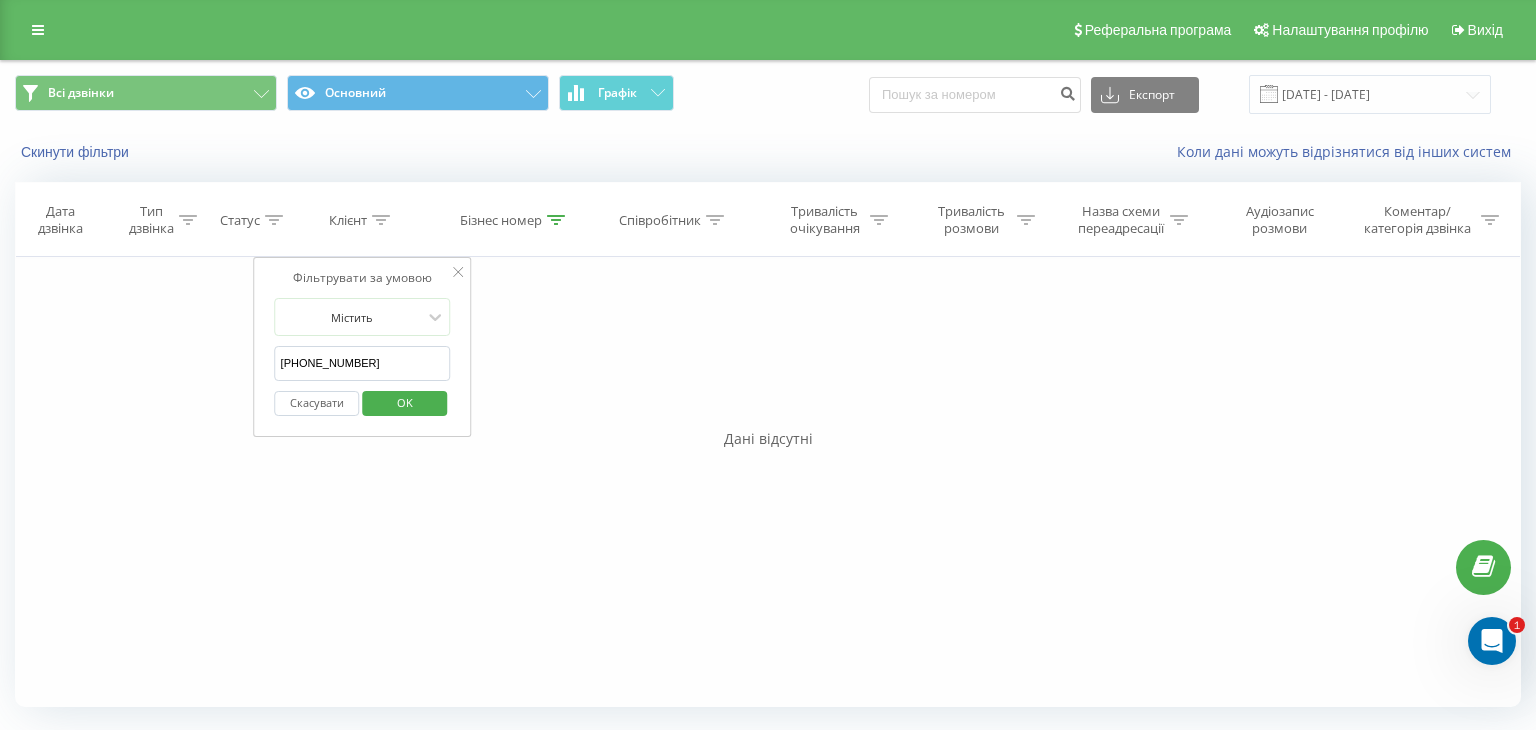 type on "639764376" 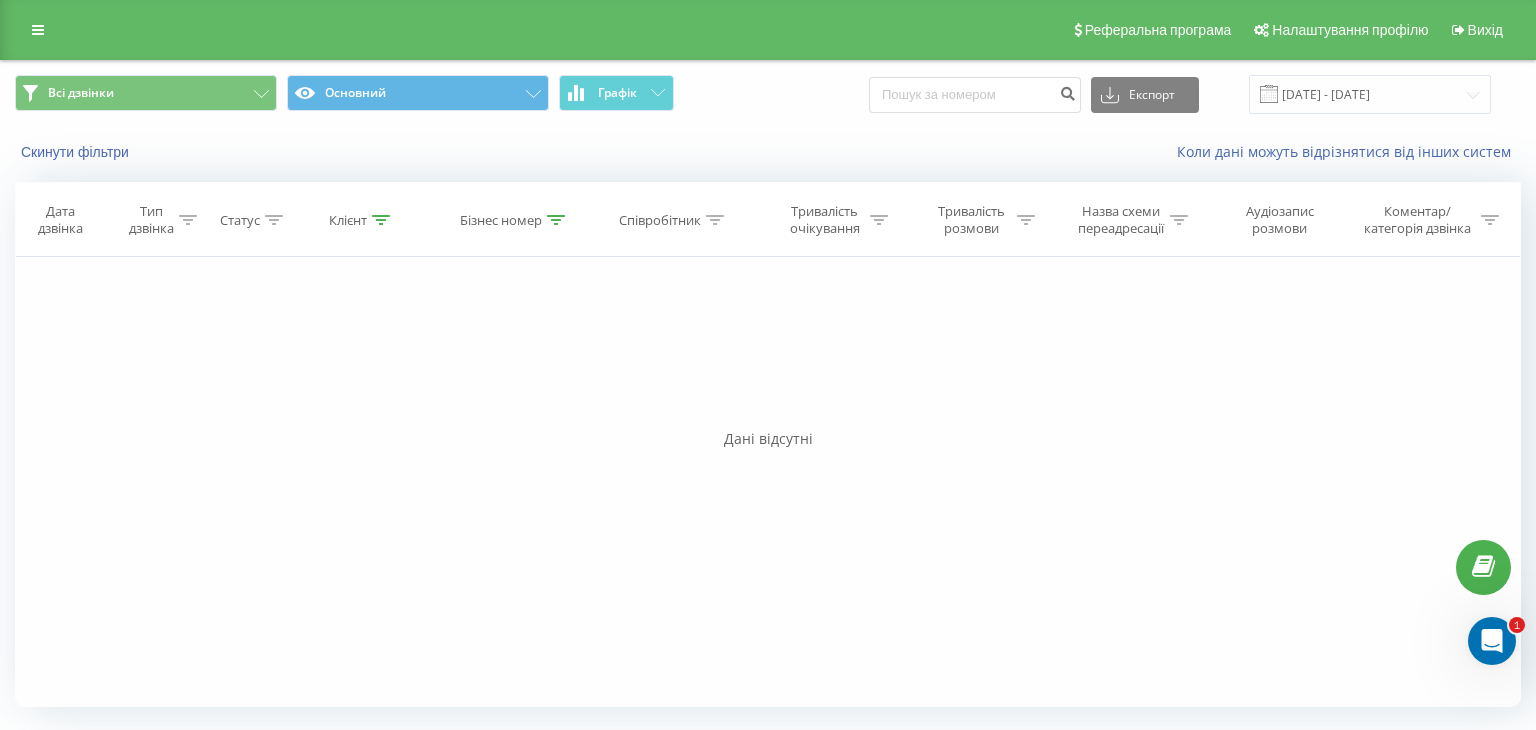click 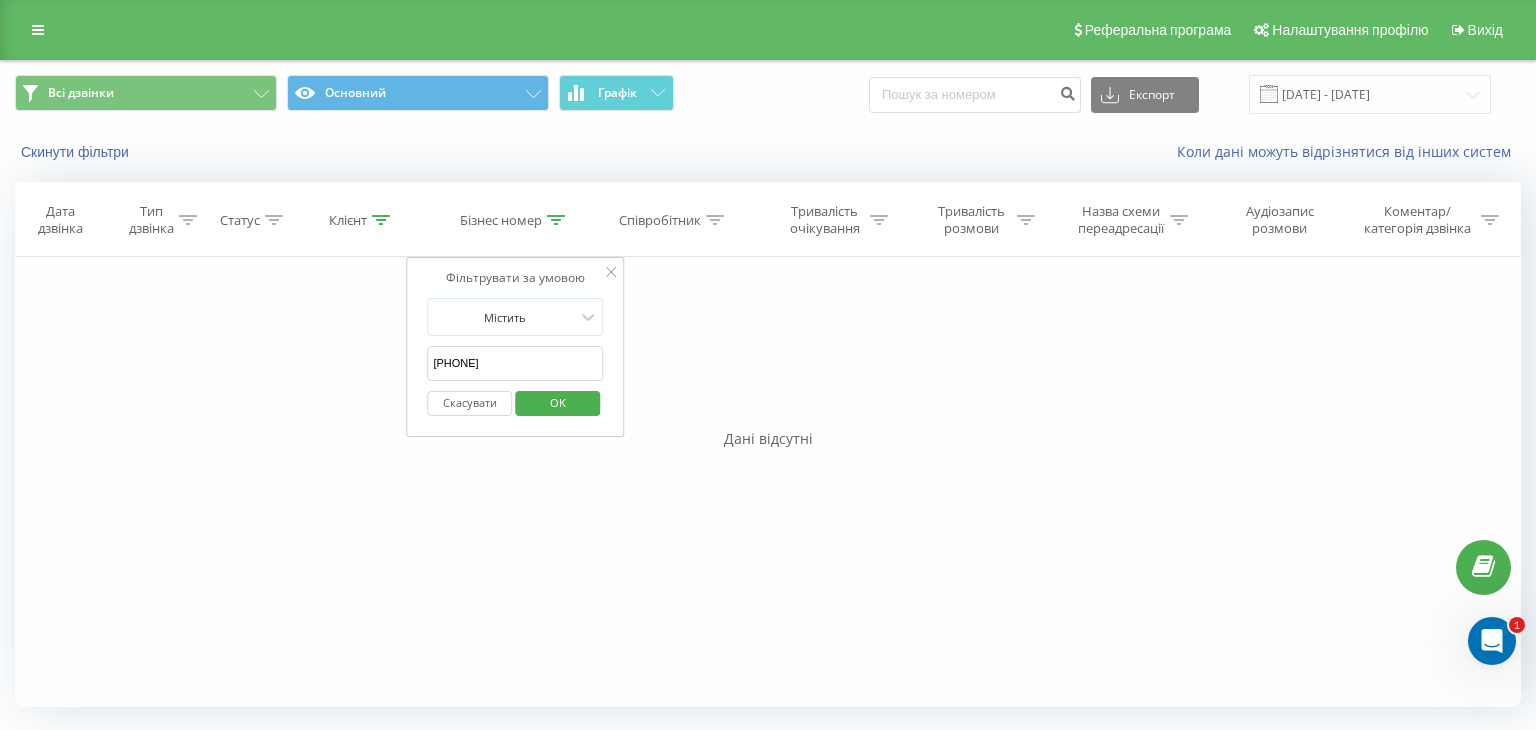 click on "Клієнт" at bounding box center [362, 220] 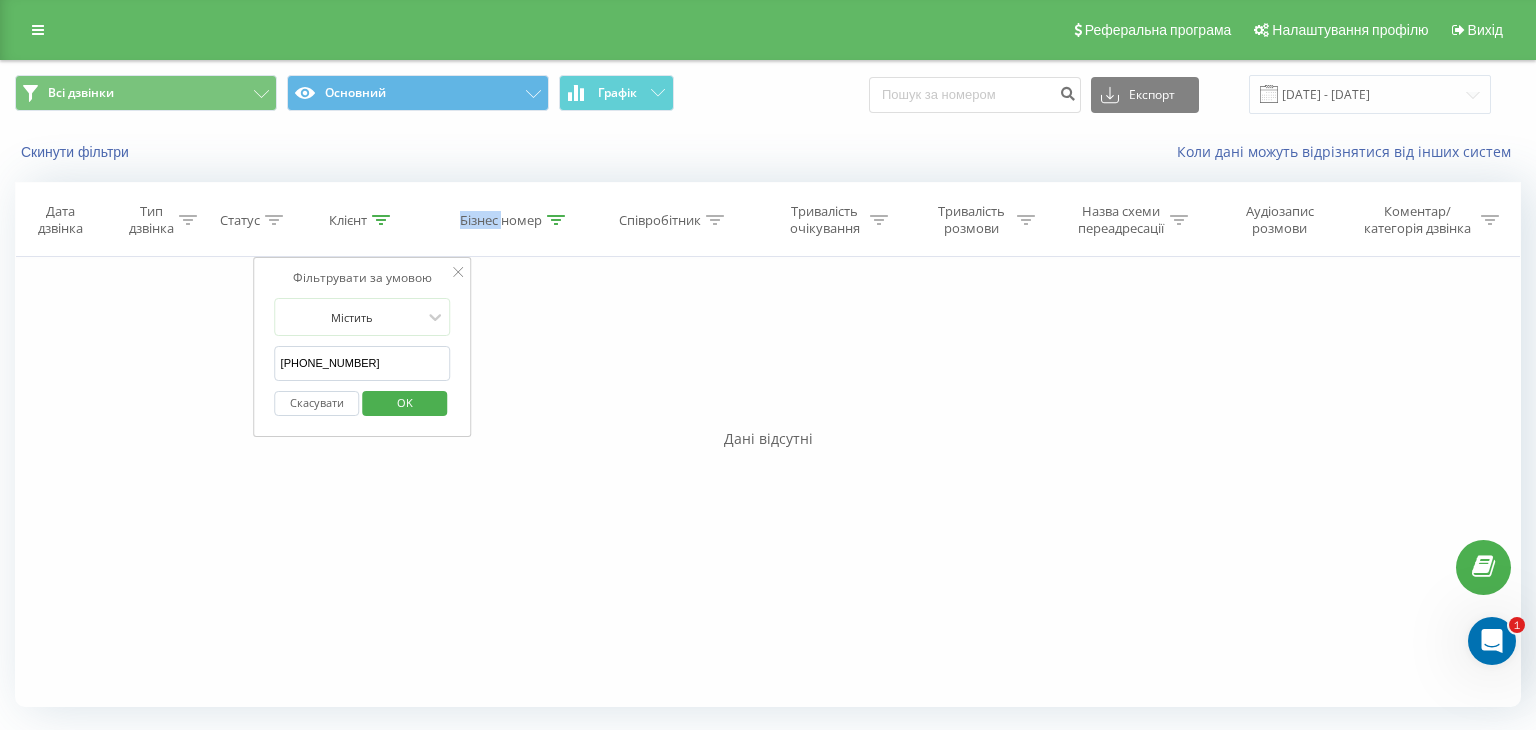click 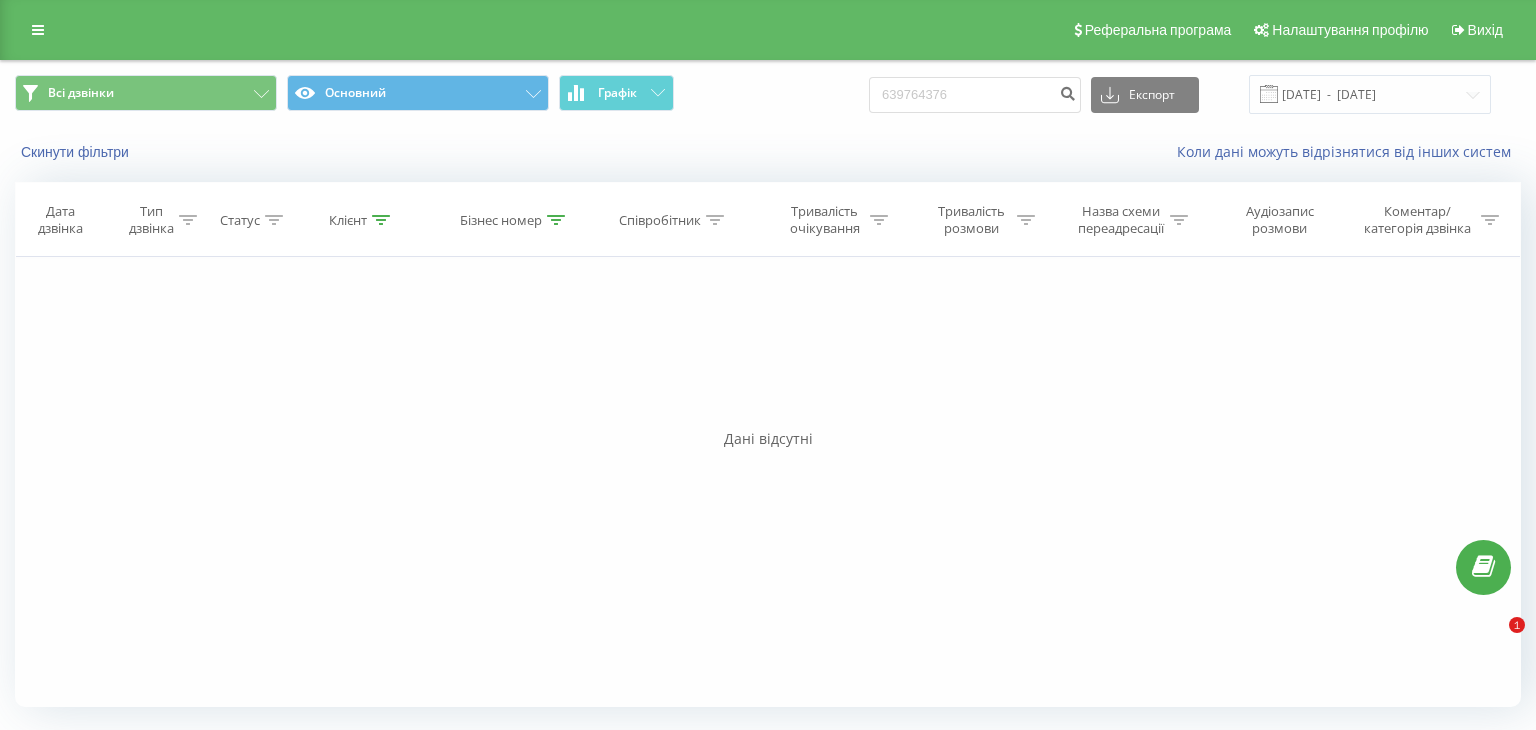 scroll, scrollTop: 0, scrollLeft: 0, axis: both 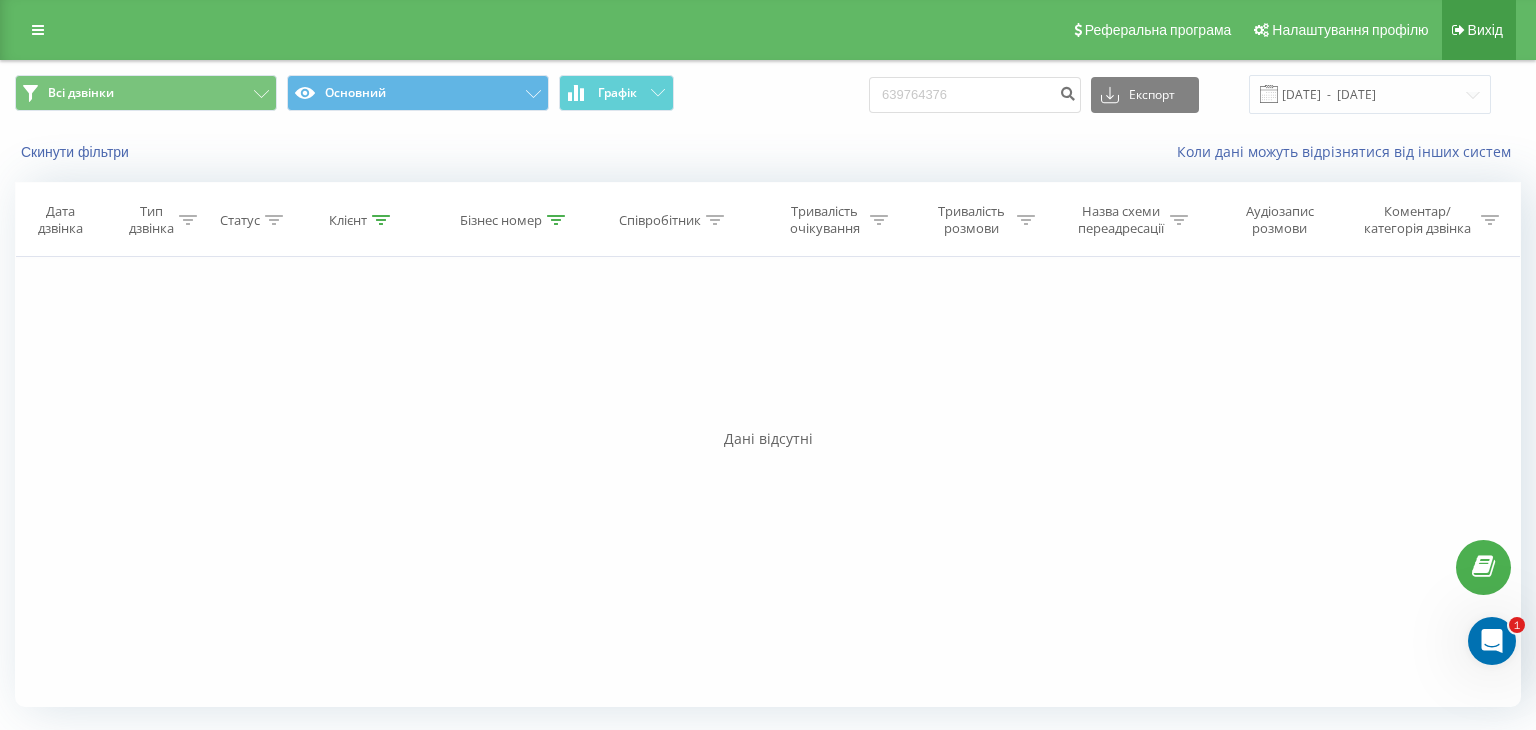 click on "Вихід" at bounding box center [1485, 30] 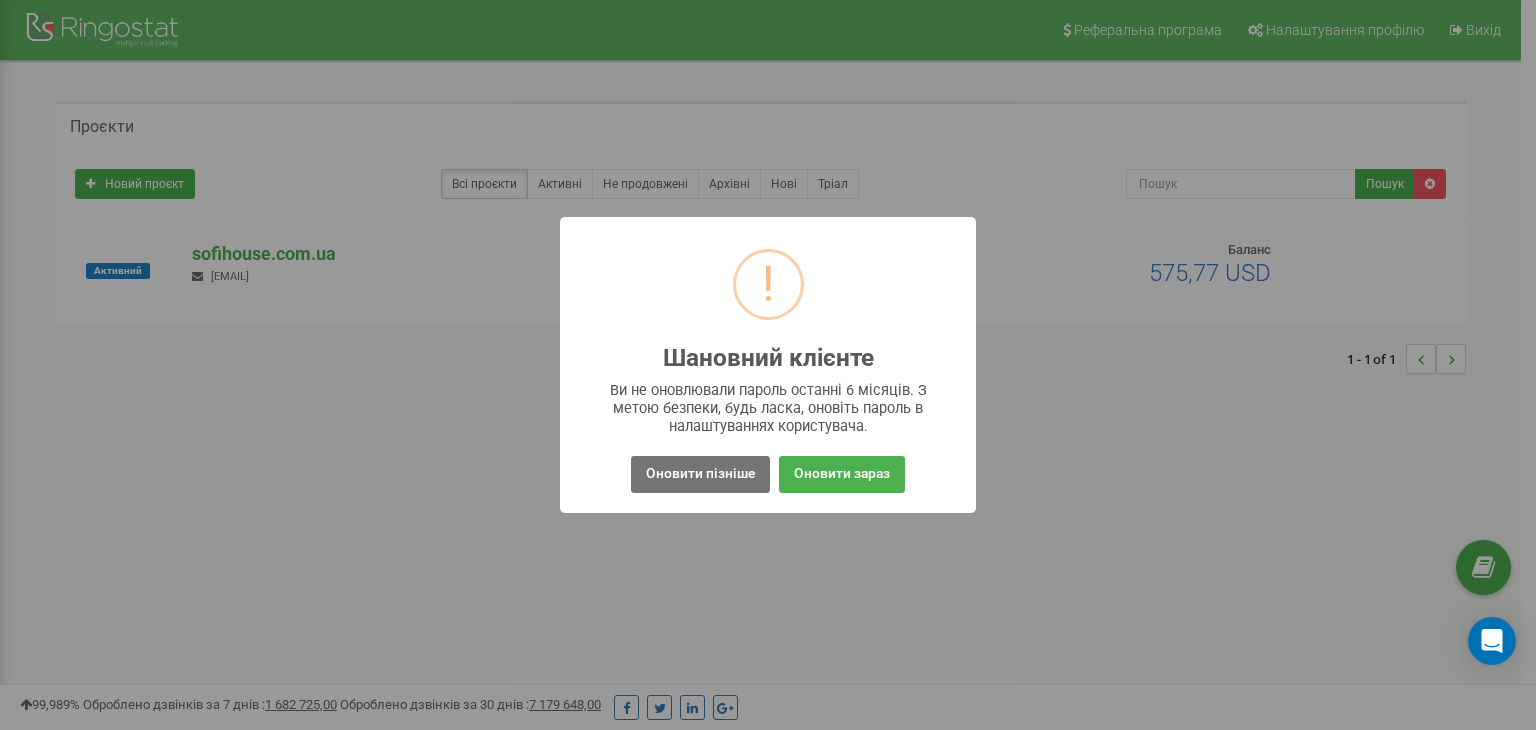 scroll, scrollTop: 0, scrollLeft: 0, axis: both 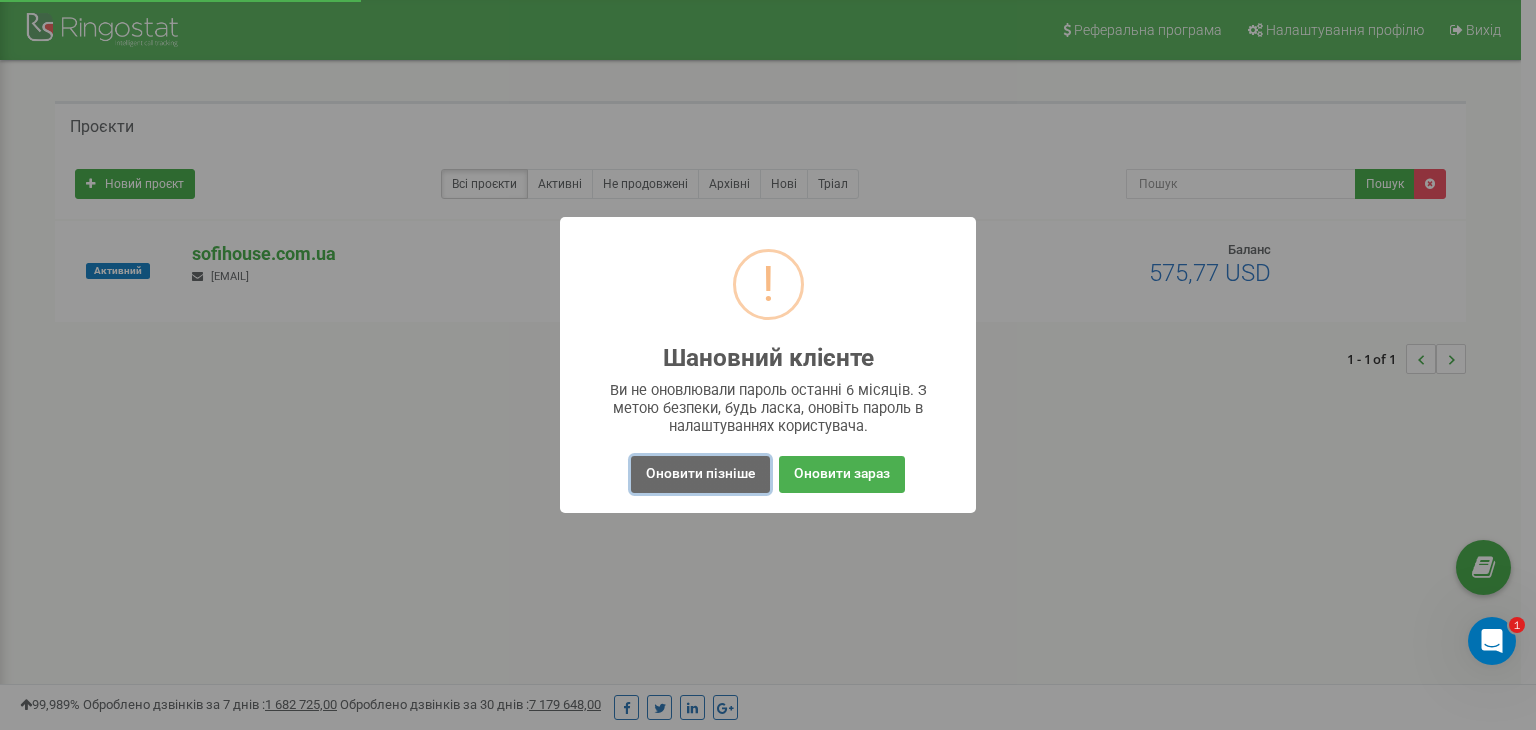 click on "Оновити пізніше" at bounding box center [700, 474] 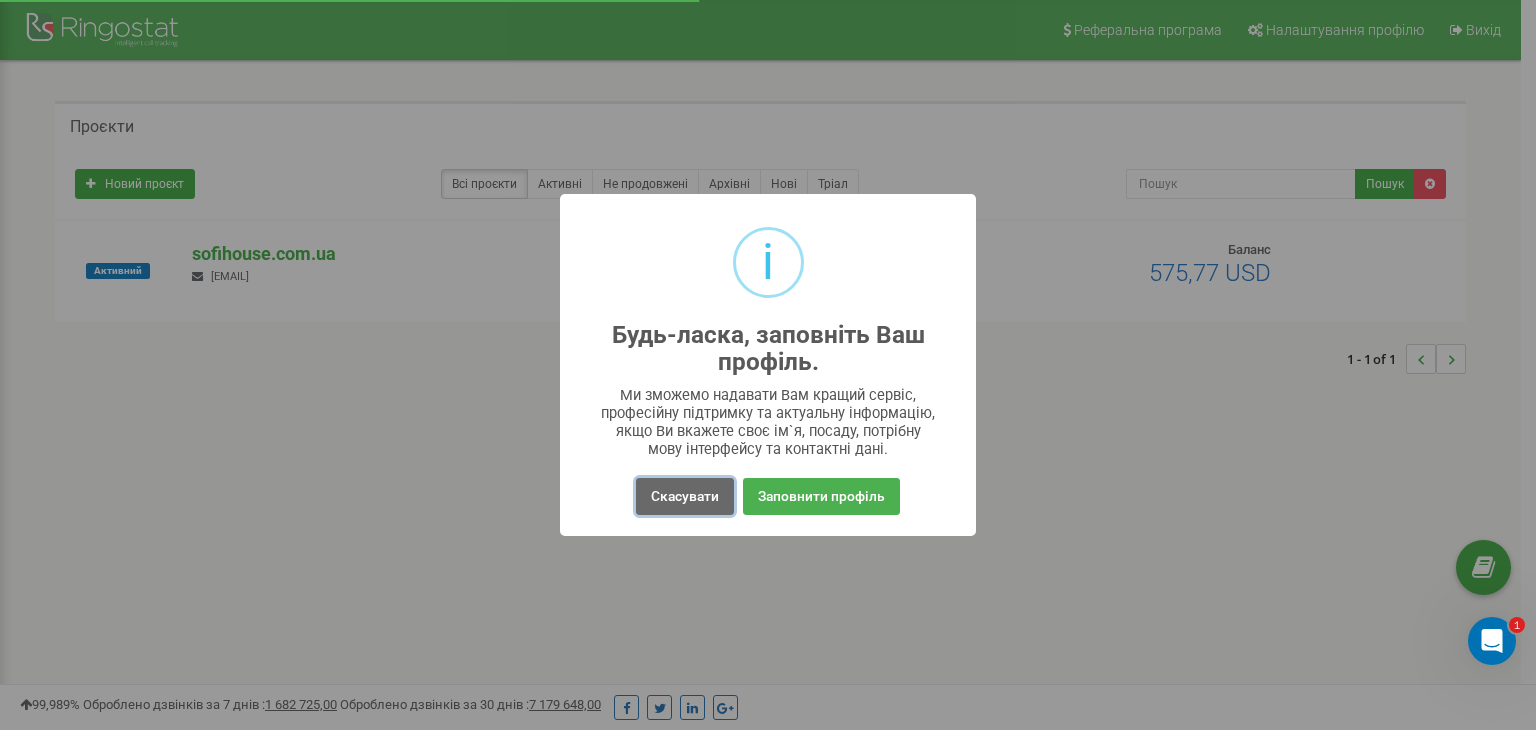click on "Скасувати" at bounding box center (685, 496) 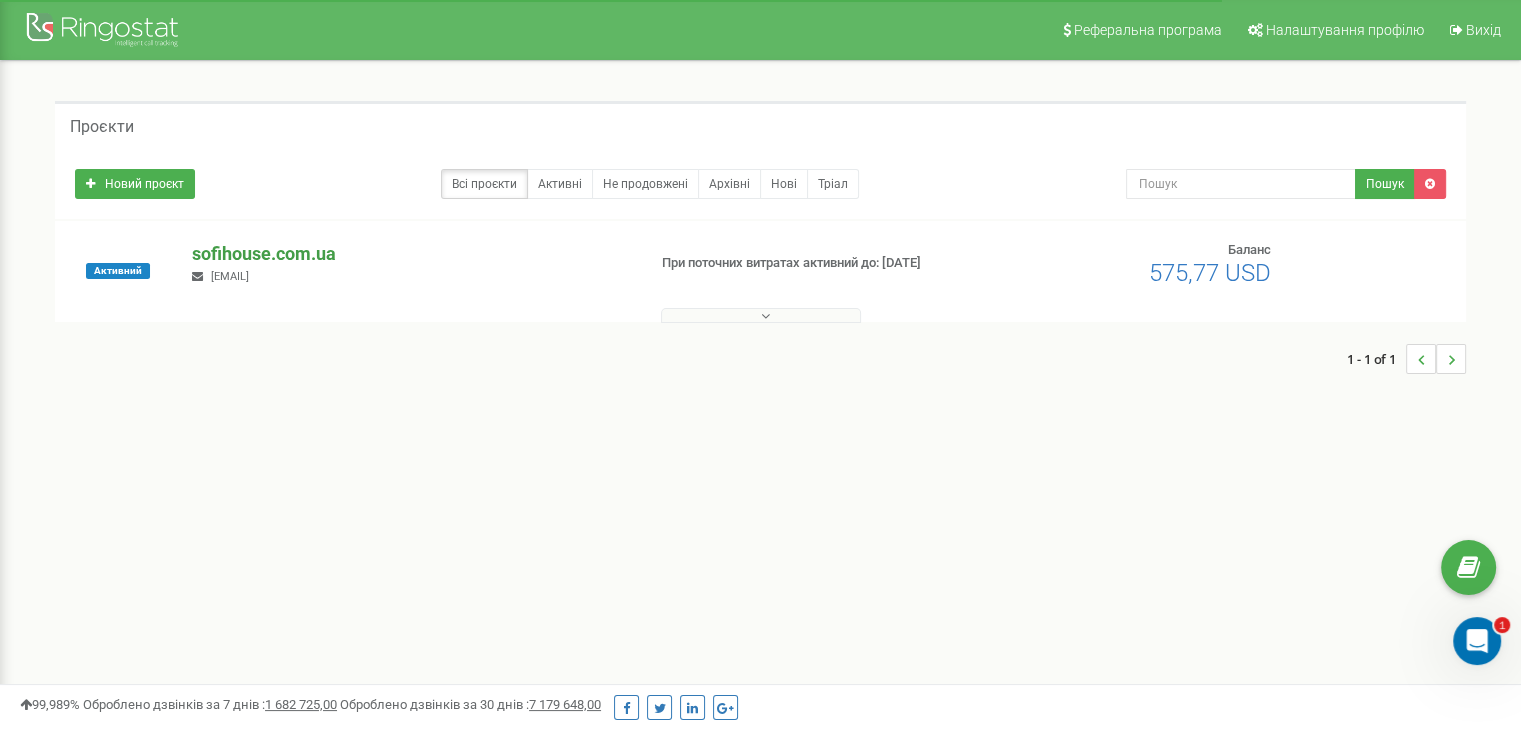 click on "sofihouse.com.ua" at bounding box center (410, 254) 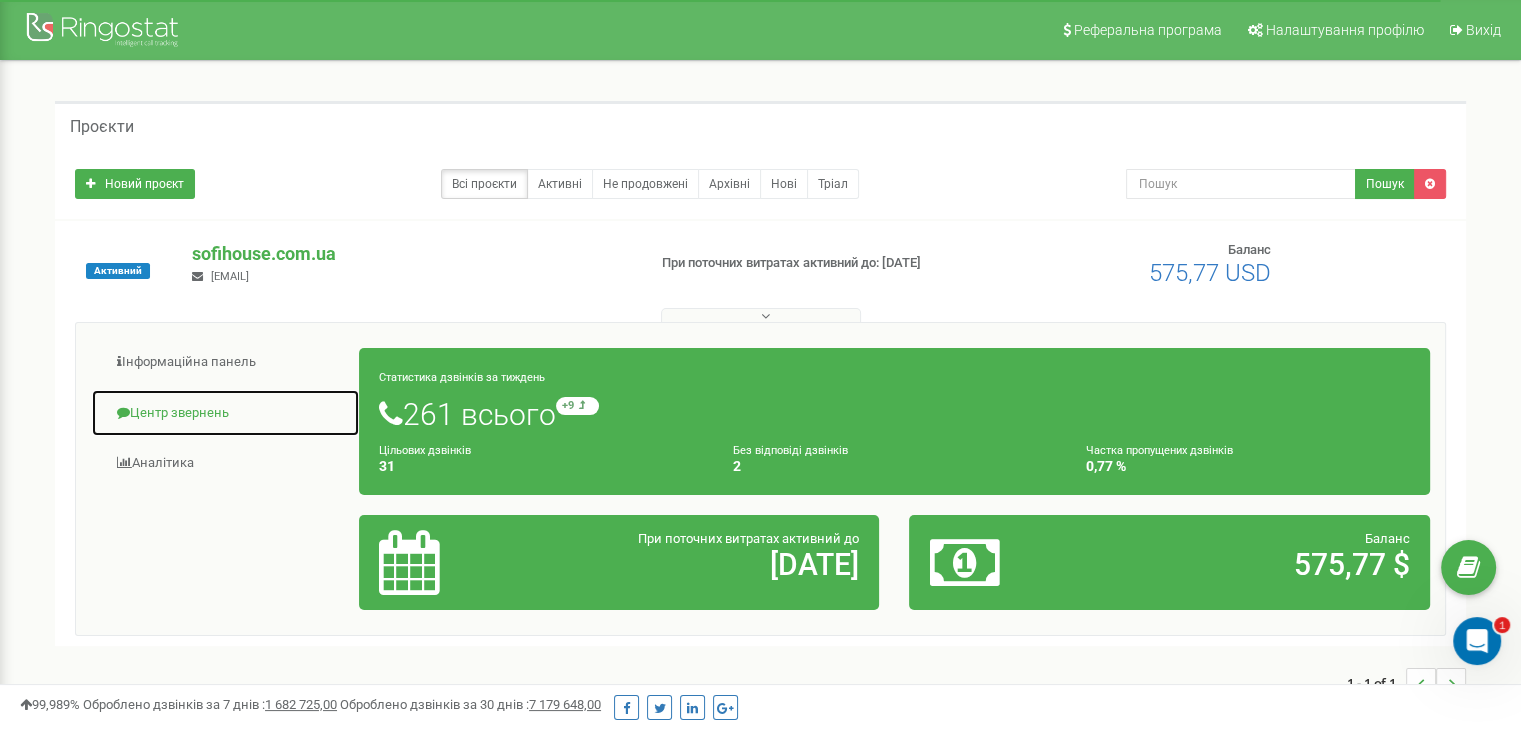 click on "Центр звернень" at bounding box center [225, 413] 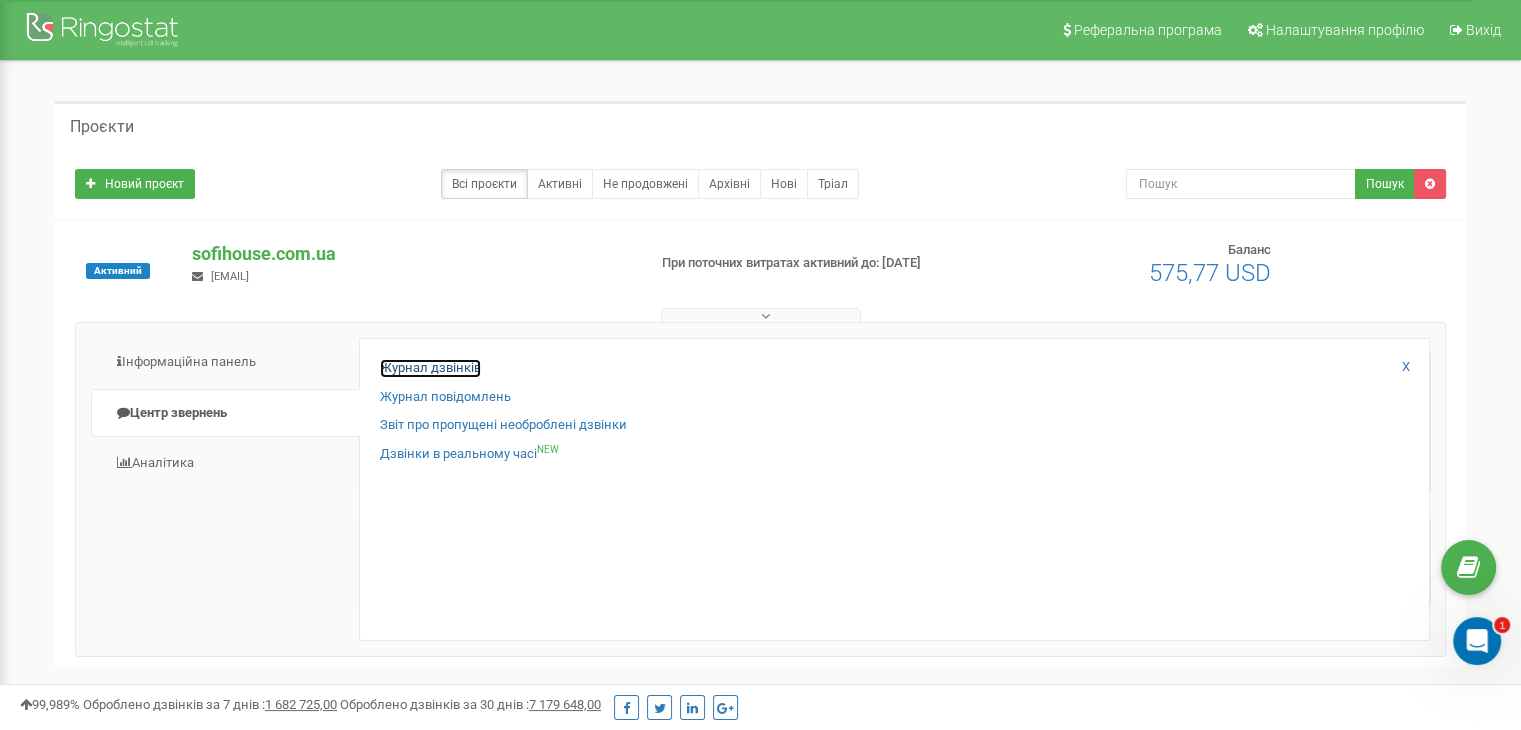 click on "Журнал дзвінків" at bounding box center (430, 368) 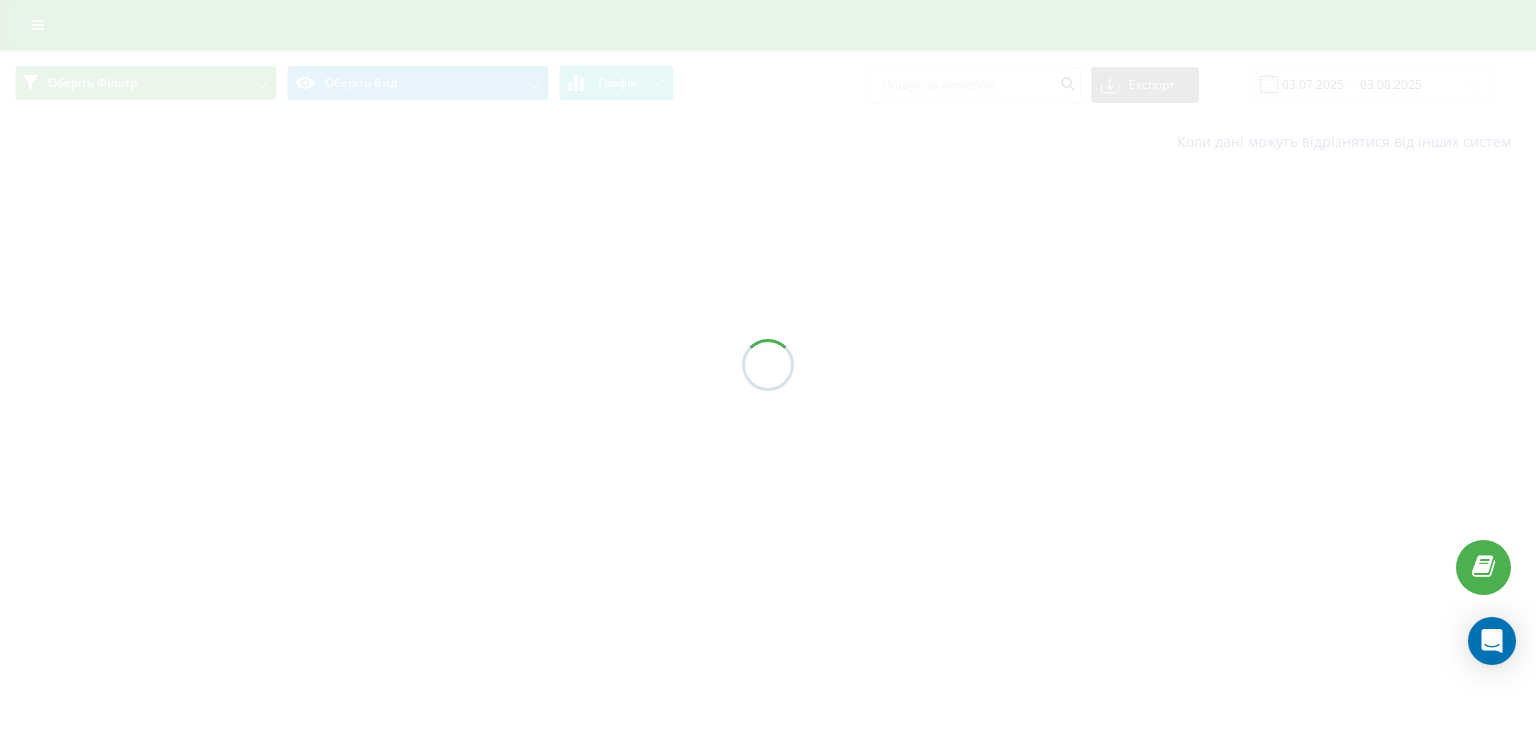 scroll, scrollTop: 0, scrollLeft: 0, axis: both 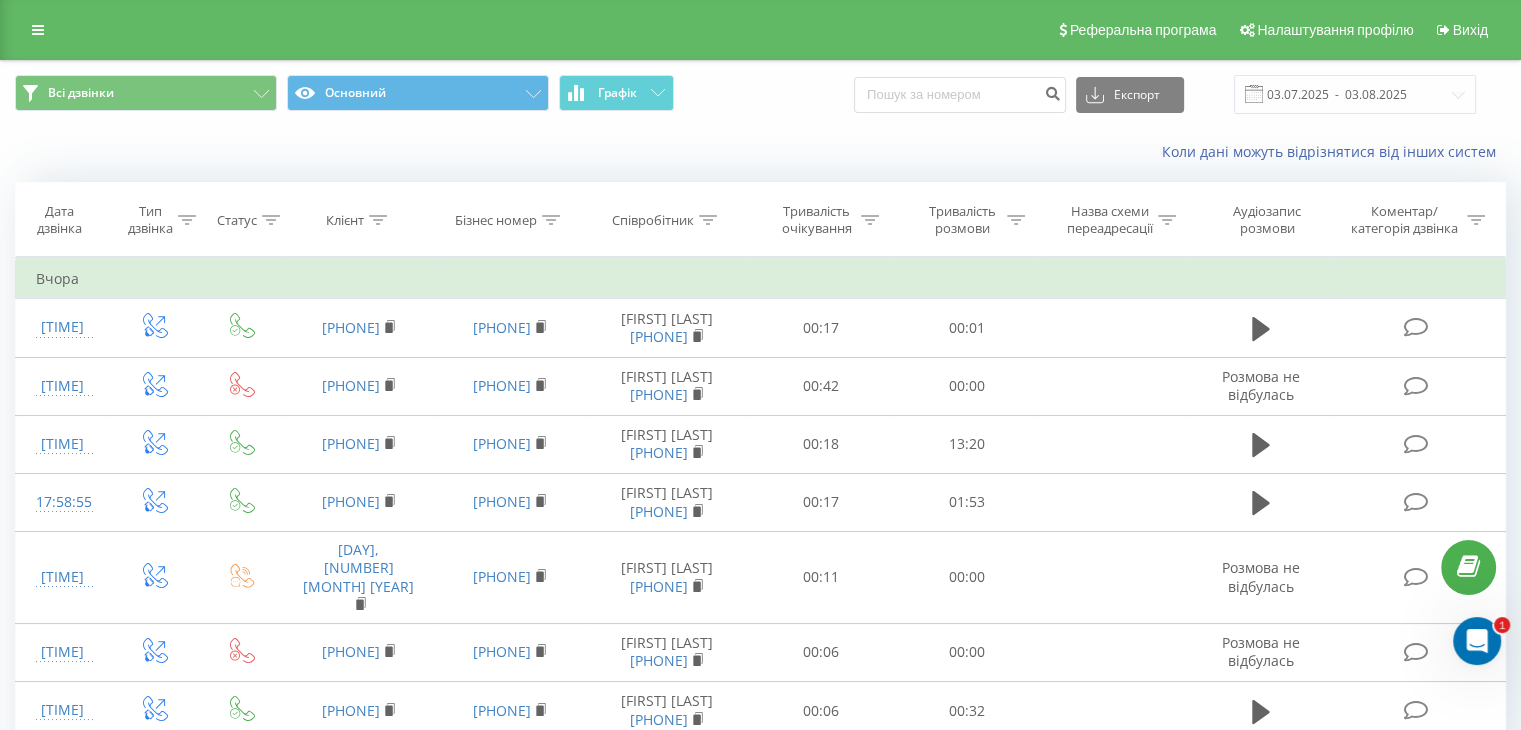 click 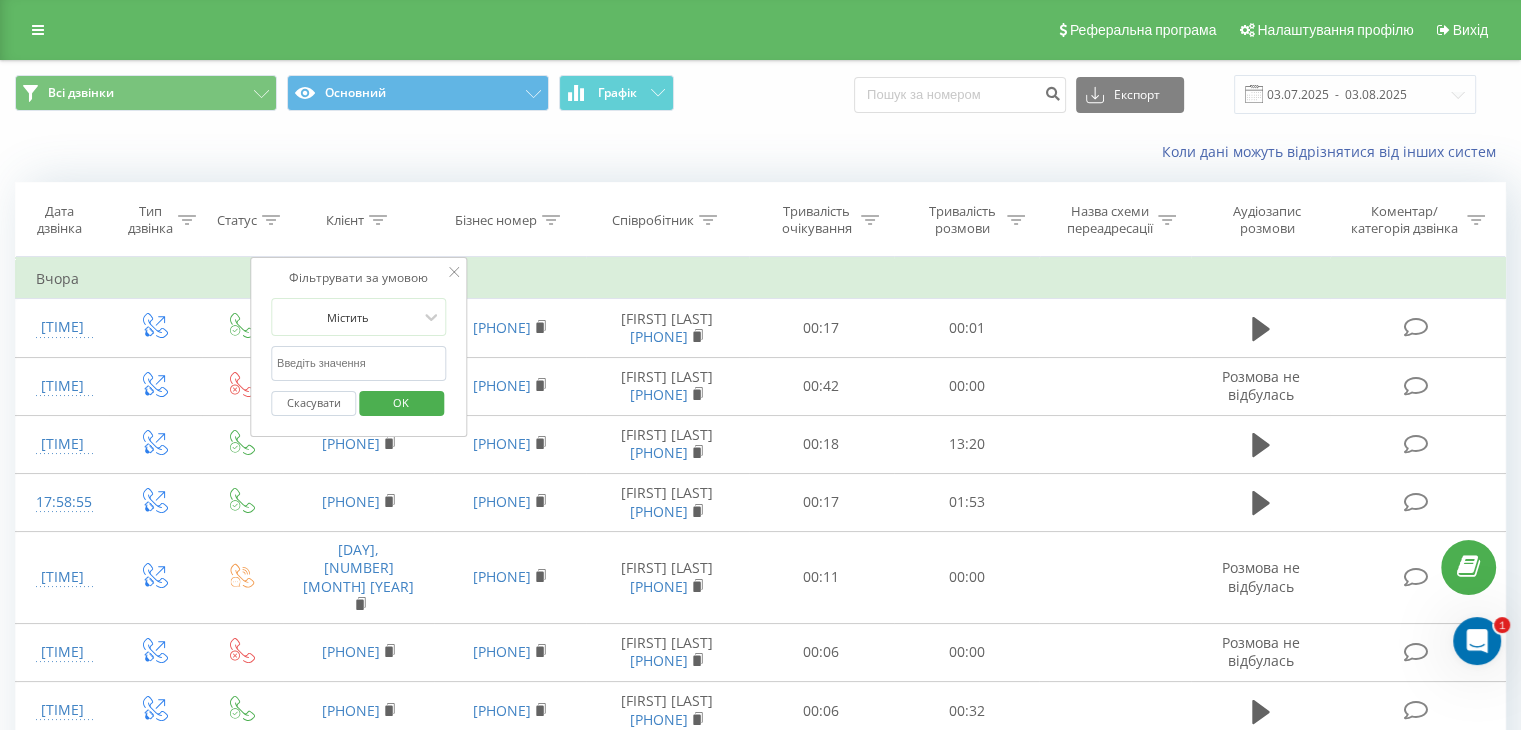 click at bounding box center (359, 363) 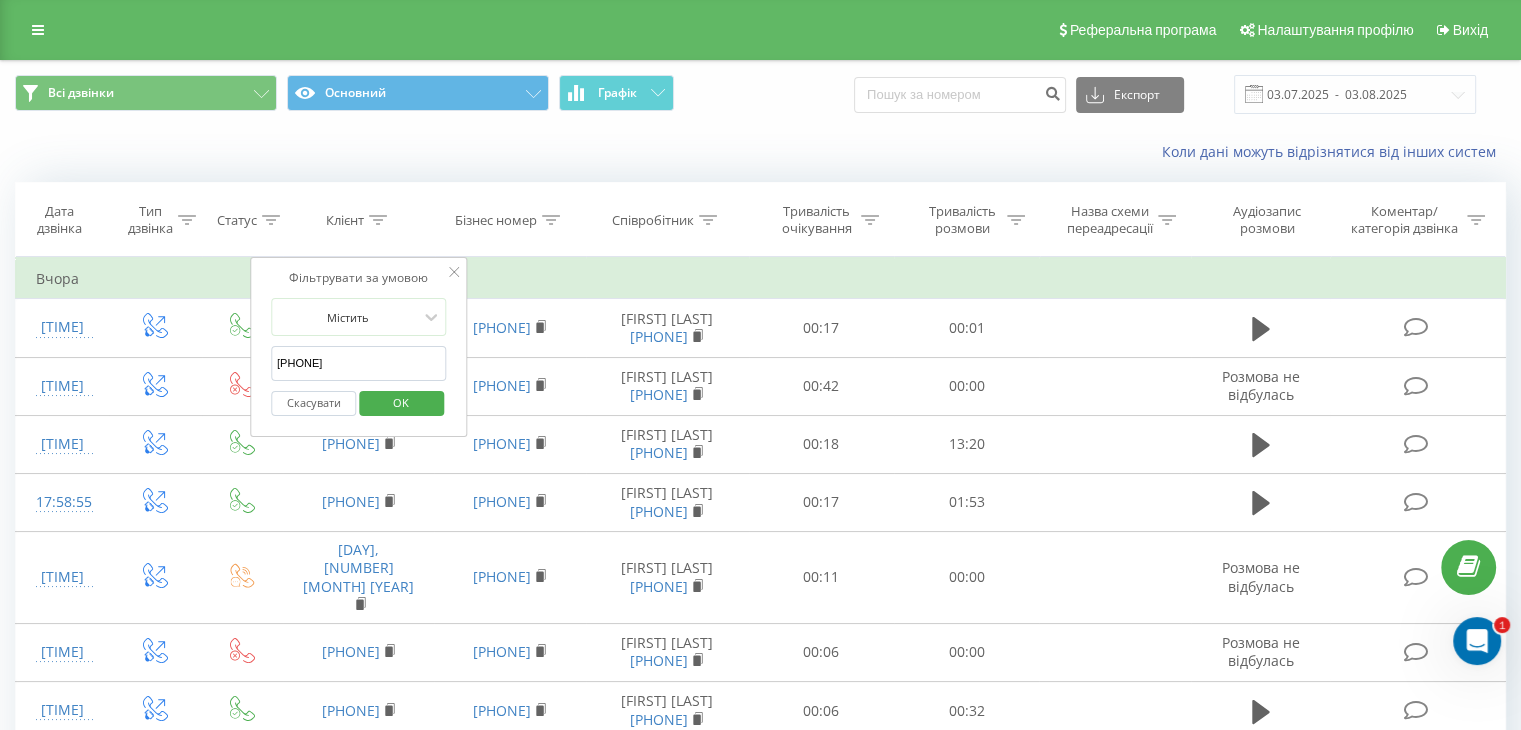 click on "OK" at bounding box center (401, 402) 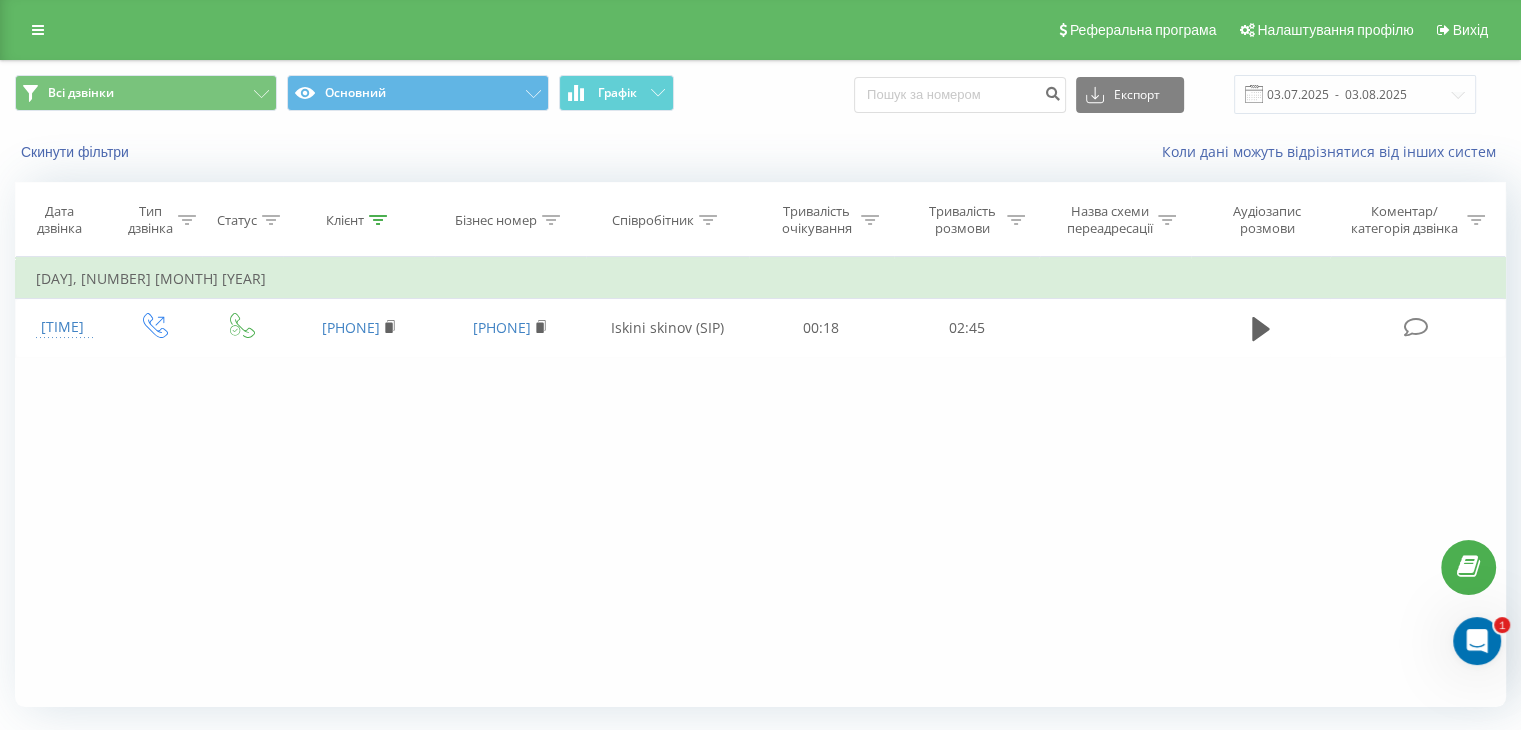 click at bounding box center (378, 220) 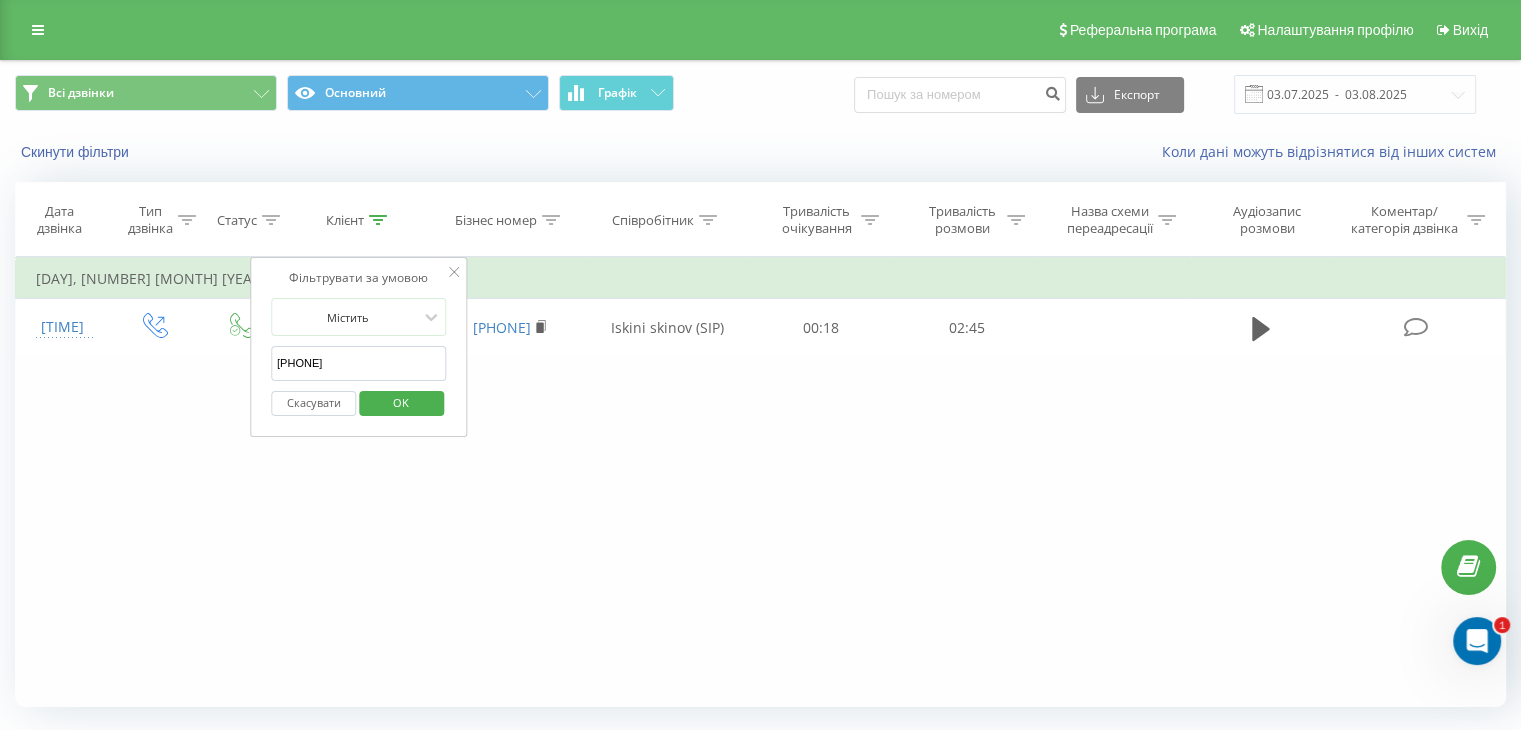 click on "[PHONE]" at bounding box center [359, 363] 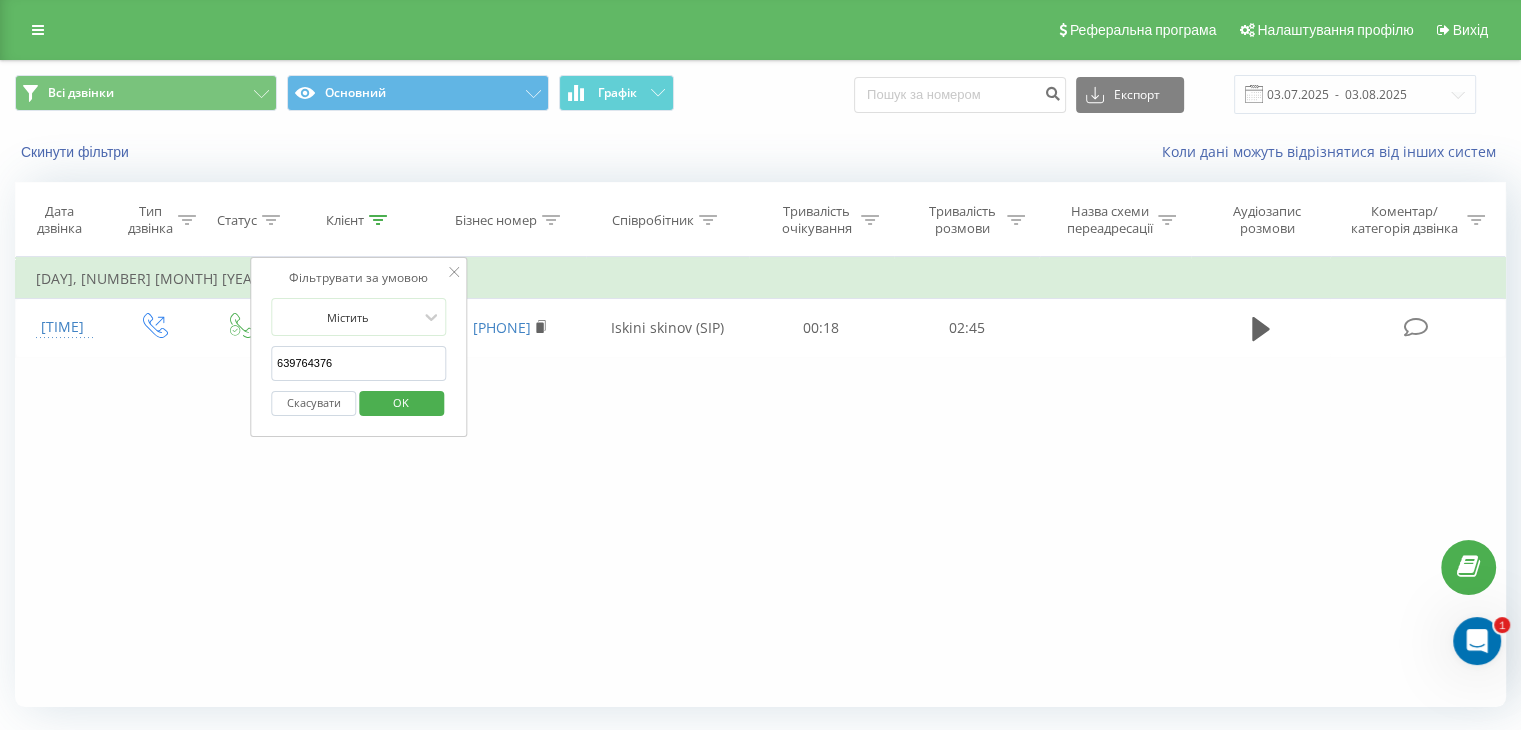 click on "OK" at bounding box center (401, 402) 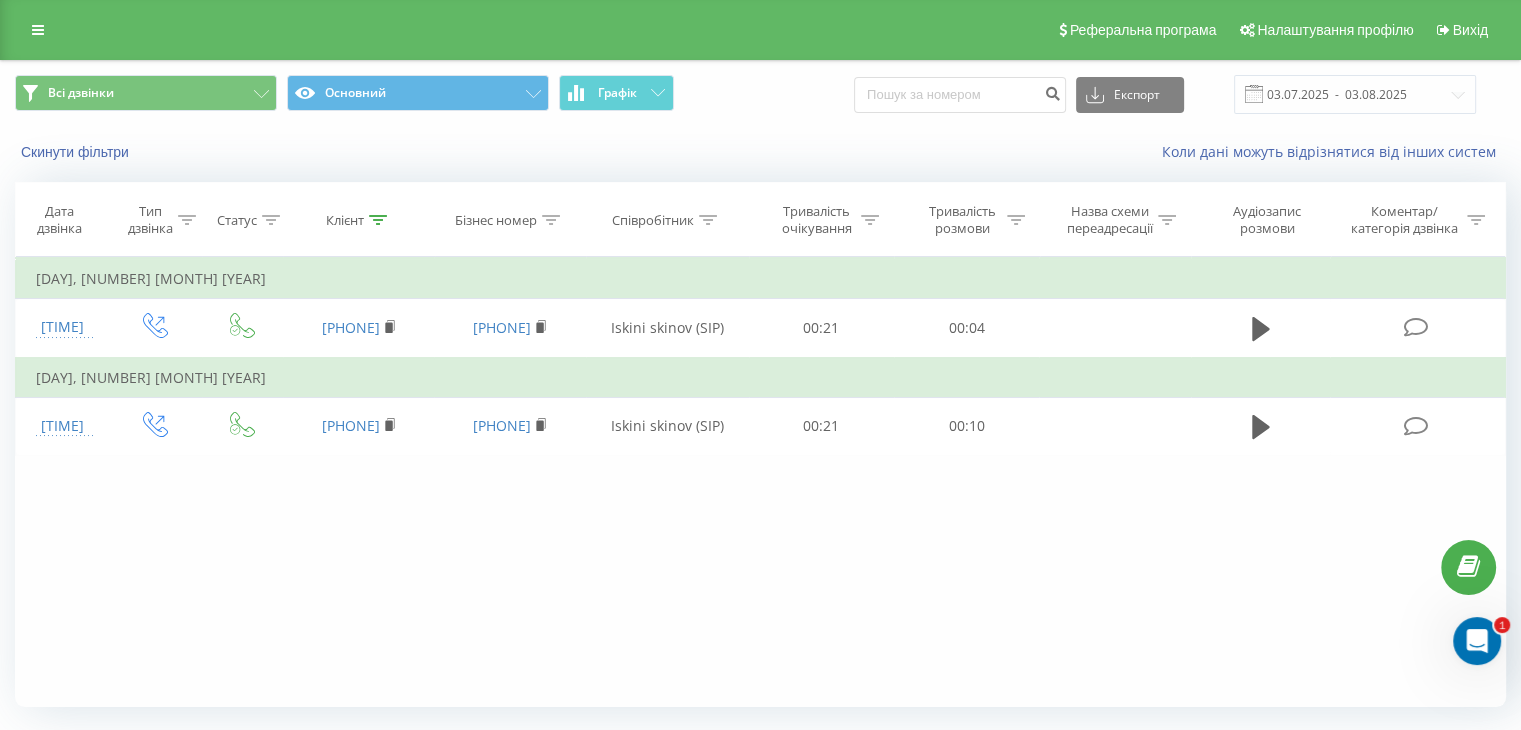 click 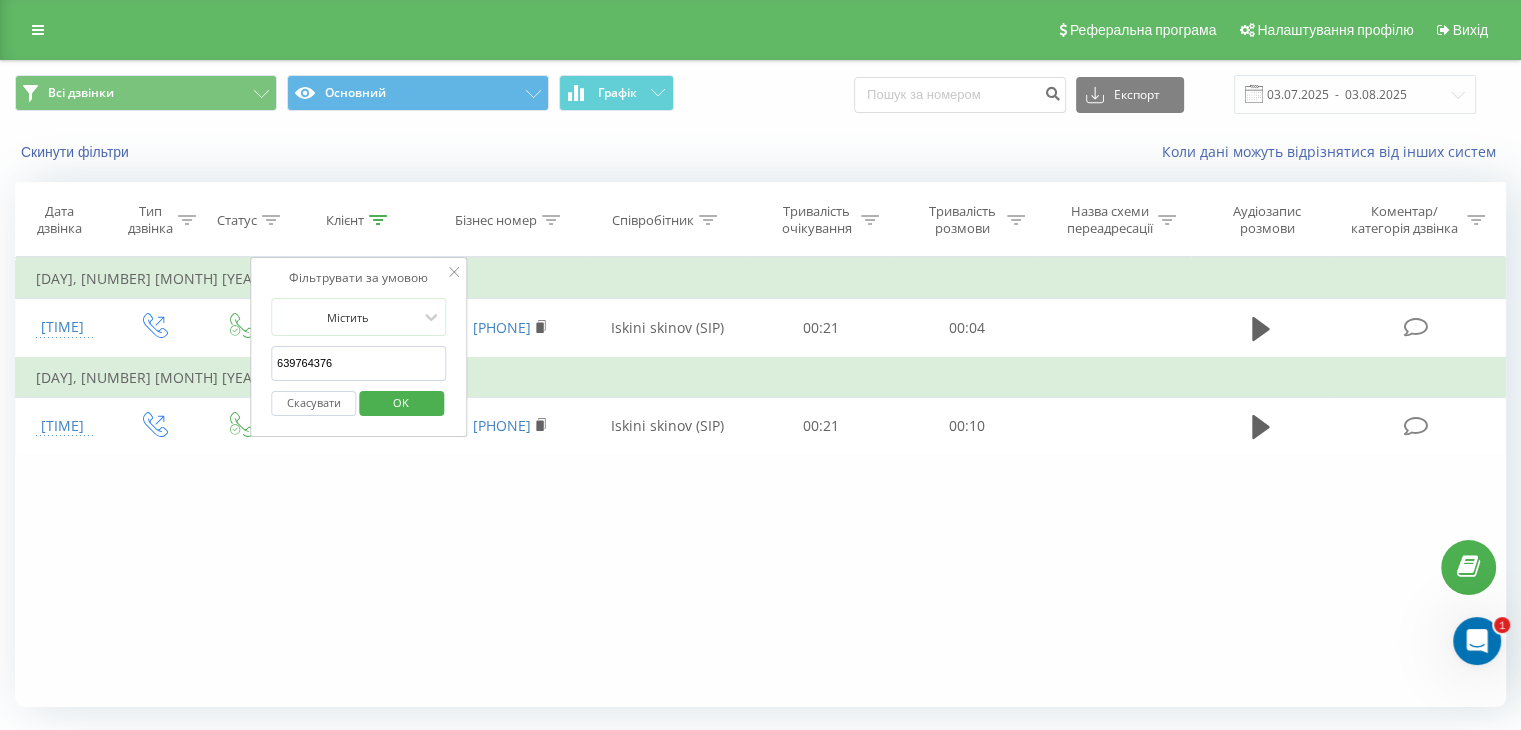 click on "639764376" at bounding box center [359, 363] 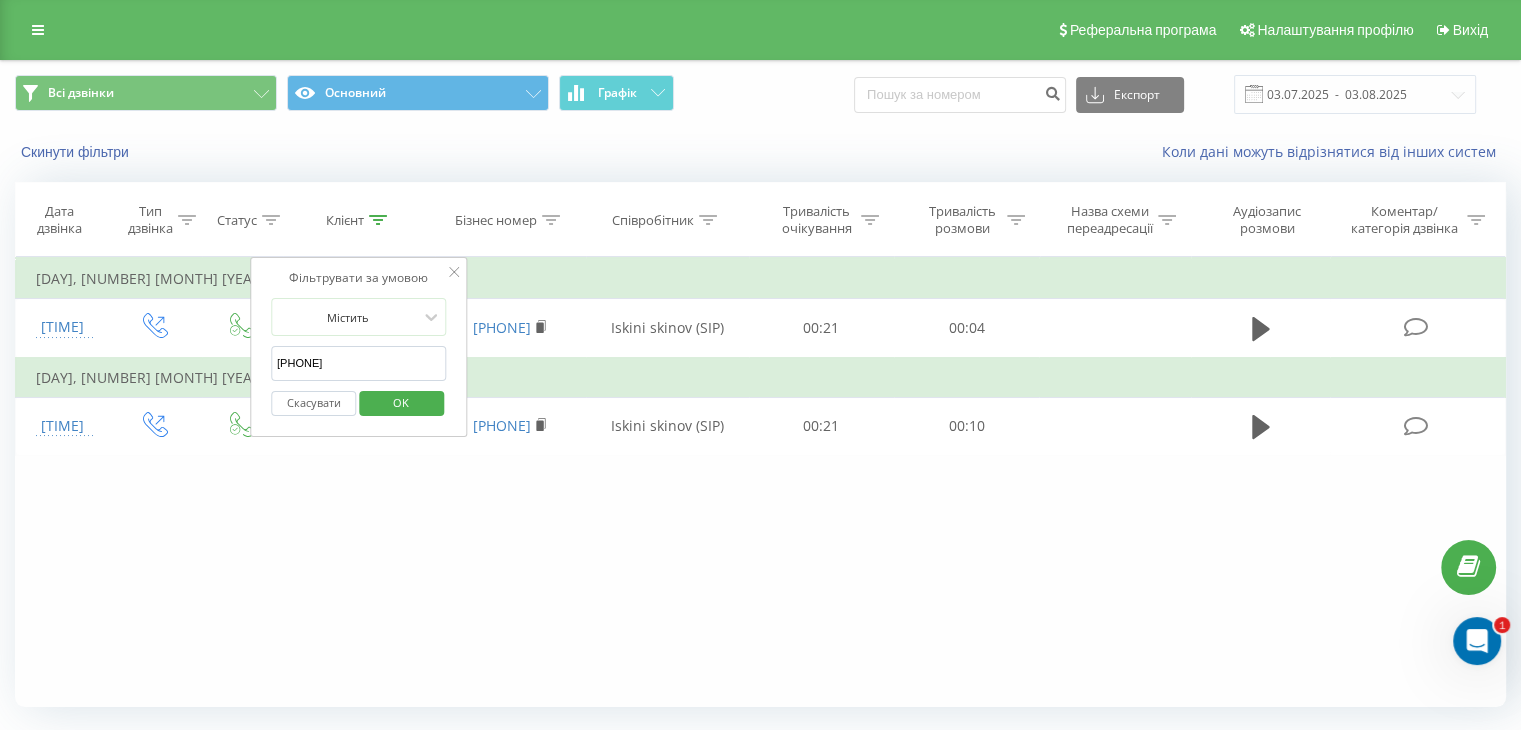 click on "OK" at bounding box center (401, 402) 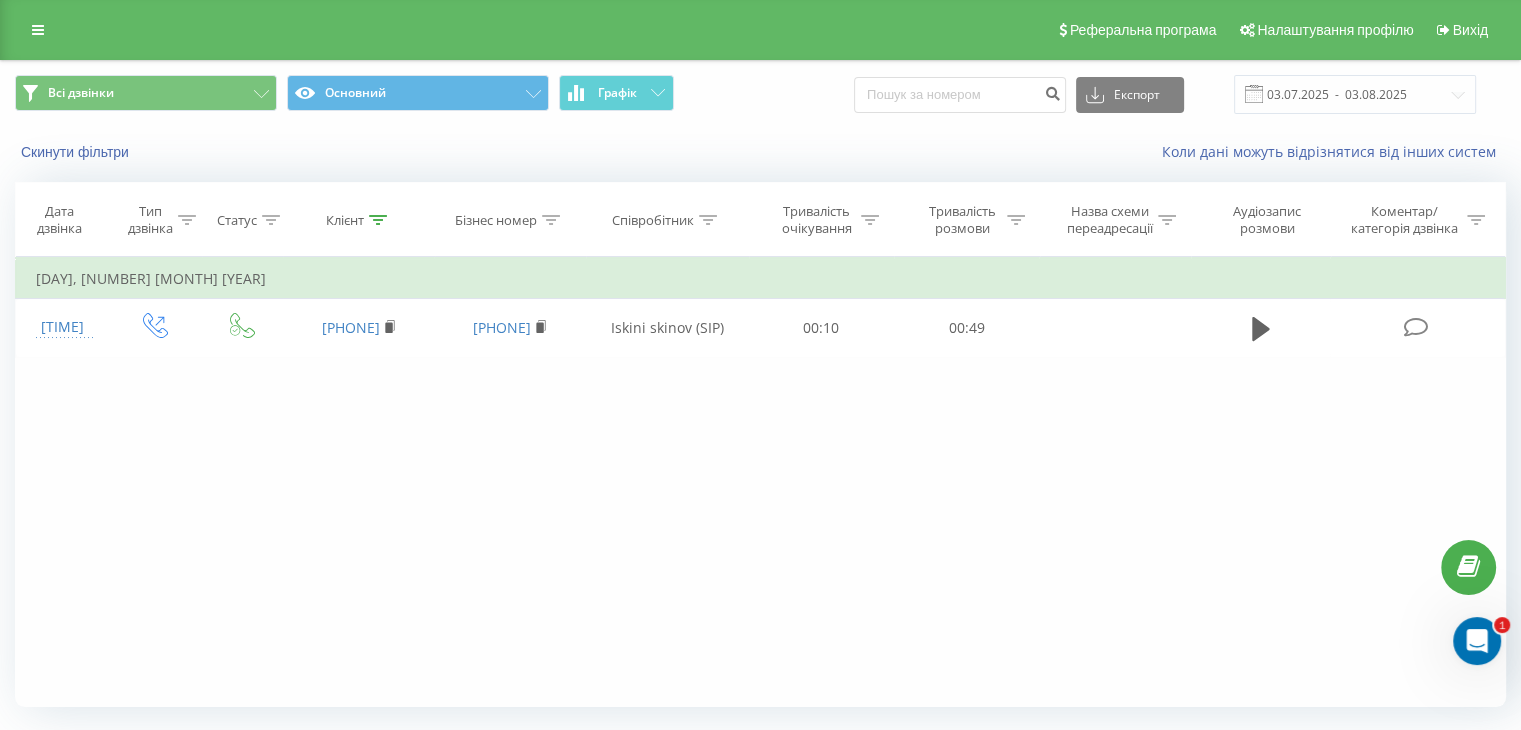 click 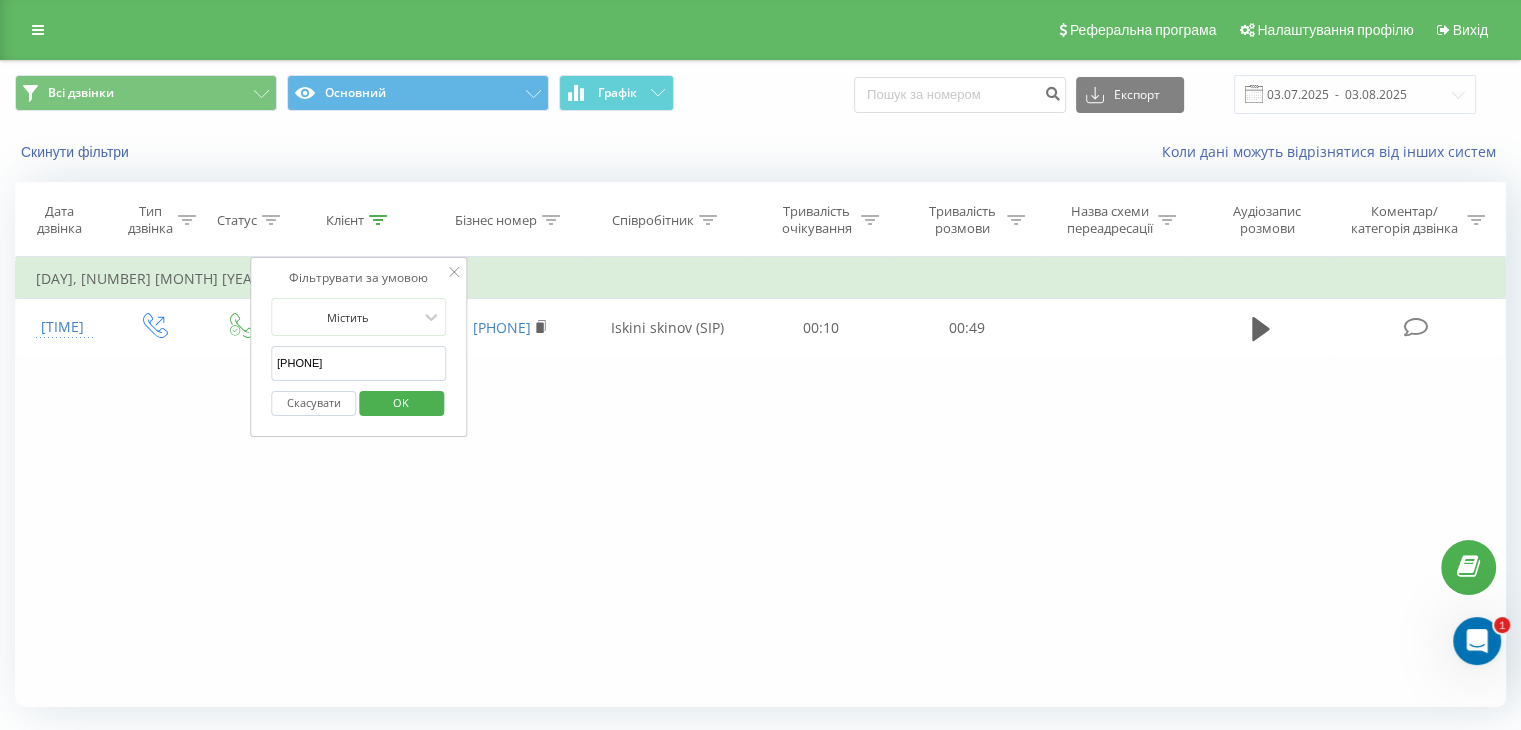 click on "[PHONE]" at bounding box center [359, 363] 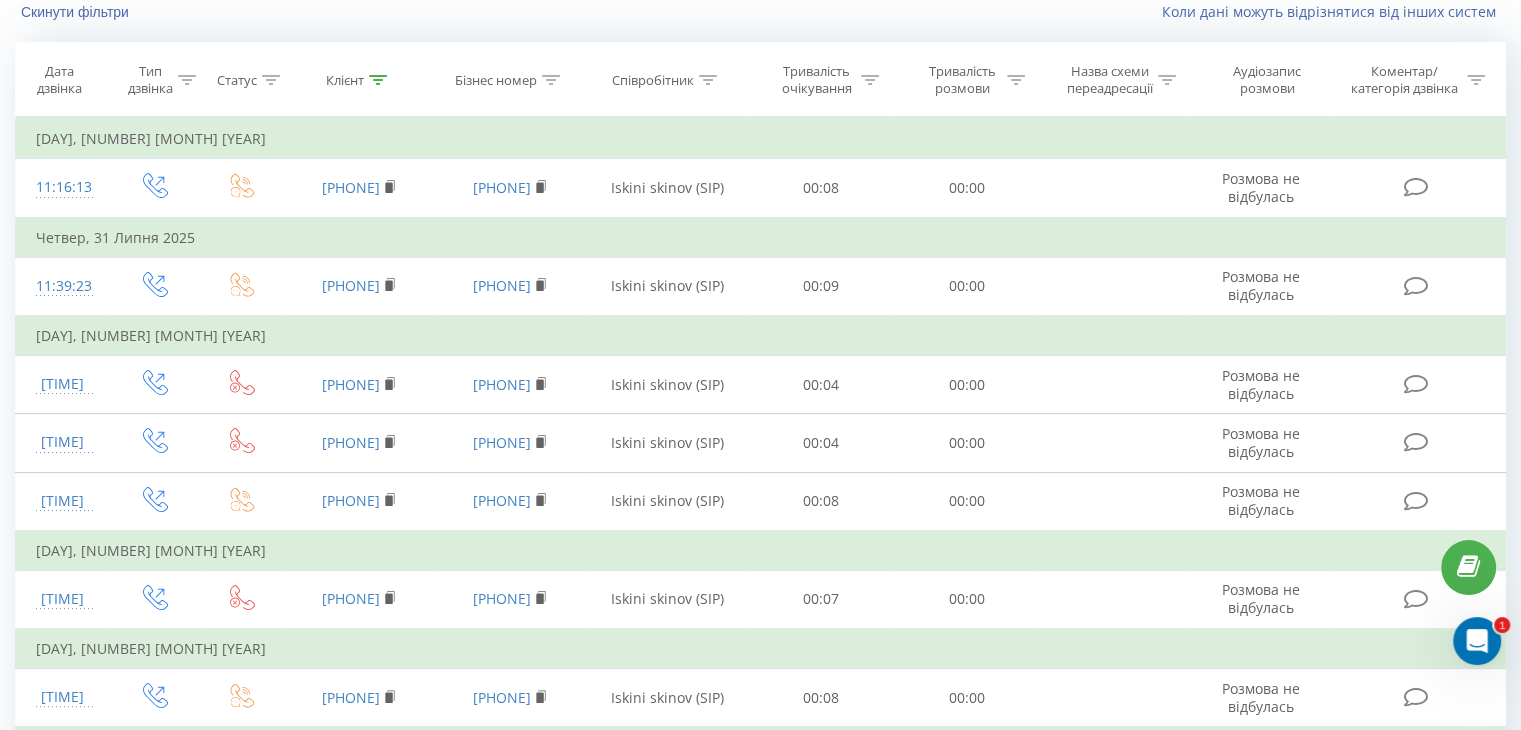 scroll, scrollTop: 106, scrollLeft: 0, axis: vertical 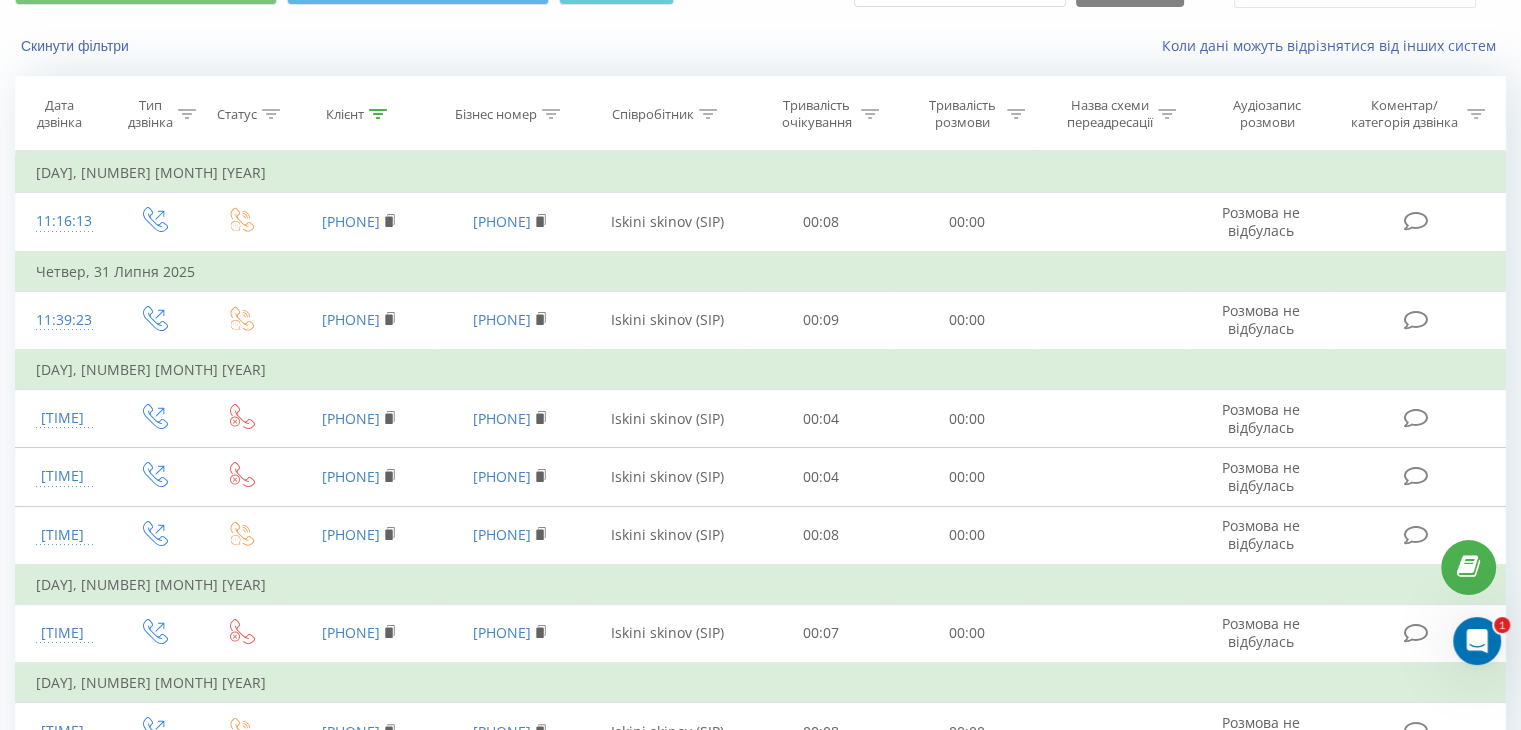 click 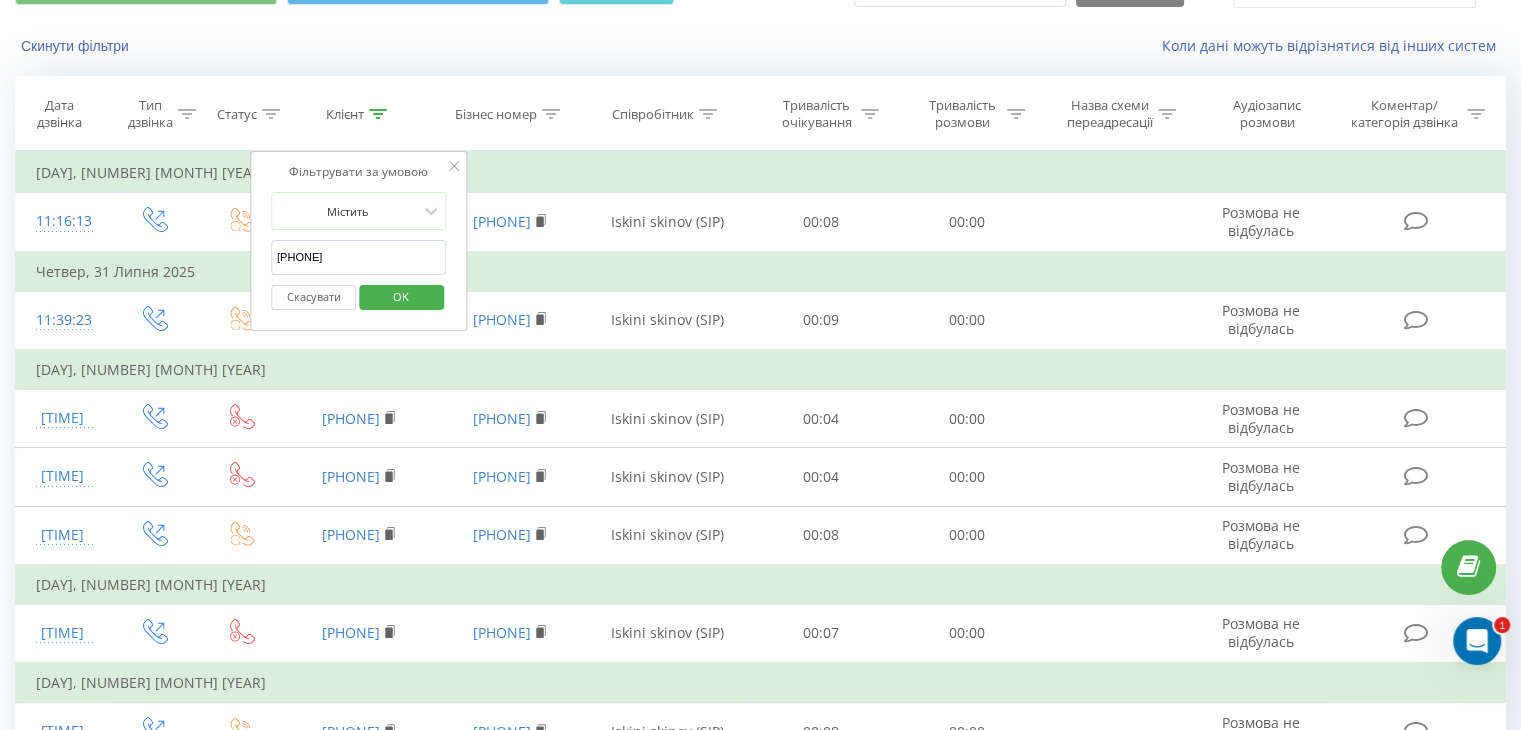 click on "[PHONE]" at bounding box center [359, 257] 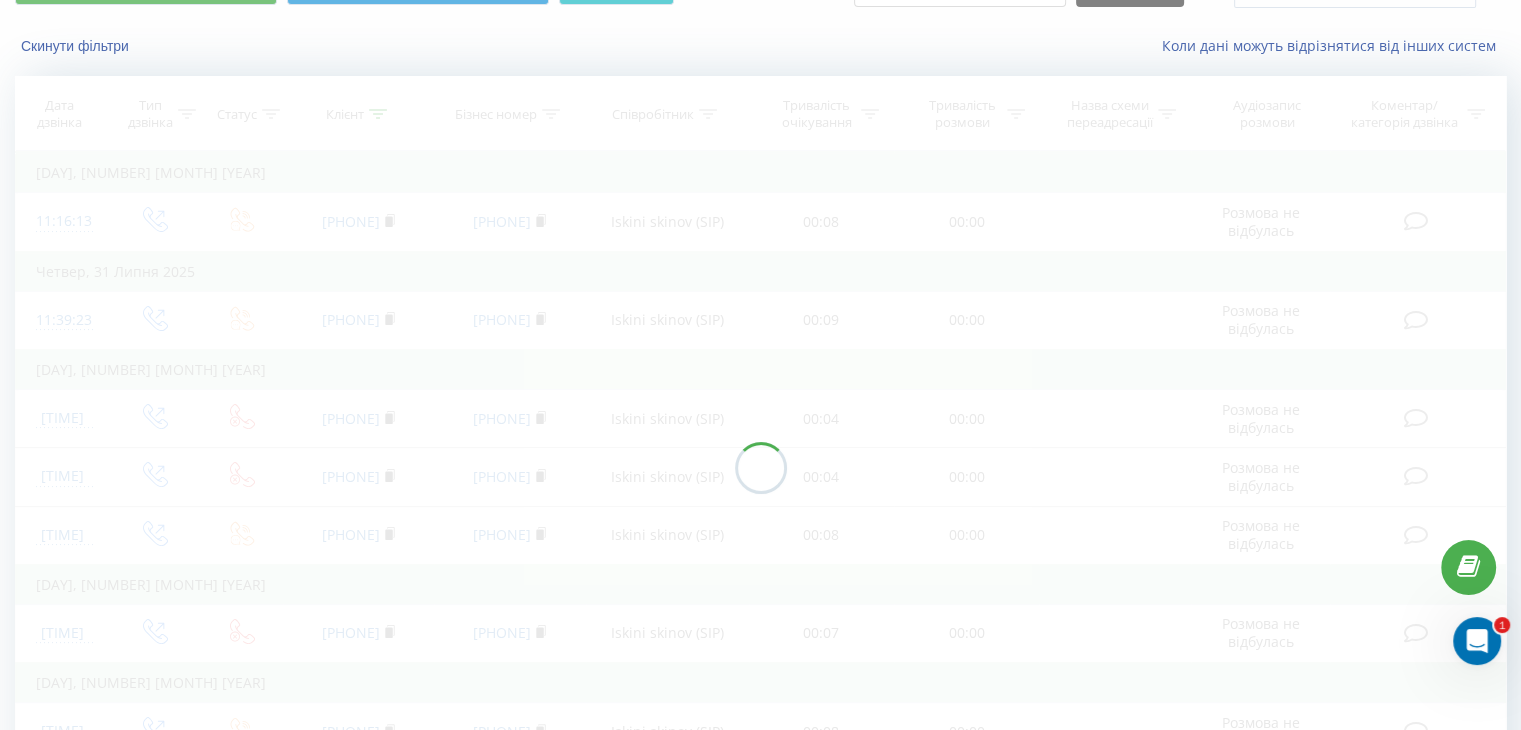 scroll, scrollTop: 52, scrollLeft: 0, axis: vertical 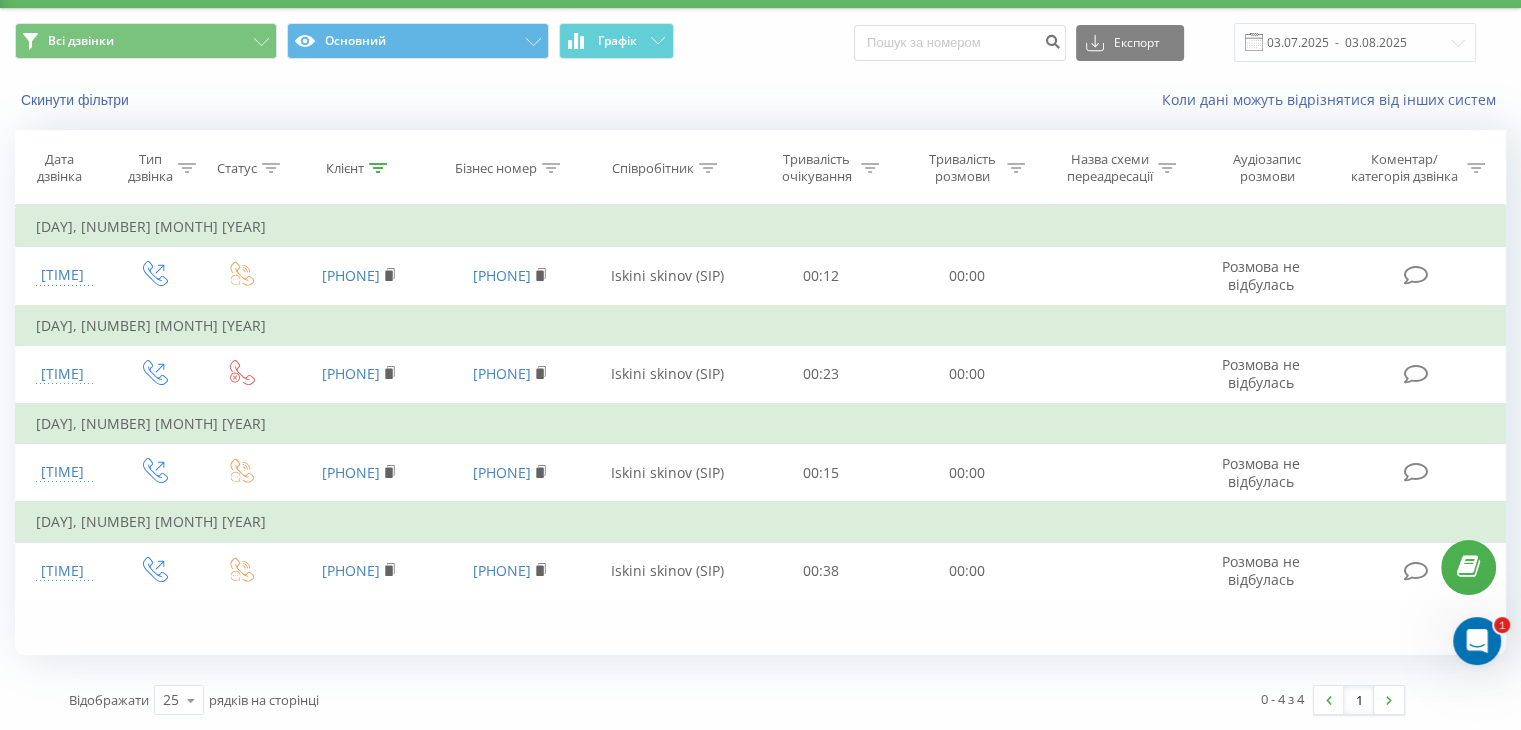 click 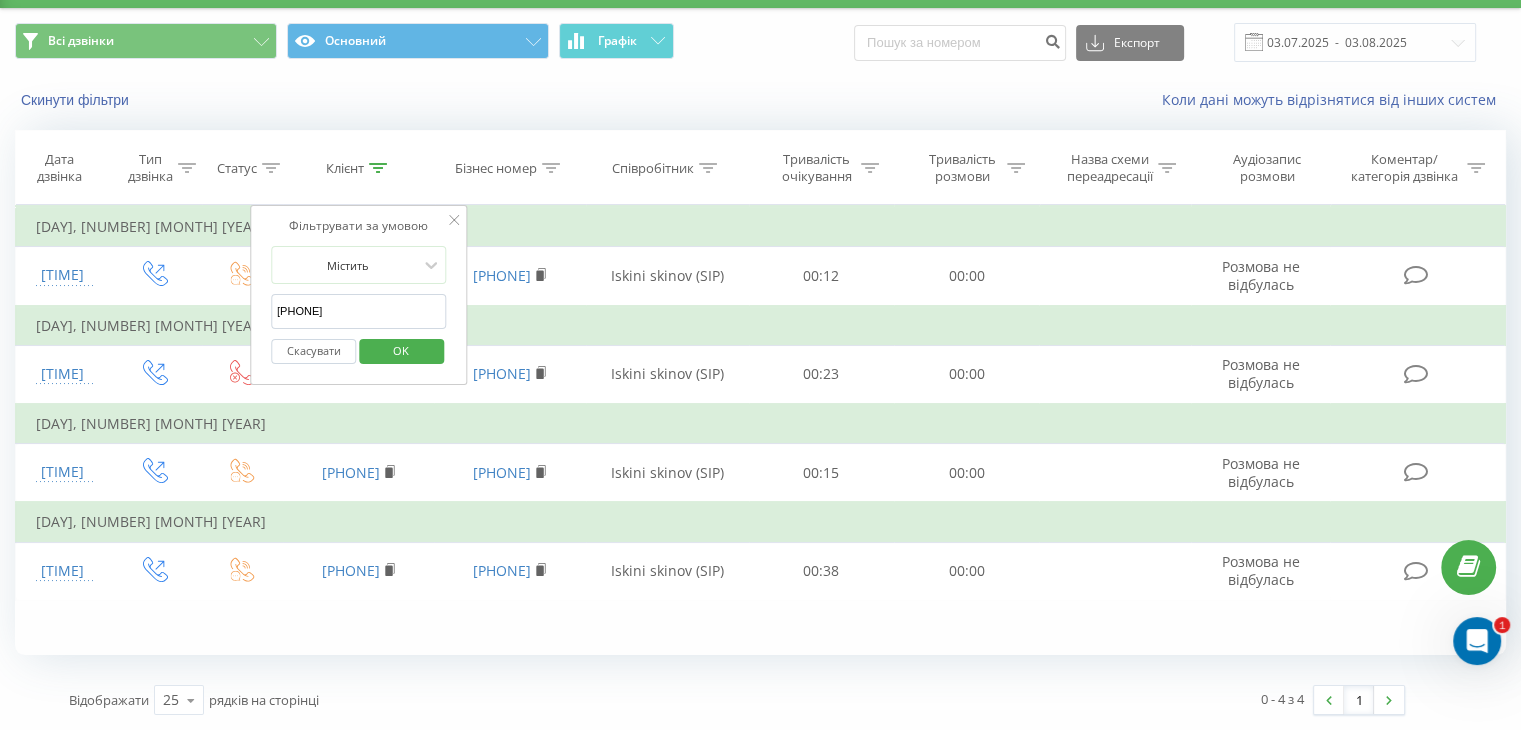 click on "[PHONE]" at bounding box center (359, 311) 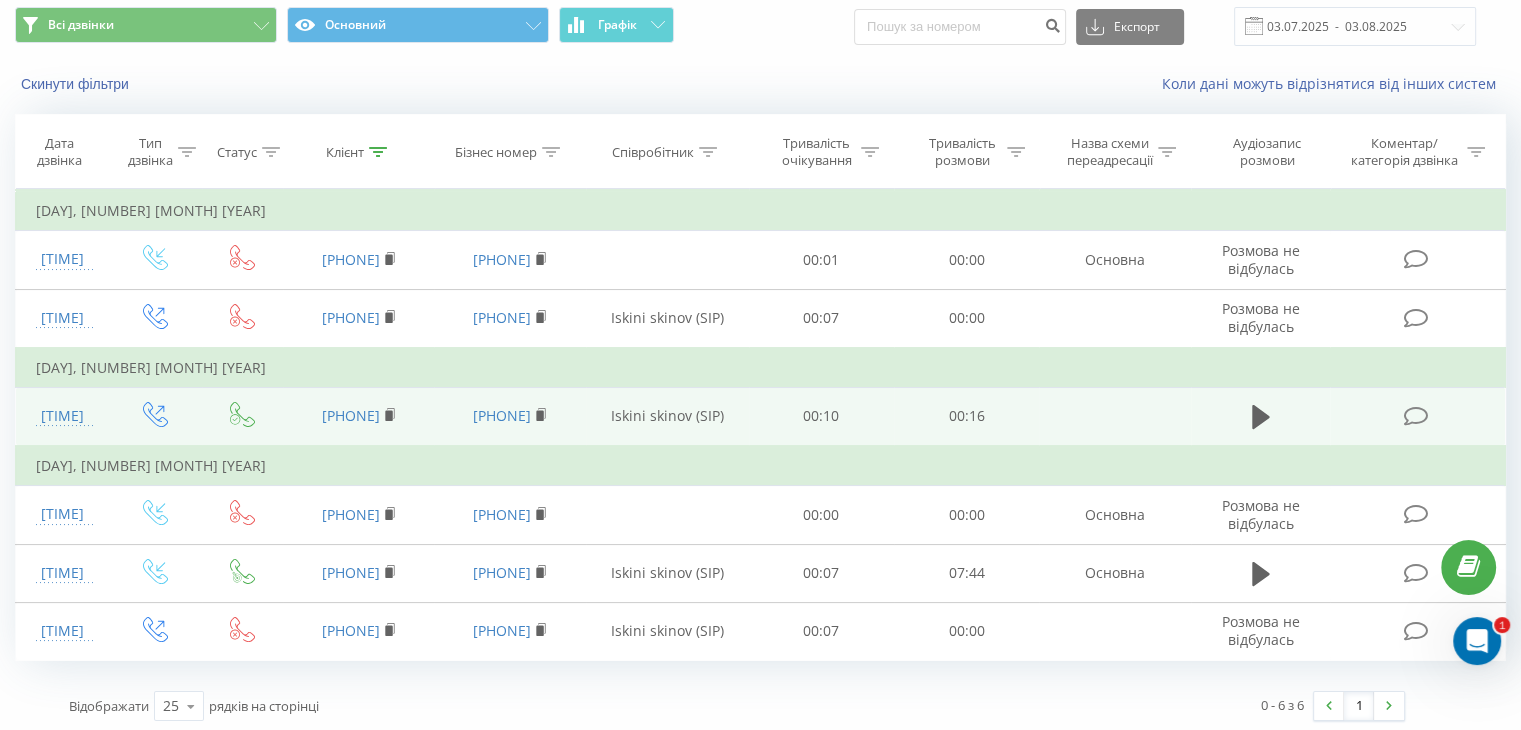 scroll, scrollTop: 71, scrollLeft: 0, axis: vertical 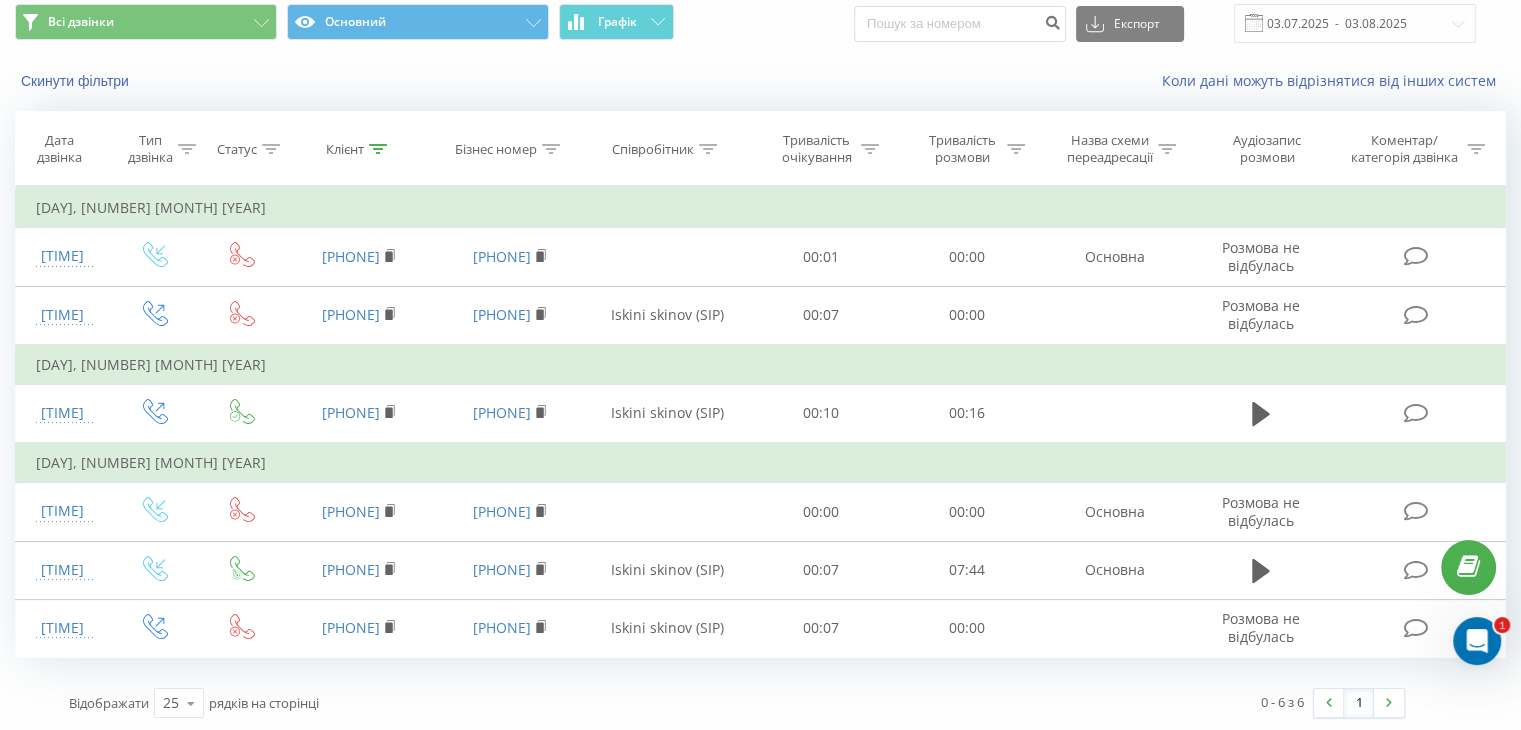 click 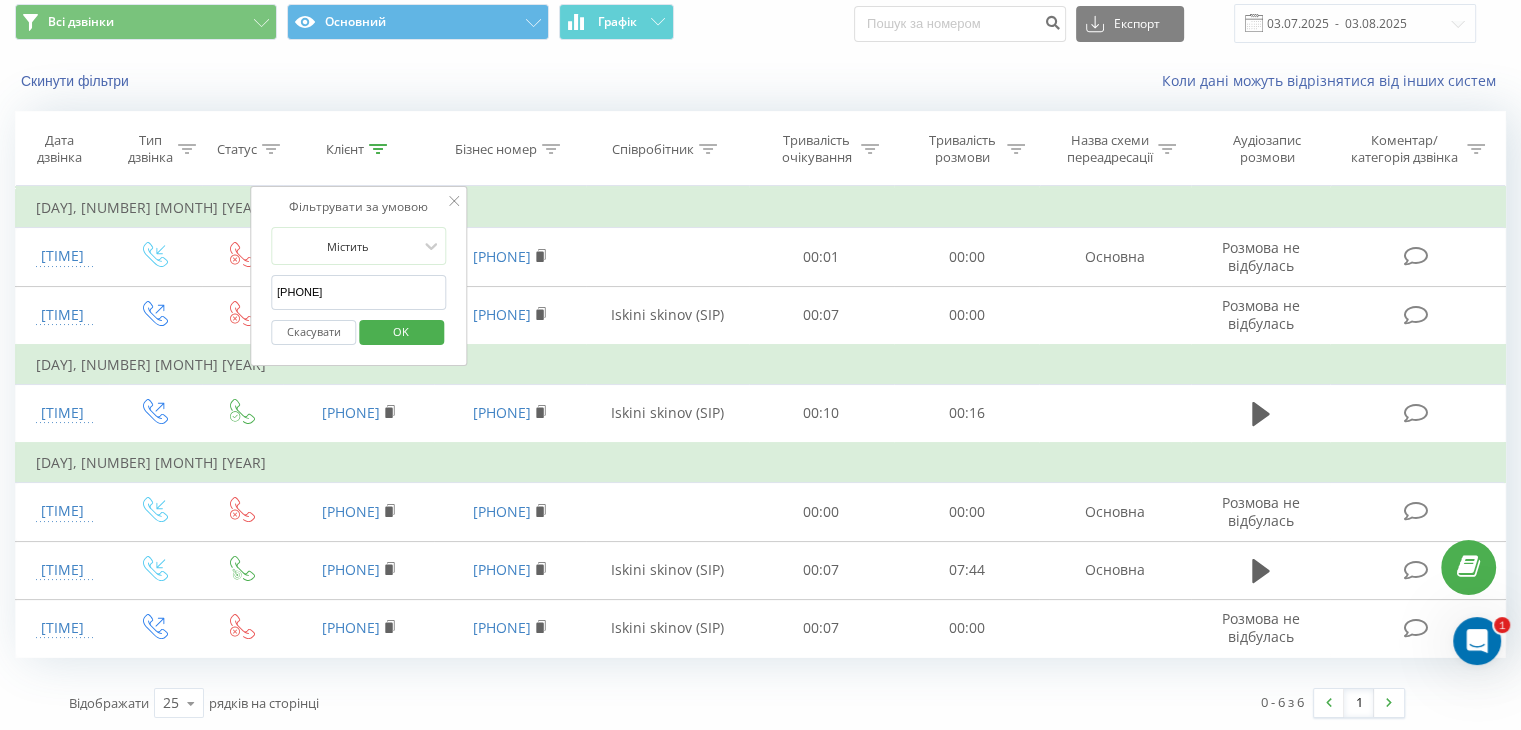 click on "[PHONE]" at bounding box center (359, 292) 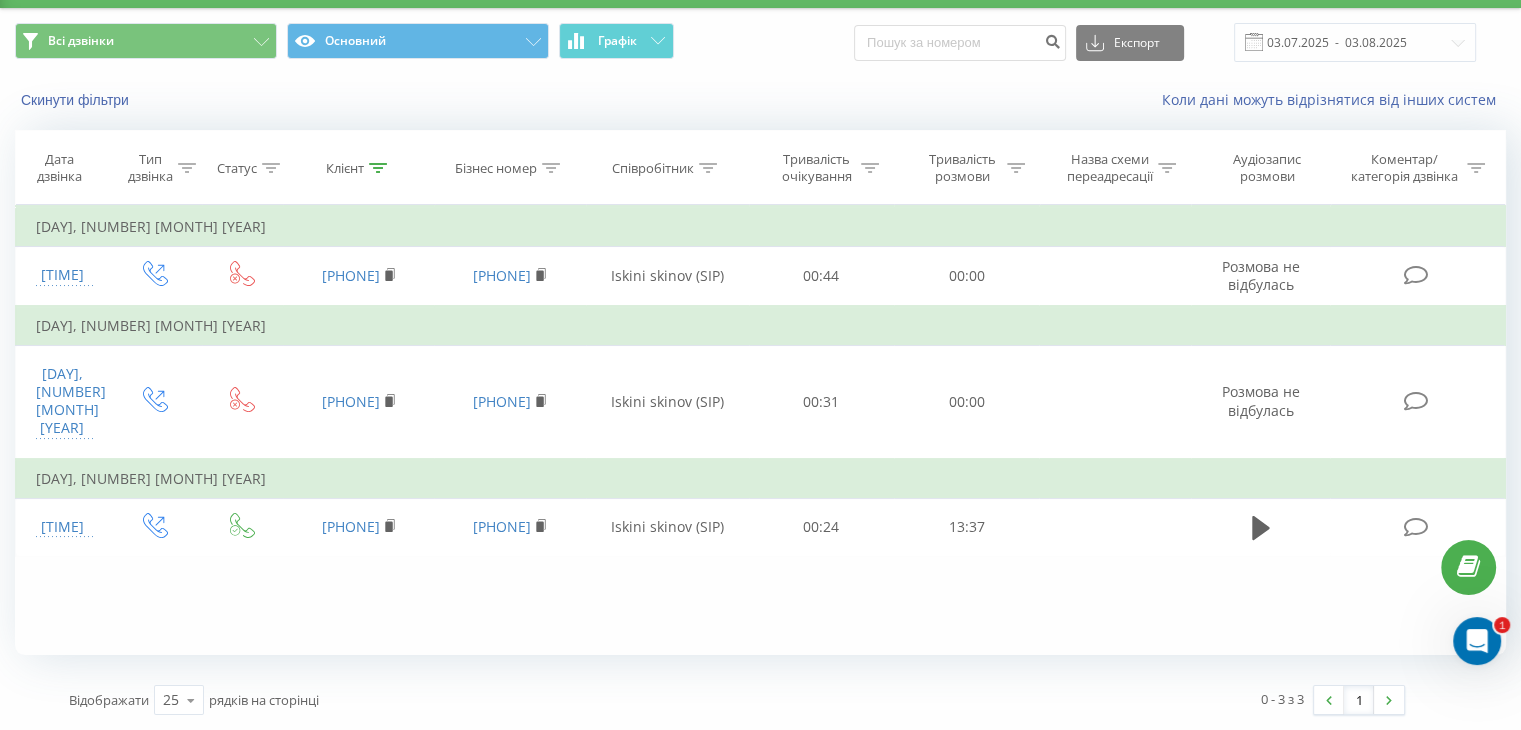 scroll, scrollTop: 52, scrollLeft: 0, axis: vertical 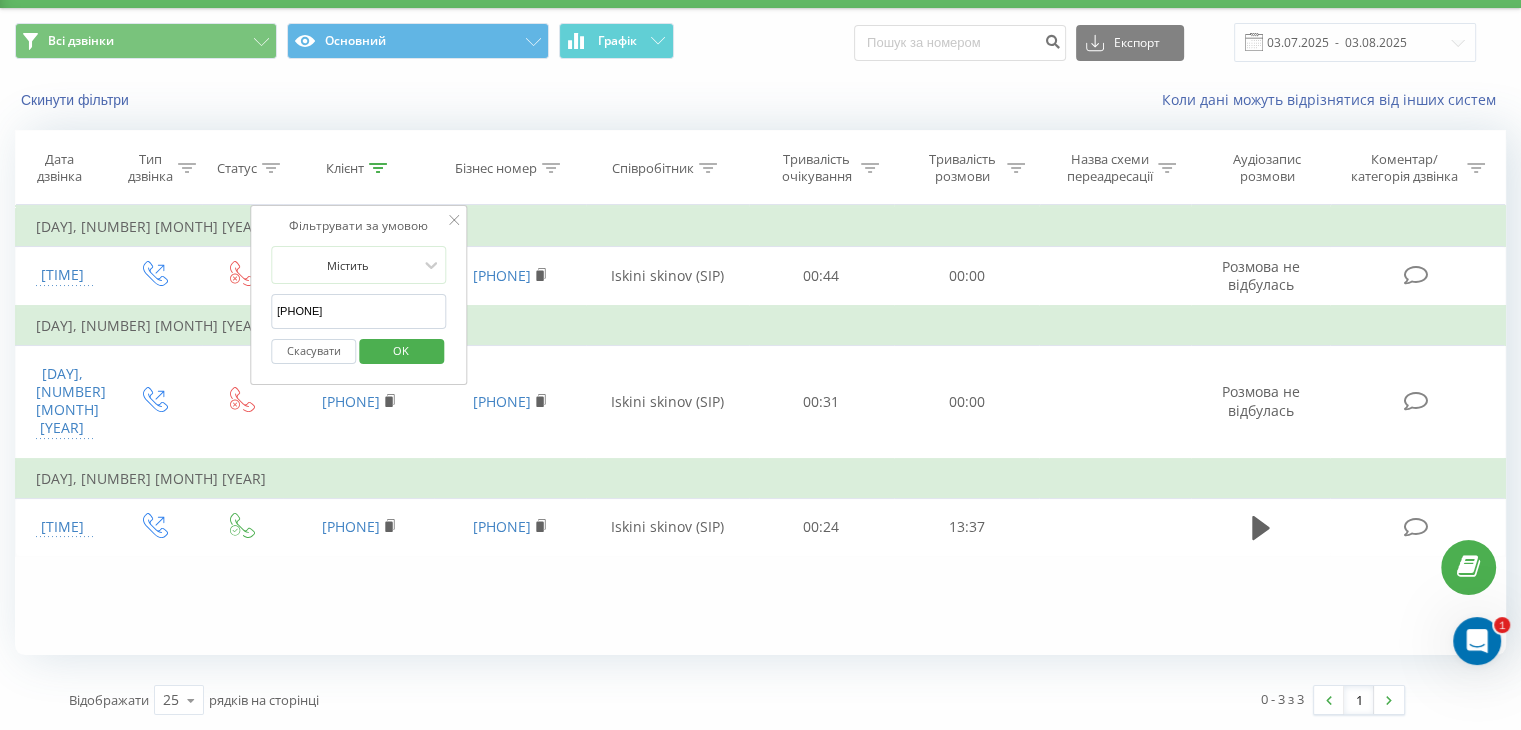 click on "[PHONE]" at bounding box center [359, 311] 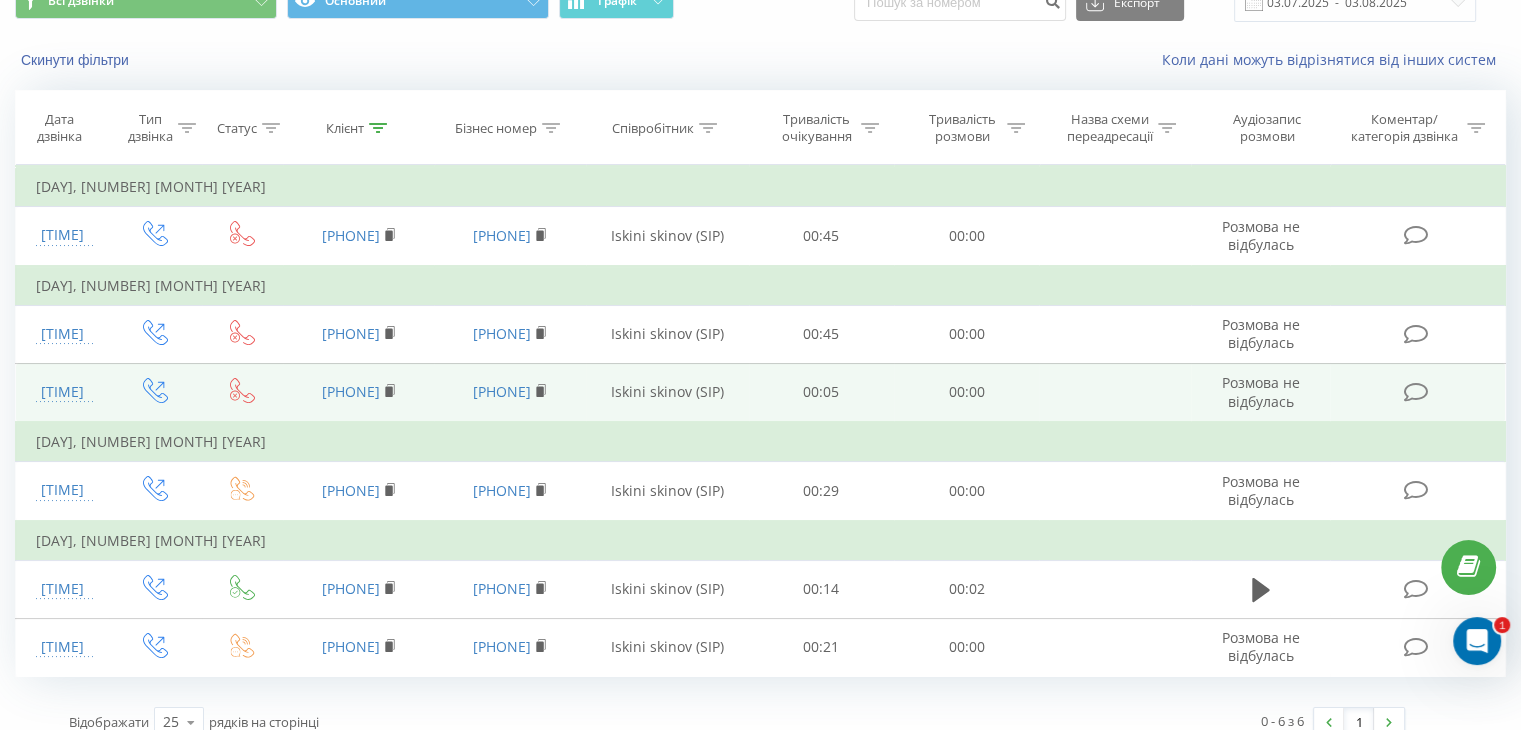 scroll, scrollTop: 111, scrollLeft: 0, axis: vertical 